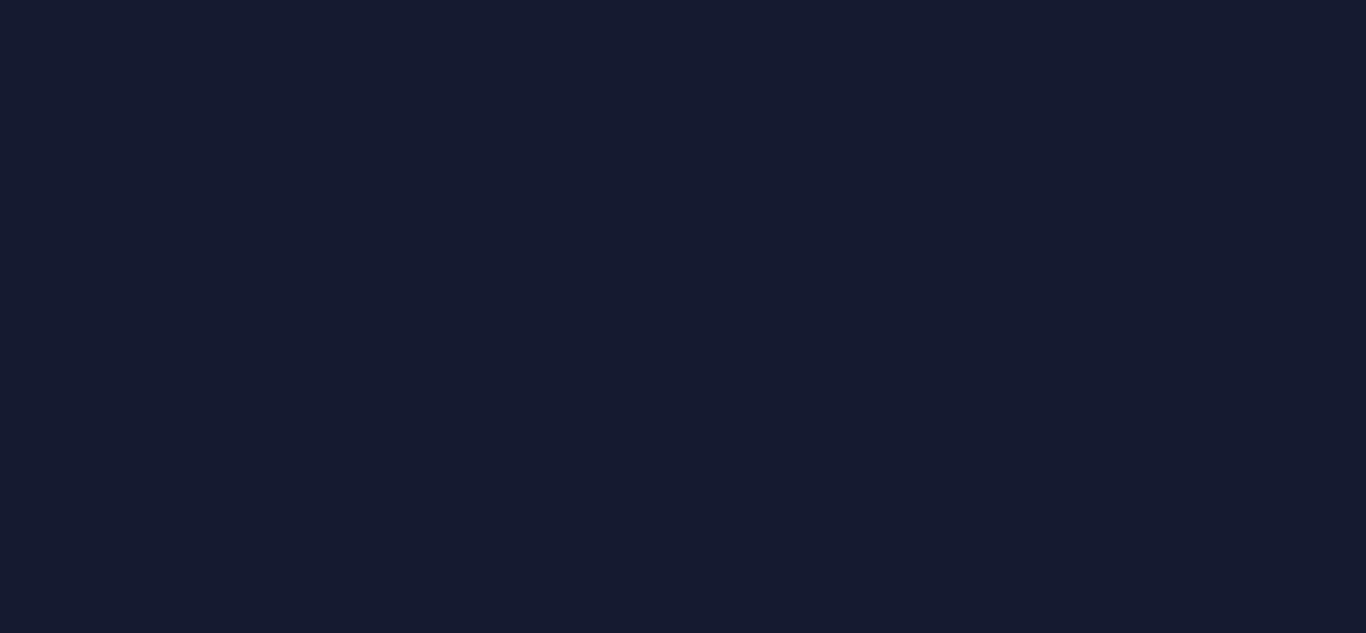 scroll, scrollTop: 0, scrollLeft: 0, axis: both 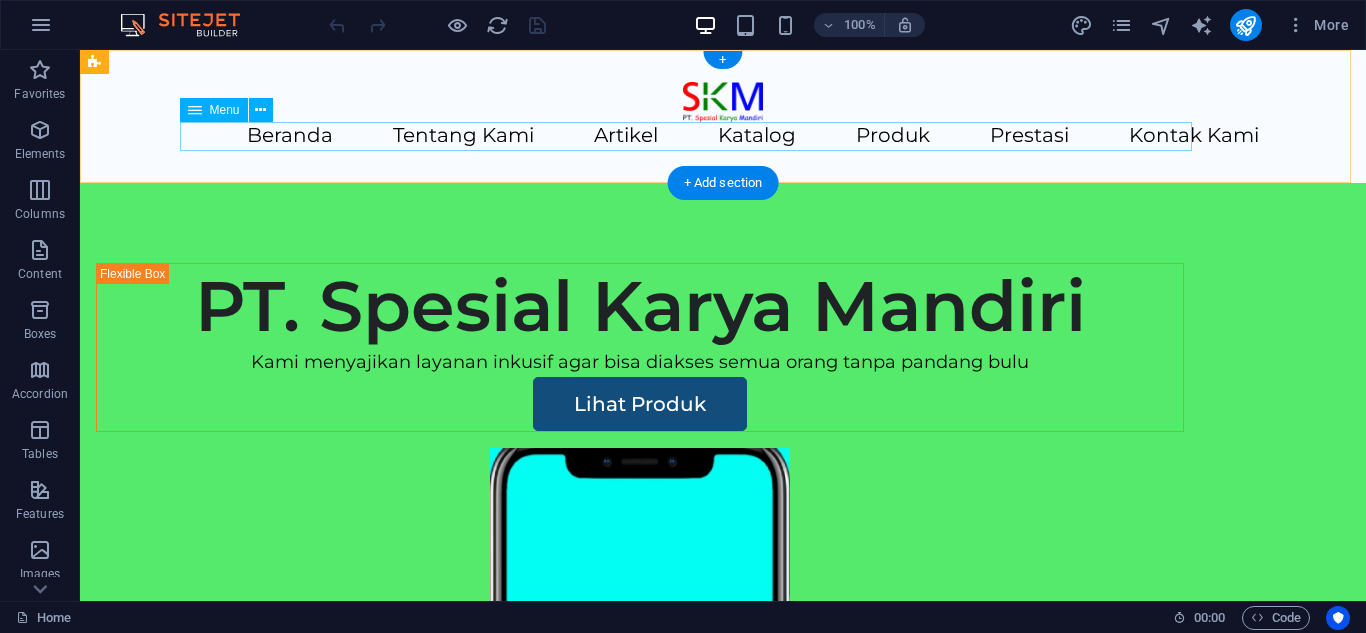click on "Beranda Tentang Kami Artikel Katalog Produk Prestasi Kontak Kami" at bounding box center (723, 136) 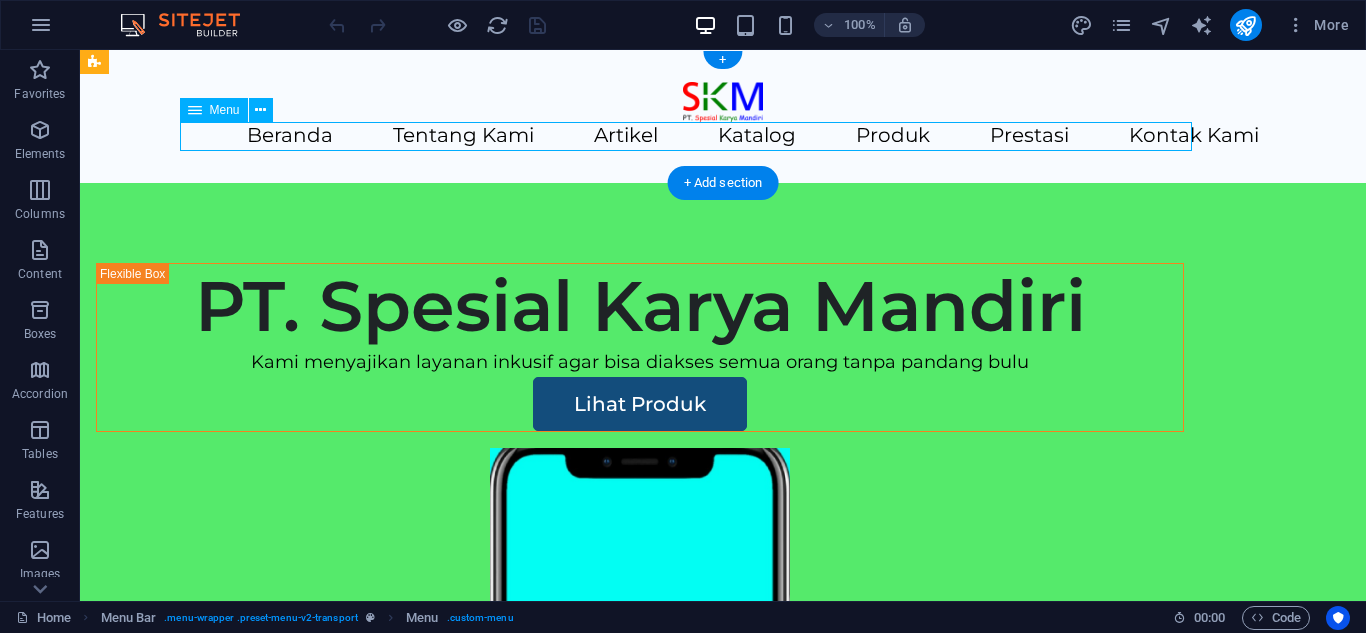click on "Beranda Tentang Kami Artikel Katalog Produk Prestasi Kontak Kami" at bounding box center [723, 136] 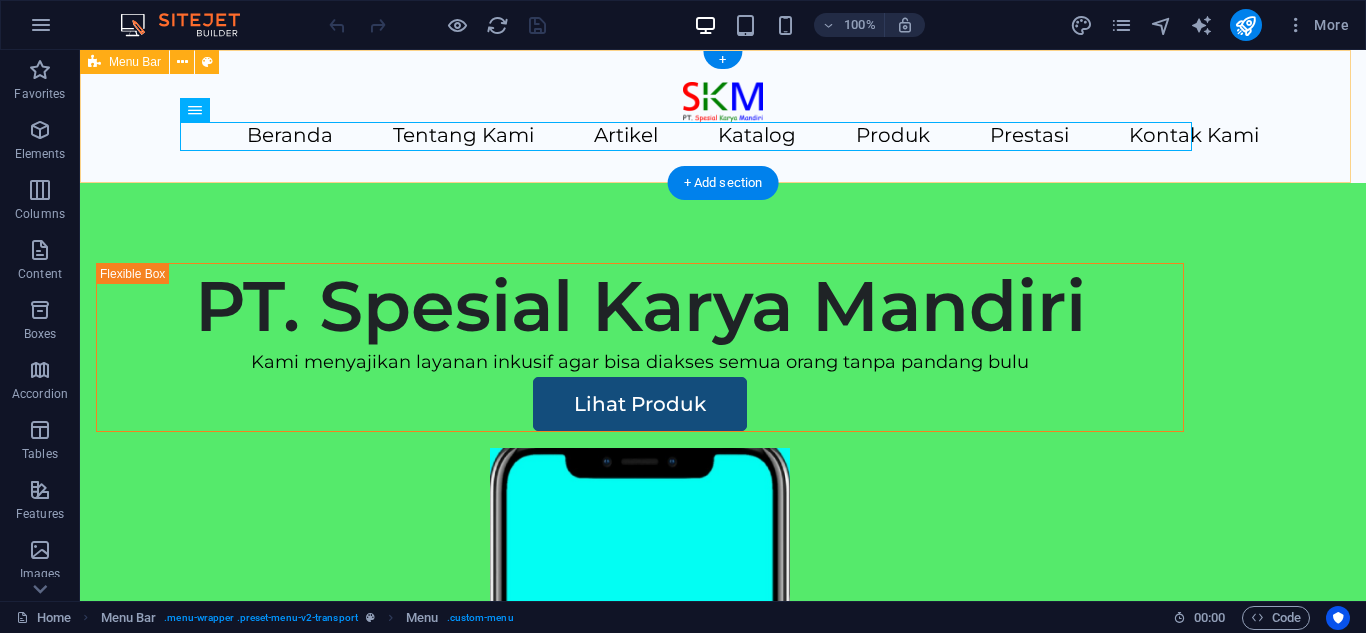 click on "Beranda Tentang Kami Artikel Katalog Produk Prestasi Kontak Kami" at bounding box center (723, 136) 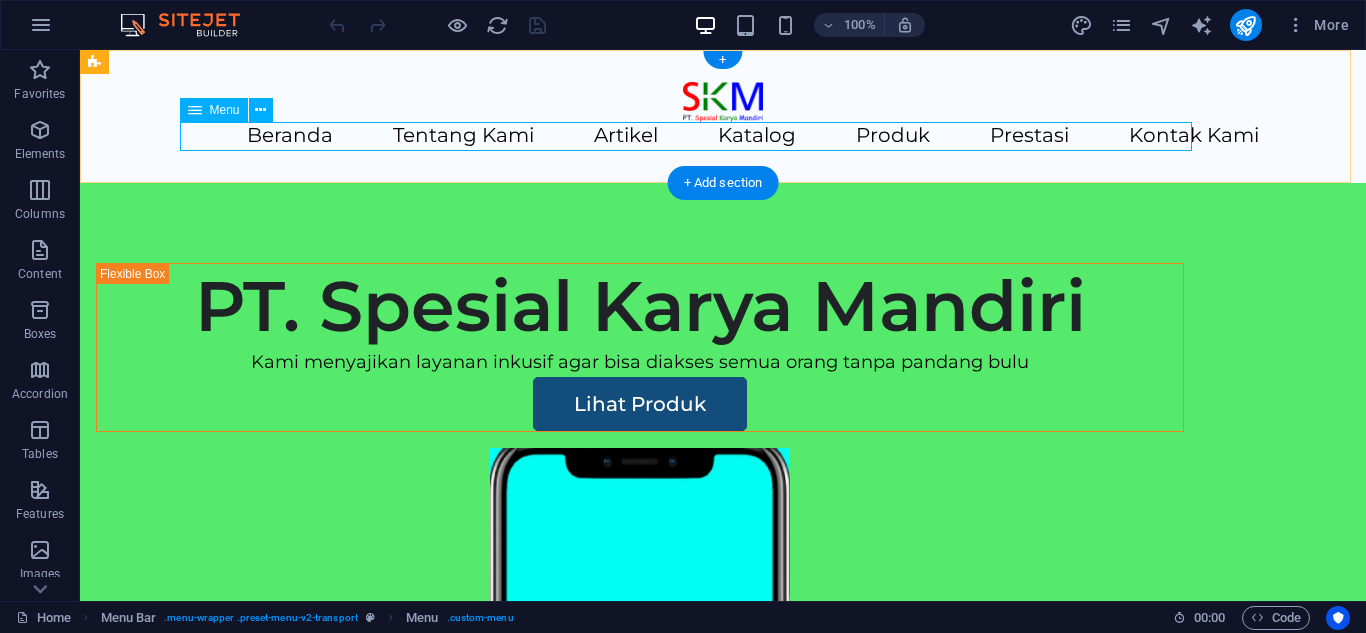 click on "Beranda Tentang Kami Artikel Katalog Produk Prestasi Kontak Kami" at bounding box center (723, 136) 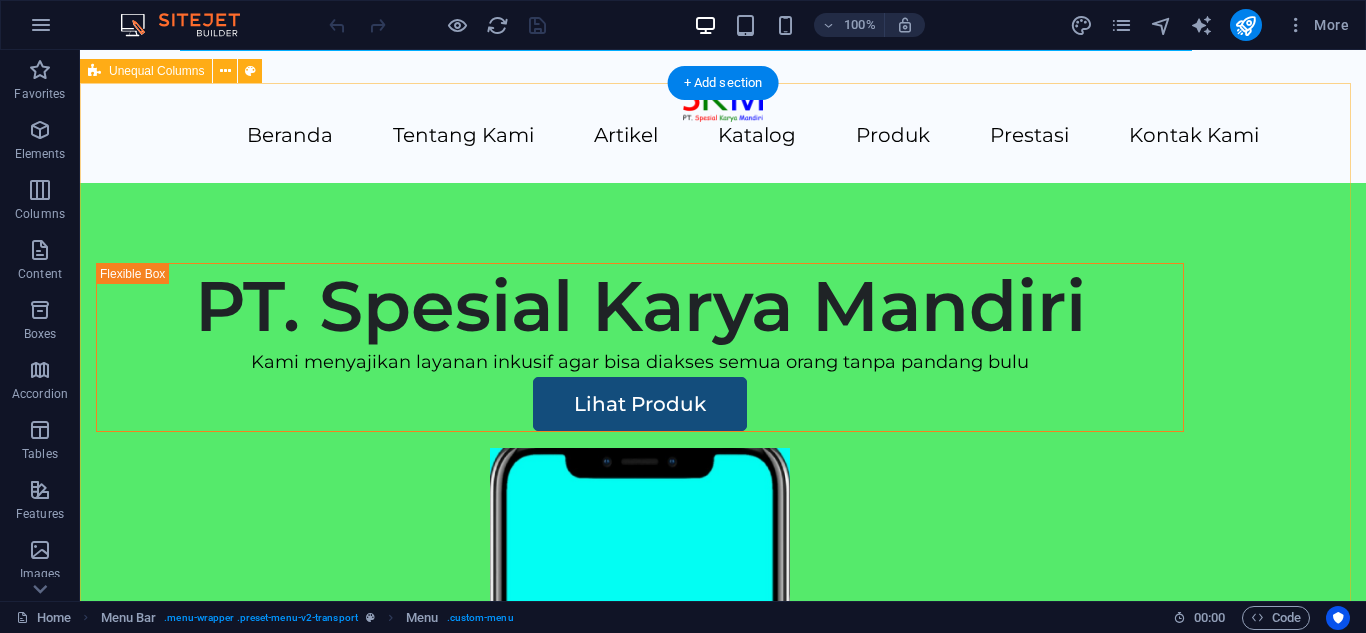 scroll, scrollTop: 200, scrollLeft: 0, axis: vertical 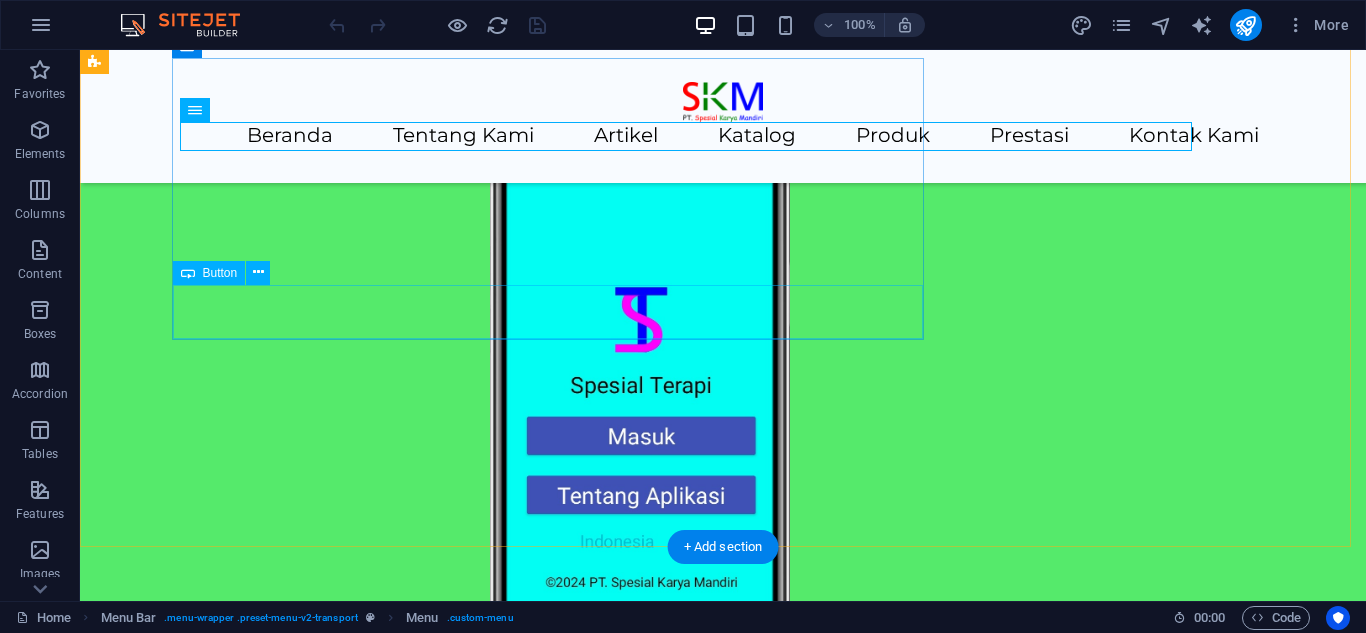 click on "Lihat Produk" at bounding box center [640, 71] 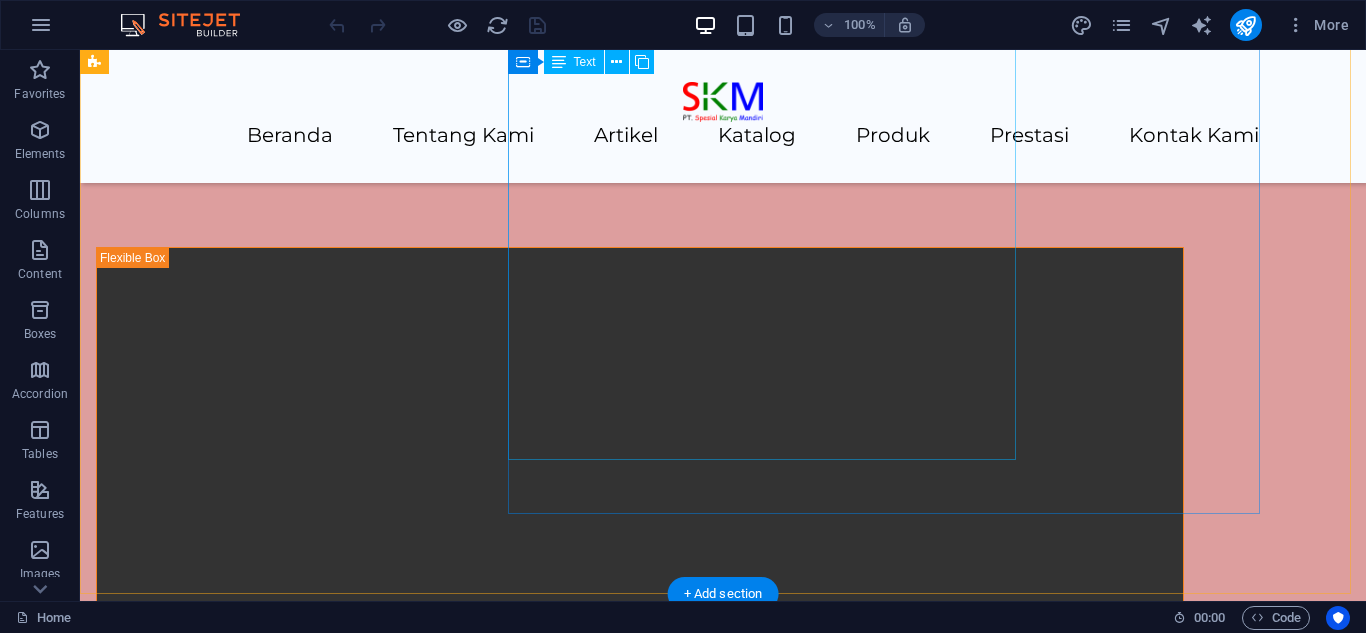 scroll, scrollTop: 700, scrollLeft: 0, axis: vertical 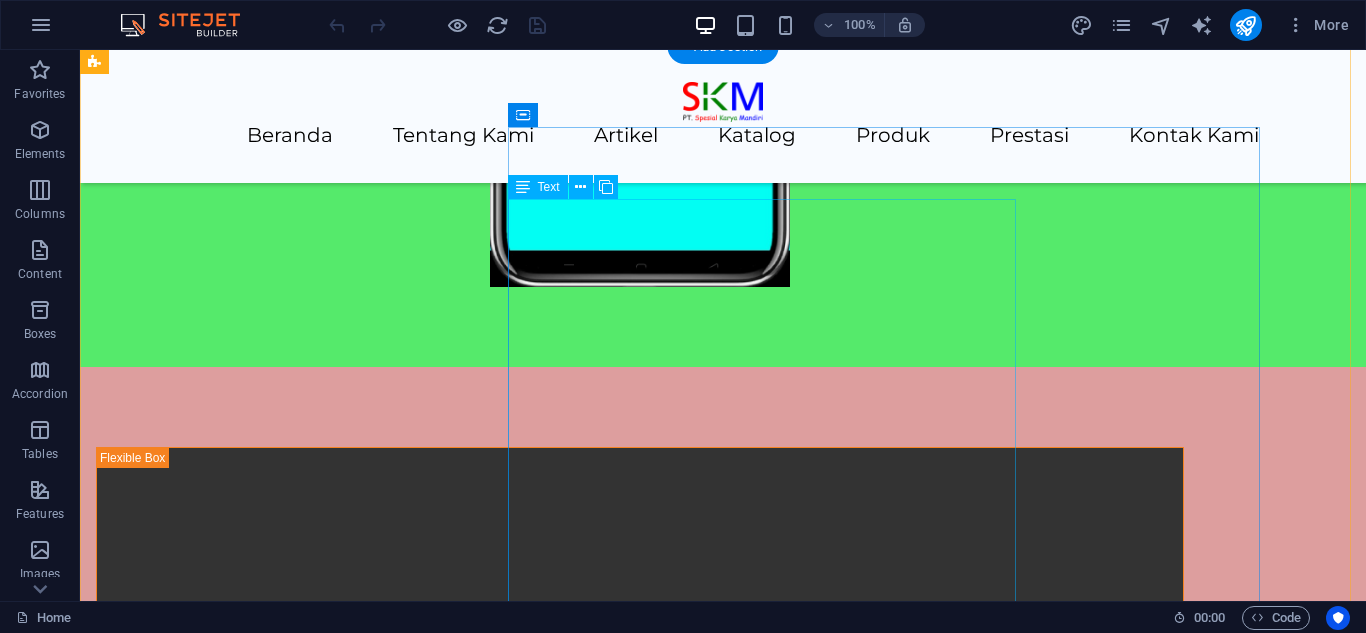 click on "VISI Menjadi platform terdepan dalam menyediakan layanan terapi yang mudah diakses dan berkualitas tinggi bagi masyarakat Indonesia, khususnya penyandang disabilitas. MISI Membangun komunitas online yang mendukung dan informatif bagi pengguna, terapis, dan mitra. Menawarkan berbagai macam layanan terapi yang komprehensif dan berkualitas tinggi.  Menyediakan aplikasi yang ramah pengguna dan mudah digunakan untuk menghubungkan pengguna dengan terapis profesional." at bounding box center [640, 1238] 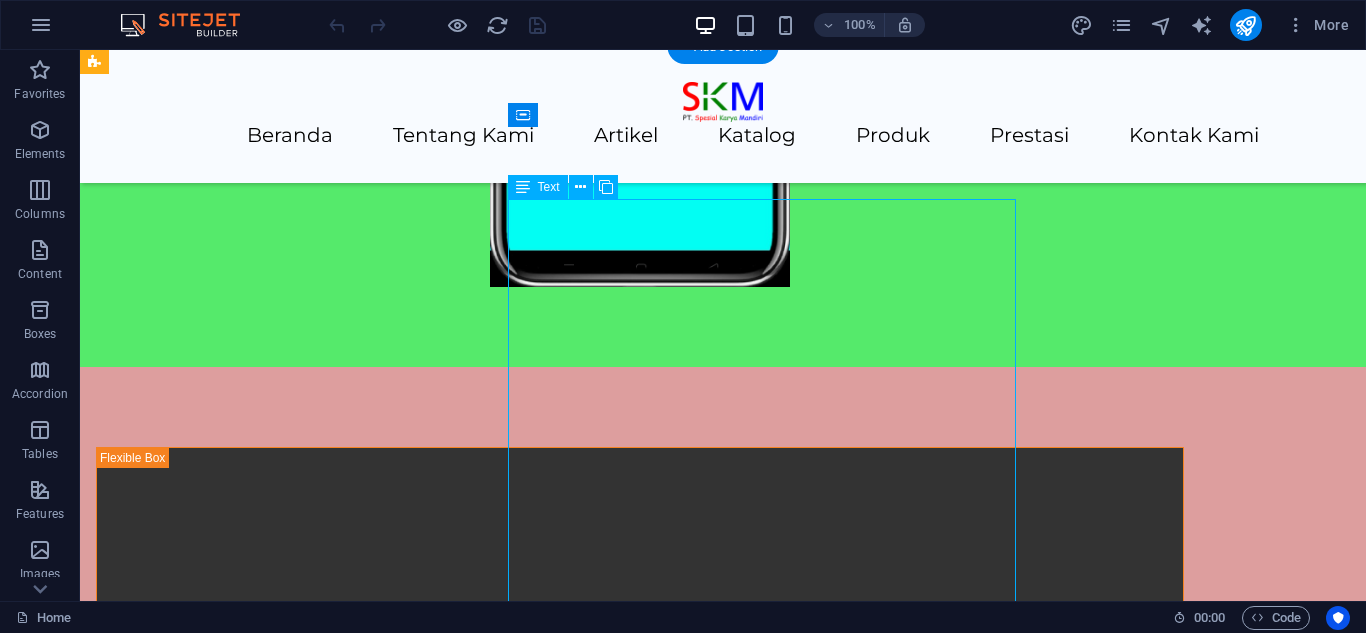 click on "VISI Menjadi platform terdepan dalam menyediakan layanan terapi yang mudah diakses dan berkualitas tinggi bagi masyarakat Indonesia, khususnya penyandang disabilitas. MISI Membangun komunitas online yang mendukung dan informatif bagi pengguna, terapis, dan mitra. Menawarkan berbagai macam layanan terapi yang komprehensif dan berkualitas tinggi.  Menyediakan aplikasi yang ramah pengguna dan mudah digunakan untuk menghubungkan pengguna dengan terapis profesional." at bounding box center (640, 1238) 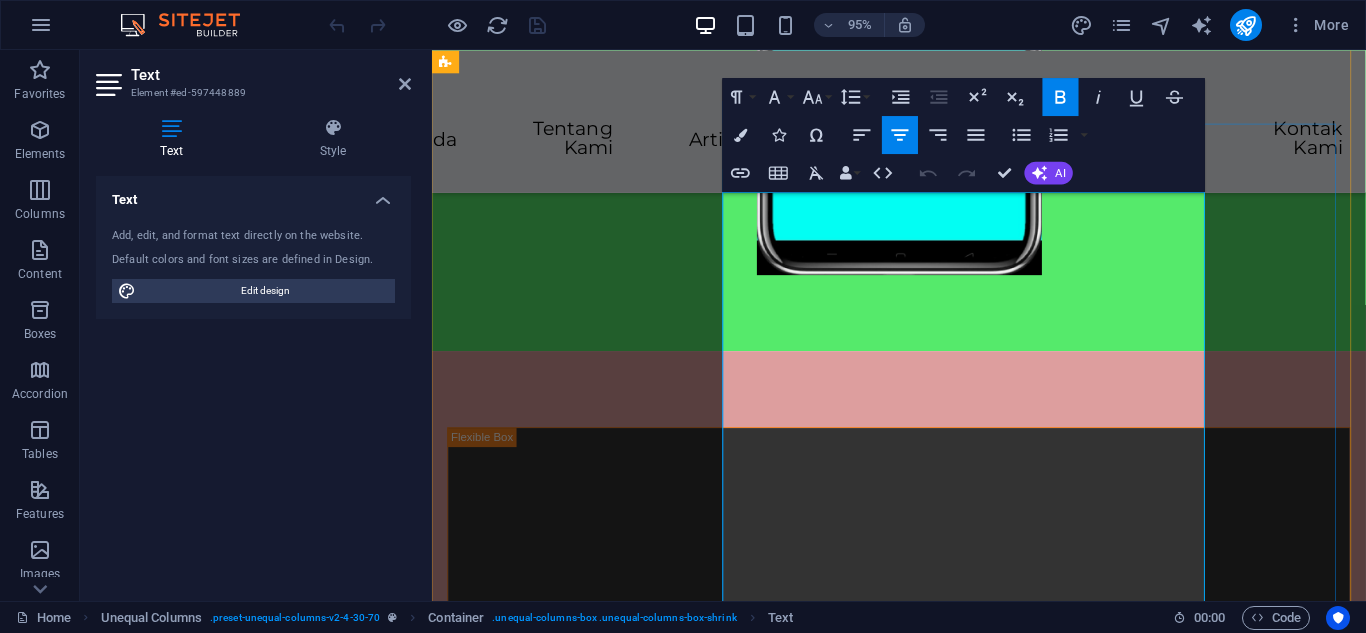 click on "Tentang Kami VISI Menjadi platform terdepan dalam menyediakan layanan terapi yang mudah diakses dan berkualitas tinggi bagi masyarakat Indonesia, khususnya penyandang disabilitas. MISI Membangun komunitas online yang mendukung dan informatif bagi pengguna, terapis, dan mitra. Menawarkan berbagai macam layanan terapi yang komprehensif dan berkualitas tinggi.  Menyediakan aplikasi yang ramah pengguna dan mudah digunakan untuk menghubungkan pengguna dengan terapis profesional. Hubungi Kami" at bounding box center (923, 1160) 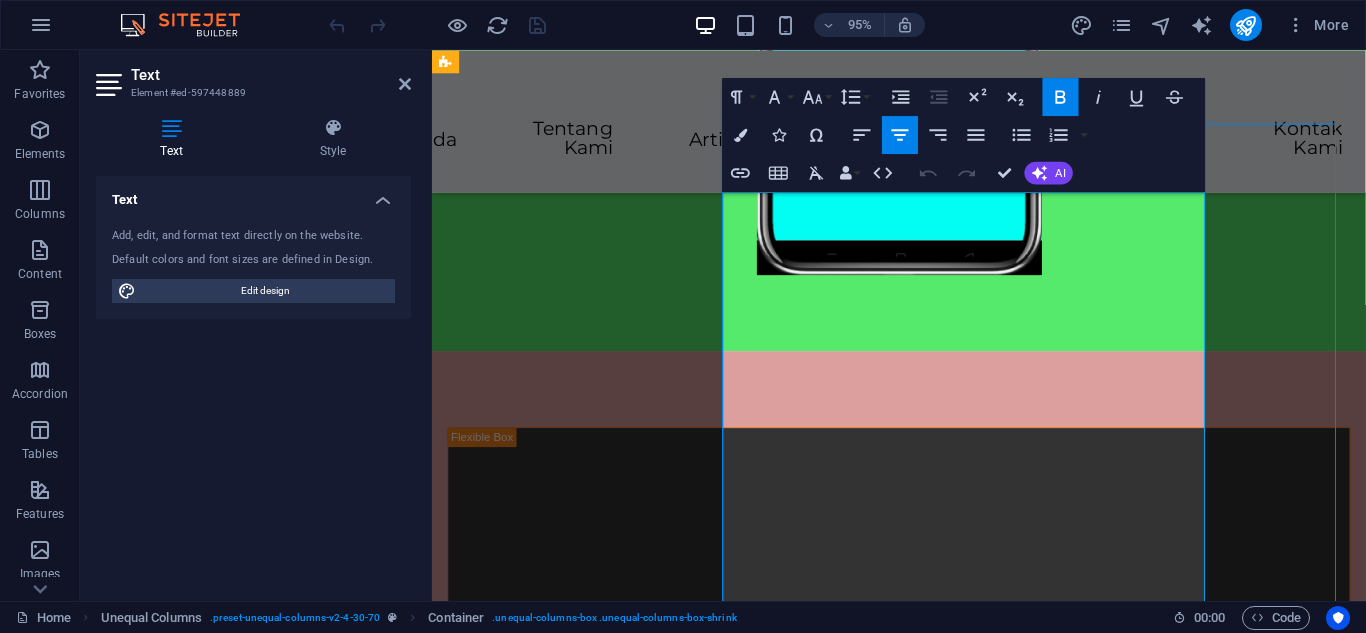 click on "Tentang Kami VISI Menjadi platform terdepan dalam menyediakan layanan terapi yang mudah diakses dan berkualitas tinggi bagi masyarakat Indonesia, khususnya penyandang disabilitas. MISI Membangun komunitas online yang mendukung dan informatif bagi pengguna, terapis, dan mitra. Menawarkan berbagai macam layanan terapi yang komprehensif dan berkualitas tinggi.  Menyediakan aplikasi yang ramah pengguna dan mudah digunakan untuk menghubungkan pengguna dengan terapis profesional. Hubungi Kami" at bounding box center [923, 1160] 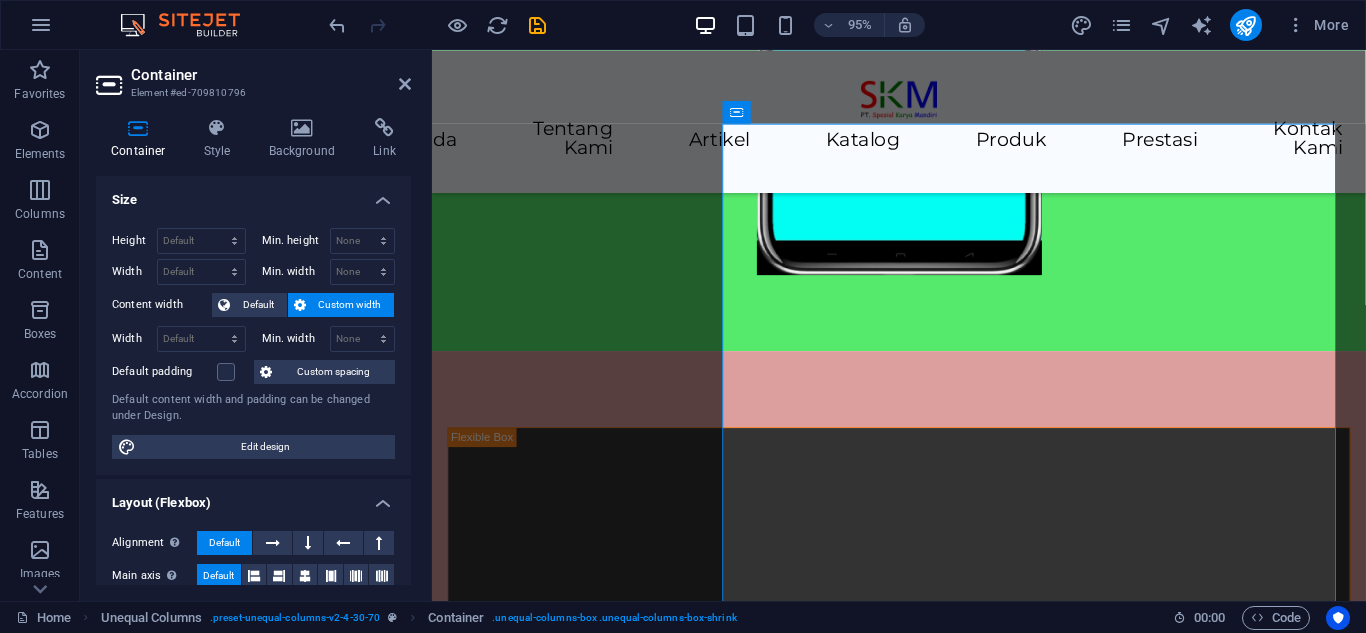 click on "Tentang Kami VISI Menjadi platform terdepan dalam menyediakan layanan terapi yang mudah diakses dan berkualitas tinggi bagi masyarakat Indonesia, khususnya penyandang disabilitas. MISI Membangun komunitas online yang mendukung dan informatif bagi pengguna, terapis, dan mitra. Menawarkan berbagai macam layanan terapi yang komprehensif dan berkualitas tinggi.  Menyediakan aplikasi yang ramah pengguna dan mudah digunakan untuk menghubungkan pengguna dengan terapis profesional. Hubungi Kami" at bounding box center [923, 914] 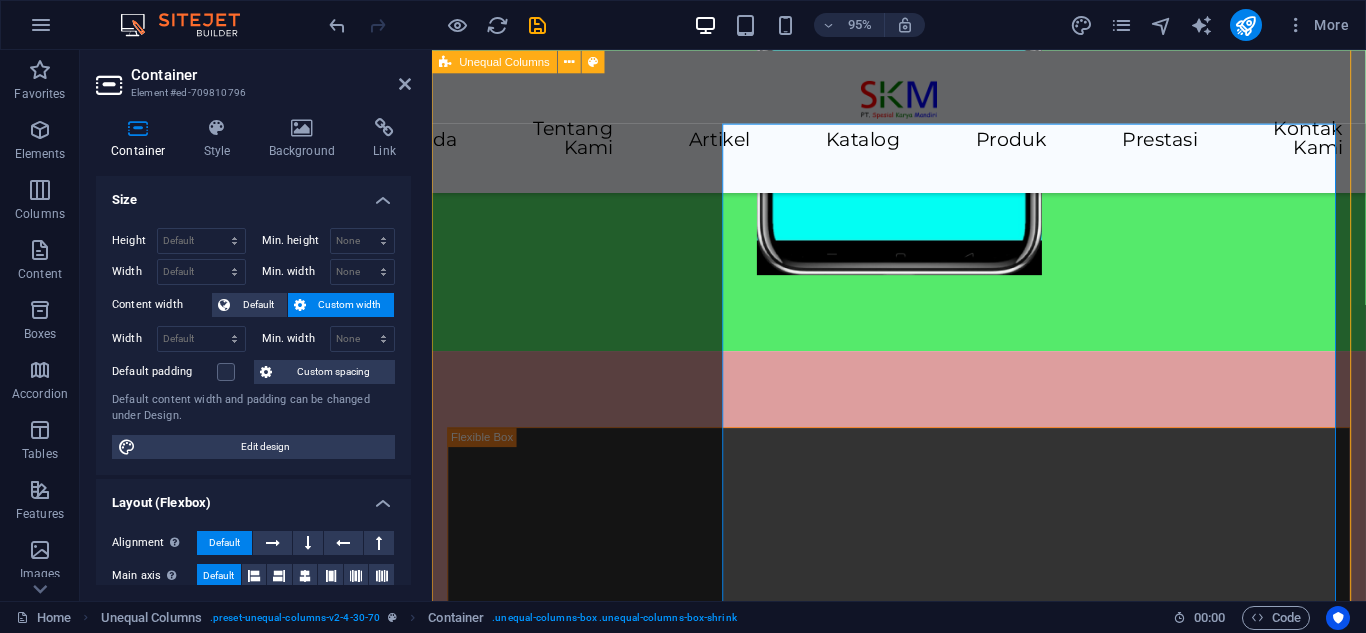 click on "Tentang Kami VISI Menjadi platform terdepan dalam menyediakan layanan terapi yang mudah diakses dan berkualitas tinggi bagi masyarakat Indonesia, khususnya penyandang disabilitas. MISI Membangun komunitas online yang mendukung dan informatif bagi pengguna, terapis, dan mitra. Menawarkan berbagai macam layanan terapi yang komprehensif dan berkualitas tinggi.  Menyediakan aplikasi yang ramah pengguna dan mudah digunakan untuk menghubungkan pengguna dengan terapis profesional. Hubungi Kami" at bounding box center (923, 914) 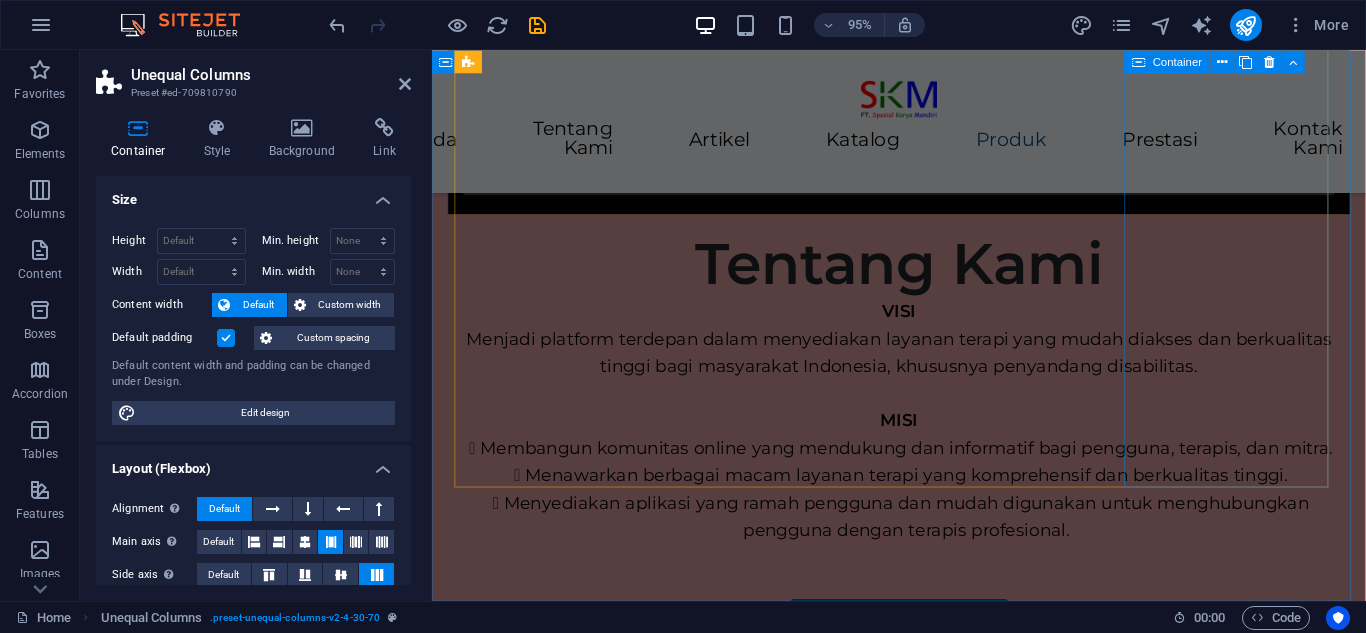 scroll, scrollTop: 2000, scrollLeft: 0, axis: vertical 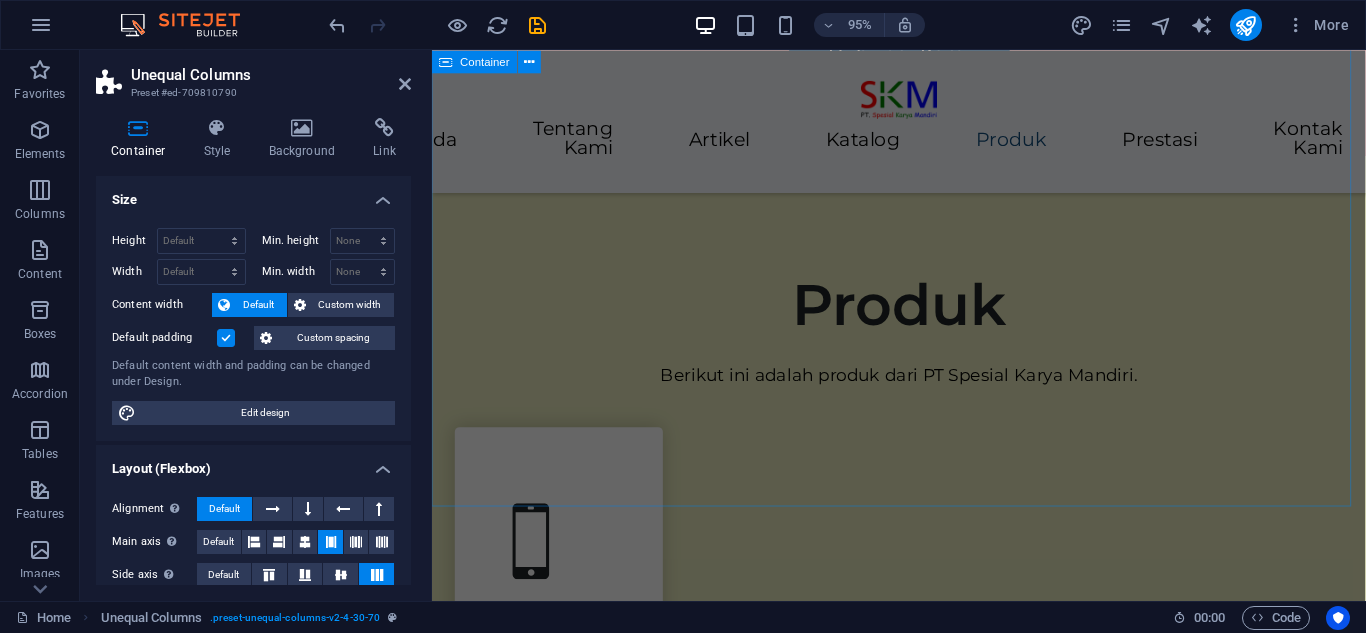 click on "Produk Berikut ini adalah produk dari PT Spesial Karya Mandiri. Spesial Terapi Solusi media pembelajaran bagi anak berkebutuhan khusus. Unduh SpeciaLearn Jasa Layanan Bimbingan Belajar Inklusif dan Pembuatan Media Ajar. SPIK! Aplikasi Terapi Wicara bagi Anak Berkebuthan Khusus, termasuk Speech Delay. Book & E-Book Menghadirkan kisah kembar spesial (autis) dari lahir sampai usia dewasa. Lihat Katalog" at bounding box center [923, 1507] 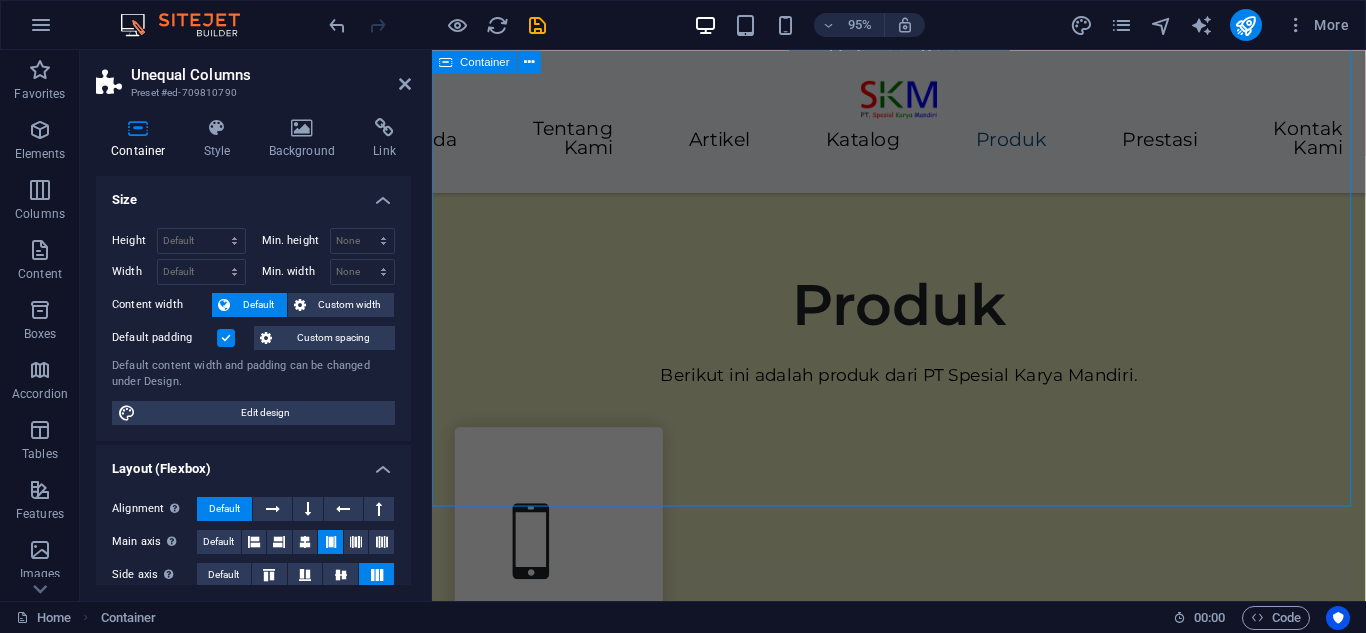 click on "Produk Berikut ini adalah produk dari PT Spesial Karya Mandiri. Spesial Terapi Solusi media pembelajaran bagi anak berkebutuhan khusus. Unduh SpeciaLearn Jasa Layanan Bimbingan Belajar Inklusif dan Pembuatan Media Ajar. SPIK! Aplikasi Terapi Wicara bagi Anak Berkebuthan Khusus, termasuk Speech Delay. Book & E-Book Menghadirkan kisah kembar spesial (autis) dari lahir sampai usia dewasa. Lihat Katalog" at bounding box center [923, 1507] 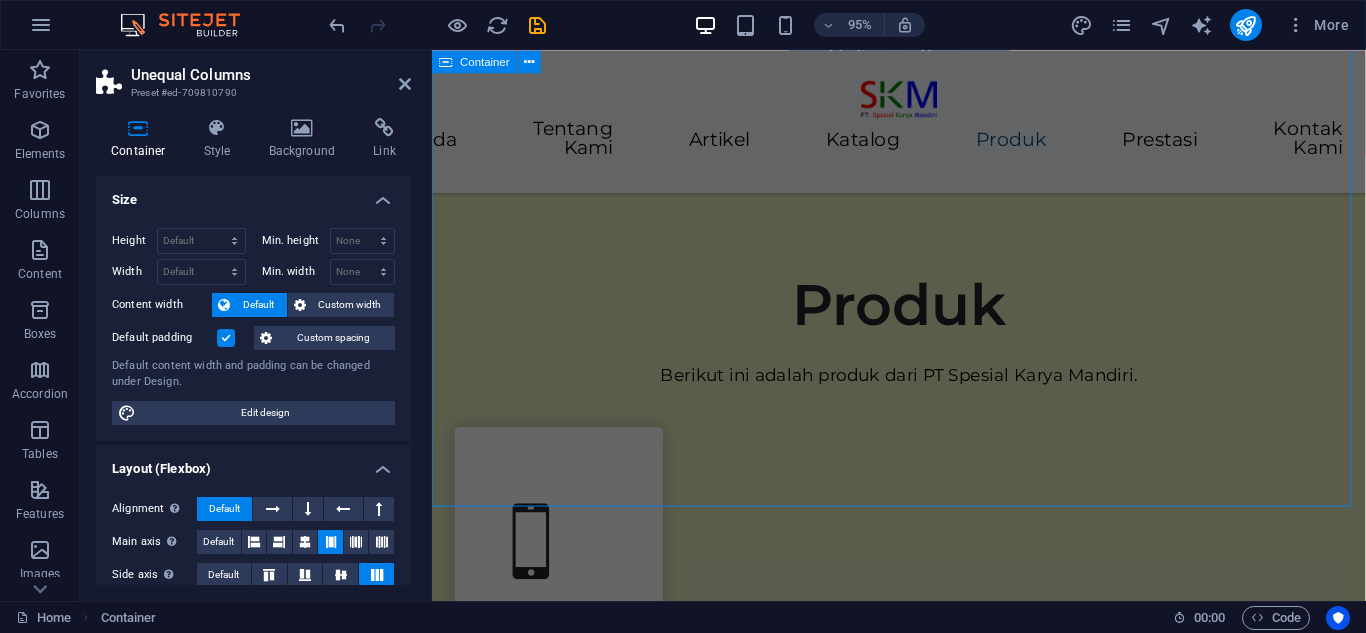 click on "Produk Berikut ini adalah produk dari PT Spesial Karya Mandiri. Spesial Terapi Solusi media pembelajaran bagi anak berkebutuhan khusus. Unduh SpeciaLearn Jasa Layanan Bimbingan Belajar Inklusif dan Pembuatan Media Ajar. SPIK! Aplikasi Terapi Wicara bagi Anak Berkebuthan Khusus, termasuk Speech Delay. Book & E-Book Menghadirkan kisah kembar spesial (autis) dari lahir sampai usia dewasa. Lihat Katalog" at bounding box center [923, 1507] 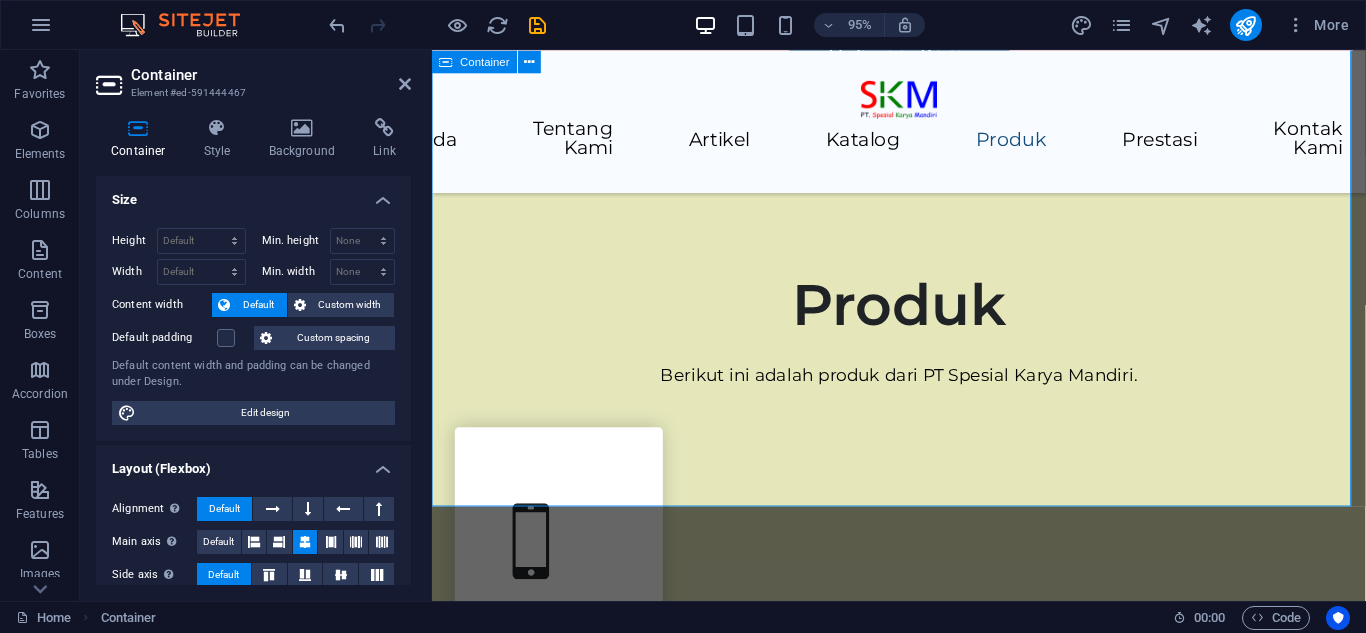 click on "Produk Berikut ini adalah produk dari PT Spesial Karya Mandiri. Spesial Terapi Solusi media pembelajaran bagi anak berkebutuhan khusus. Unduh SpeciaLearn Jasa Layanan Bimbingan Belajar Inklusif dan Pembuatan Media Ajar. SPIK! Aplikasi Terapi Wicara bagi Anak Berkebuthan Khusus, termasuk Speech Delay. Book & E-Book Menghadirkan kisah kembar spesial (autis) dari lahir sampai usia dewasa. Lihat Katalog" at bounding box center [923, 1507] 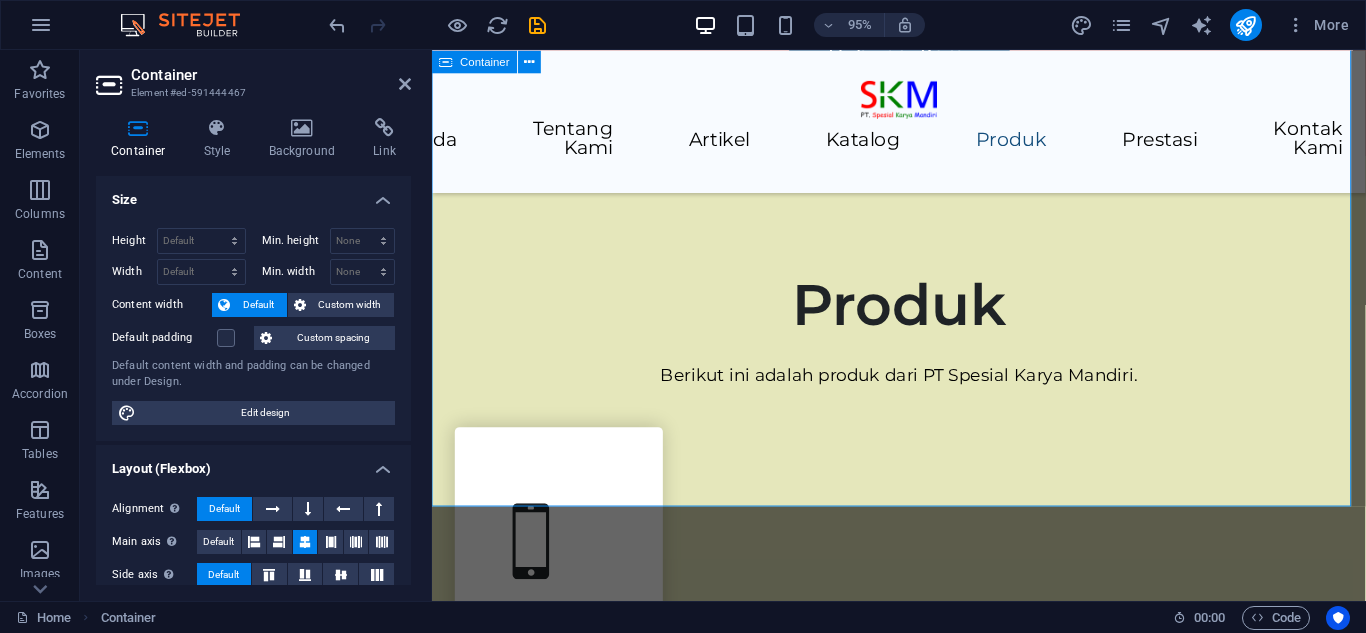 click on "Produk Berikut ini adalah produk dari PT Spesial Karya Mandiri. Spesial Terapi Solusi media pembelajaran bagi anak berkebutuhan khusus. Unduh SpeciaLearn Jasa Layanan Bimbingan Belajar Inklusif dan Pembuatan Media Ajar. SPIK! Aplikasi Terapi Wicara bagi Anak Berkebuthan Khusus, termasuk Speech Delay. Book & E-Book Menghadirkan kisah kembar spesial (autis) dari lahir sampai usia dewasa. Lihat Katalog" at bounding box center [923, 1507] 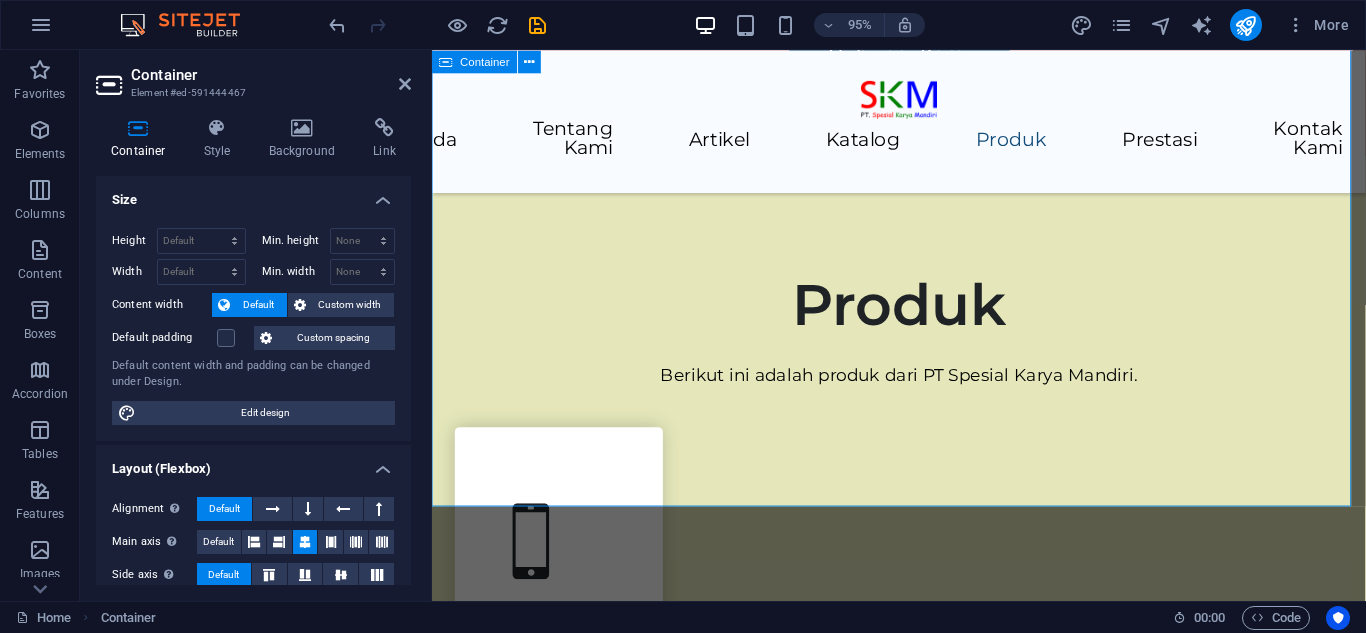 click on "Produk Berikut ini adalah produk dari PT Spesial Karya Mandiri. Spesial Terapi Solusi media pembelajaran bagi anak berkebutuhan khusus. Unduh SpeciaLearn Jasa Layanan Bimbingan Belajar Inklusif dan Pembuatan Media Ajar. SPIK! Aplikasi Terapi Wicara bagi Anak Berkebuthan Khusus, termasuk Speech Delay. Book & E-Book Menghadirkan kisah kembar spesial (autis) dari lahir sampai usia dewasa. Lihat Katalog" at bounding box center (923, 1507) 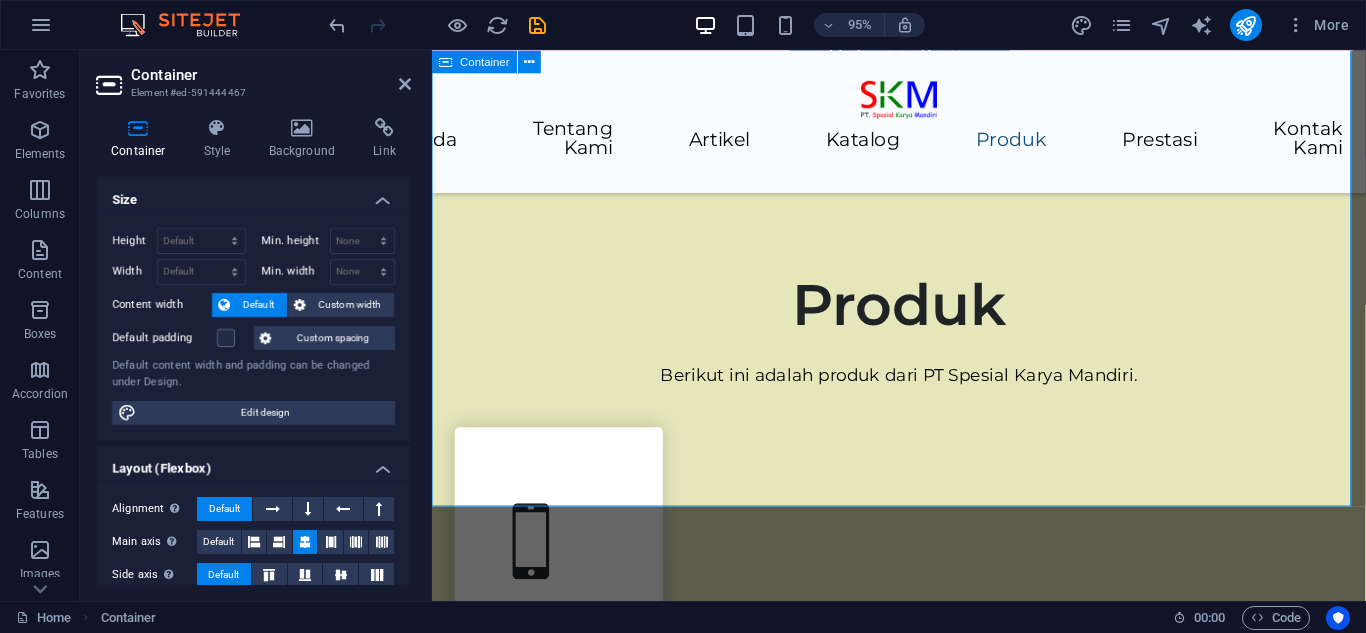 click on "Produk Berikut ini adalah produk dari PT Spesial Karya Mandiri. Spesial Terapi Solusi media pembelajaran bagi anak berkebutuhan khusus. Unduh SpeciaLearn Jasa Layanan Bimbingan Belajar Inklusif dan Pembuatan Media Ajar. SPIK! Aplikasi Terapi Wicara bagi Anak Berkebuthan Khusus, termasuk Speech Delay. Book & E-Book Menghadirkan kisah kembar spesial (autis) dari lahir sampai usia dewasa. Lihat Katalog" at bounding box center [923, 1507] 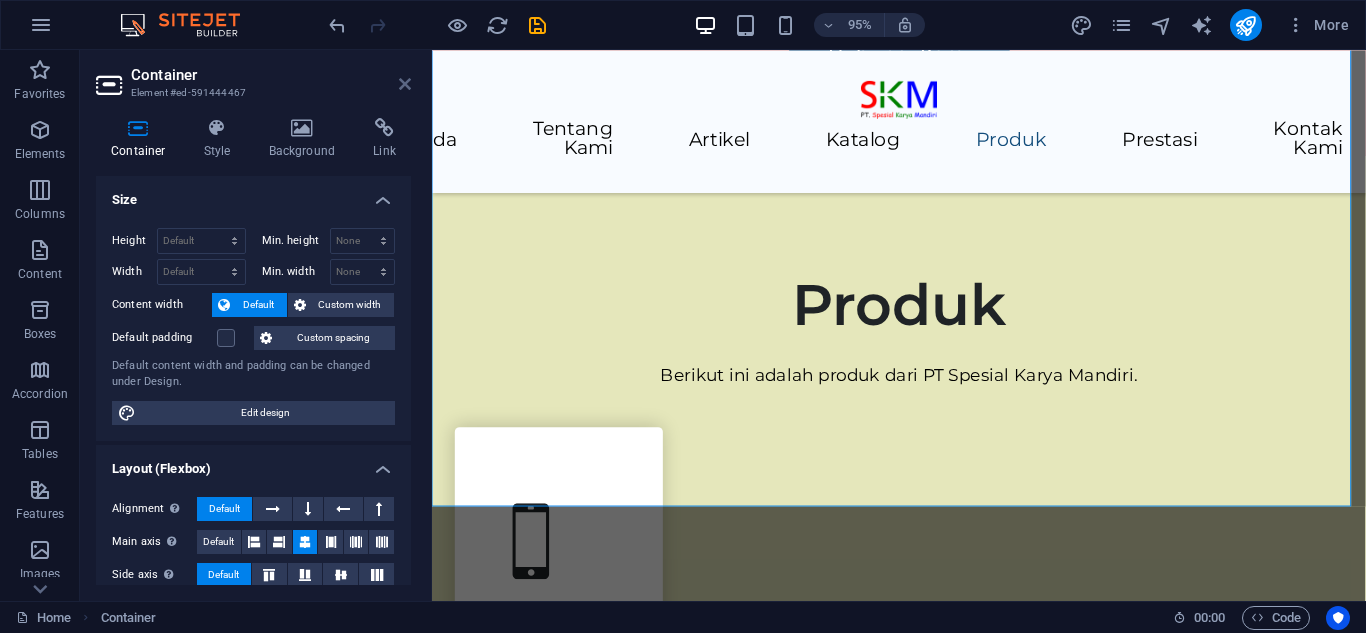 click at bounding box center [405, 84] 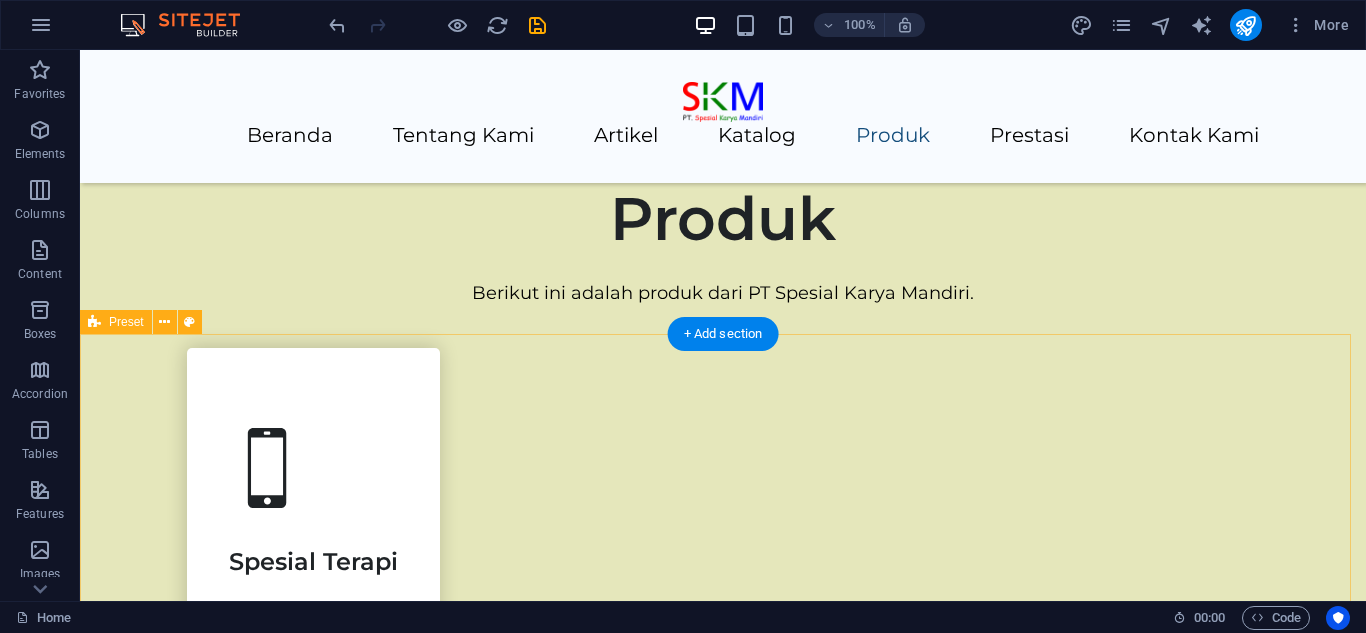 scroll, scrollTop: 2367, scrollLeft: 0, axis: vertical 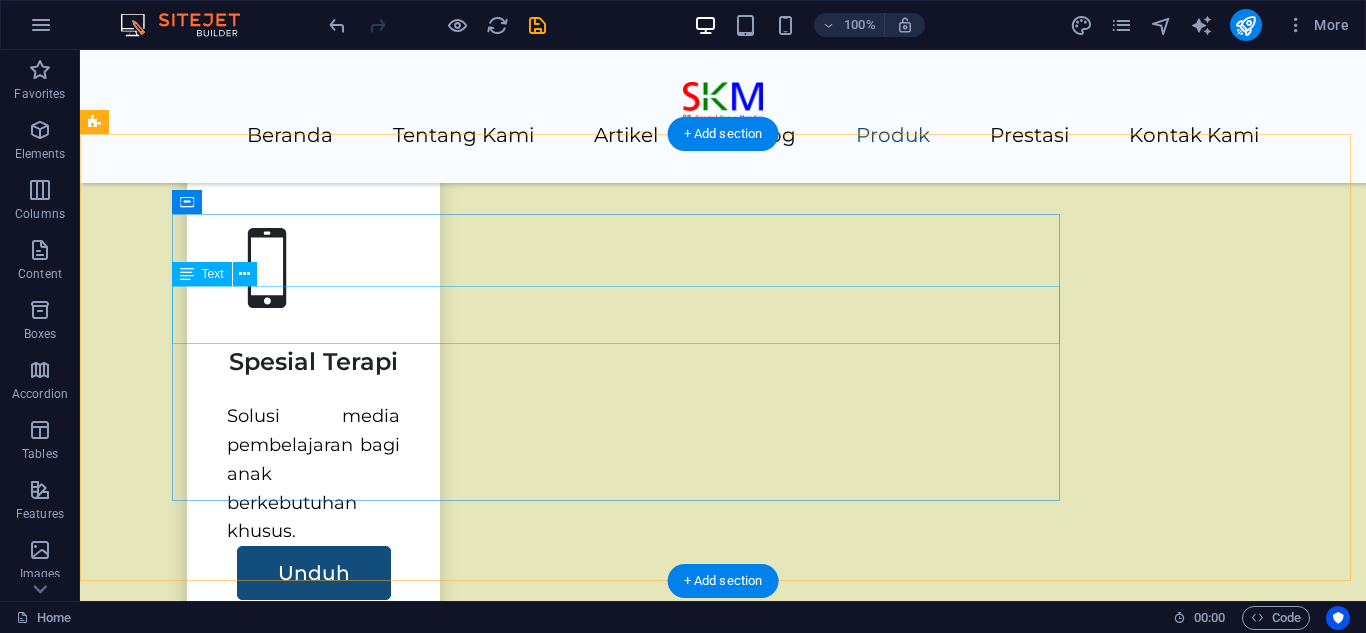 click on "Buku yang menceritakan perjalanan orang tua dalam mengasuh kembar autis dan perjuangannya agar dapat hidup mandiri." at bounding box center (640, 2569) 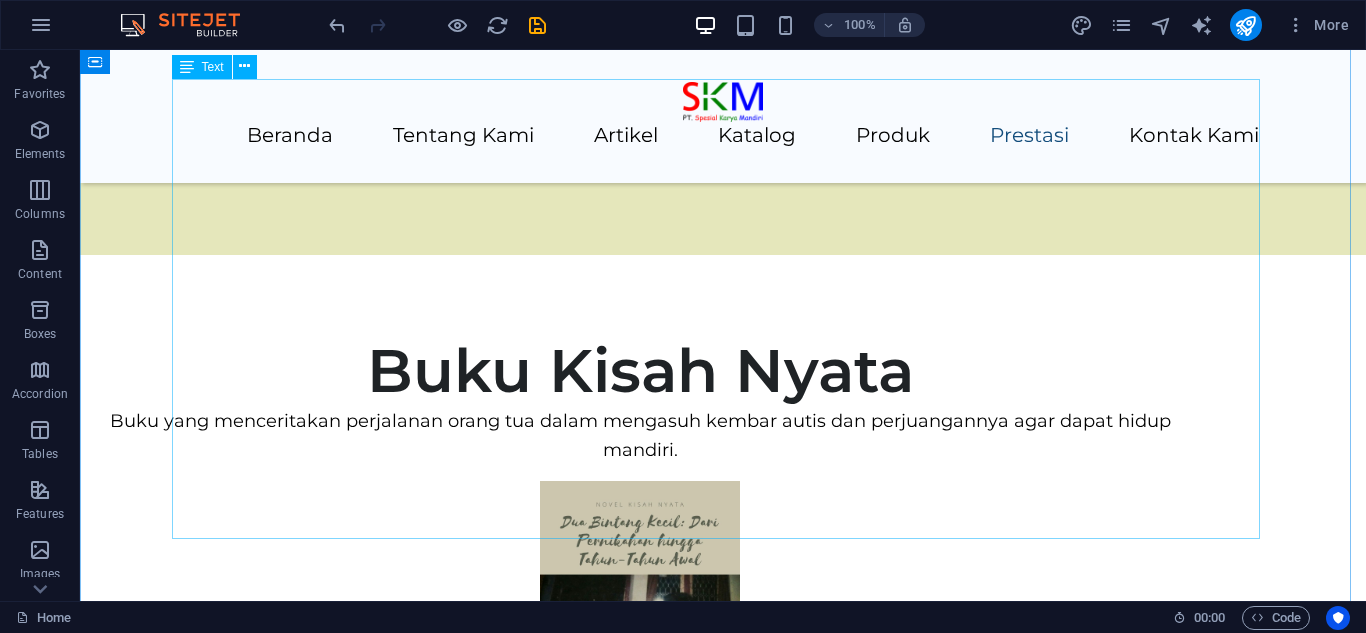 scroll, scrollTop: 4400, scrollLeft: 0, axis: vertical 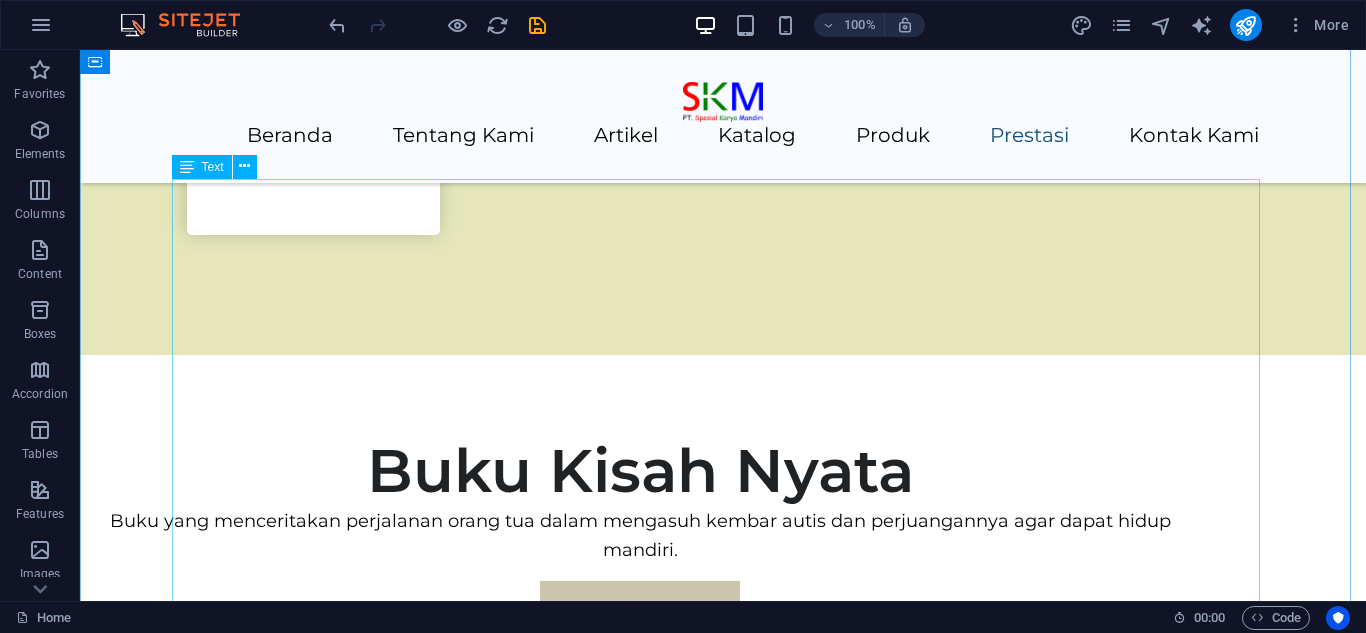 click on "Kami telah Menggelar beberapa kegiatan, diantaranya sebagai berikut: Kata Siapa Autisme tidak bisa berbisnis (11 [MONTH] 2024) Workshop Dasar-Dasar HTML Bagian 1 (8 [MONTH] 2024) Tips dan Trik menghadapi Anak Berkebutuhan Khusus (15 [MONTH] 2024) Workshop Dasar-Dasar CSS Bagian 1 (12 [MONTH] 2024) Peran Keluarga dalam Menyikapi  dan Mendampingi Anak Berkebutuhan Khusus (19 [MONTH] 2024) Workshop Dasar-Dasar HTML Bagian 2 (26 [MONTH] 2024) Menangani Anak Berkebutuhan Khusus di Sekolah (10 [MONTH] 2024) Workshop Dasar-Dasar HTML Bagian 3 (24 [MONTH] 2024) Menghadapi Tantrum pada Anak Berkebutuhan Khusus (8 [MONTH] 2024) Workshop Dasar-Dasar HTML Bagian 4 (22 [MONTH] 2024) Talkshow Inspiratif di SLB Negeri 10 [CITY] (4 [MONTH] 2024) Kesejahteraan Mental dan Fisik bagi Orang Tua dalam Pengasuhan Anak Disabilitas (12 [MONTH] 2024)  Workshop AI dan Disabililtas (26 [MONTH] 2025) Menggali Potensi Anak Berkebutuhan Khusus (16 [MONTH] 2025)" at bounding box center (723, 6391) 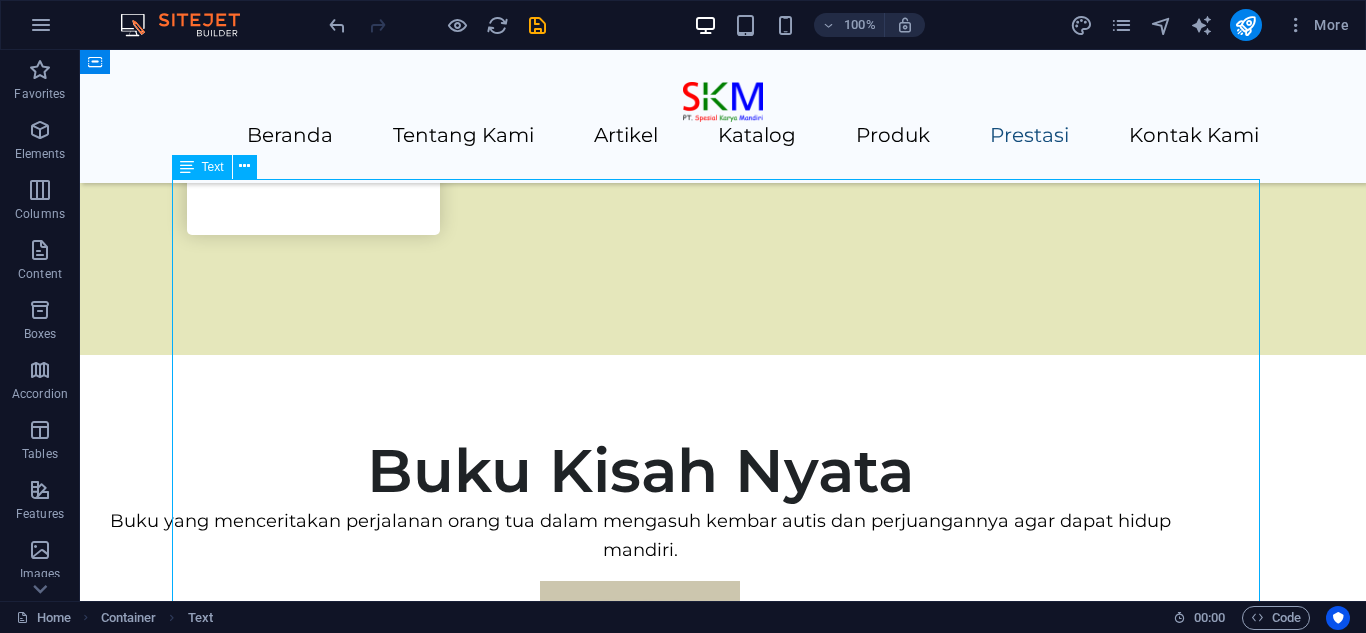 click on "Kami telah Menggelar beberapa kegiatan, diantaranya sebagai berikut: Kata Siapa Autisme tidak bisa berbisnis (11 [MONTH] 2024) Workshop Dasar-Dasar HTML Bagian 1 (8 [MONTH] 2024) Tips dan Trik menghadapi Anak Berkebutuhan Khusus (15 [MONTH] 2024) Workshop Dasar-Dasar CSS Bagian 1 (12 [MONTH] 2024) Peran Keluarga dalam Menyikapi  dan Mendampingi Anak Berkebutuhan Khusus (19 [MONTH] 2024) Workshop Dasar-Dasar HTML Bagian 2 (26 [MONTH] 2024) Menangani Anak Berkebutuhan Khusus di Sekolah (10 [MONTH] 2024) Workshop Dasar-Dasar HTML Bagian 3 (24 [MONTH] 2024) Menghadapi Tantrum pada Anak Berkebutuhan Khusus (8 [MONTH] 2024) Workshop Dasar-Dasar HTML Bagian 4 (22 [MONTH] 2024) Talkshow Inspiratif di SLB Negeri 10 [CITY] (4 [MONTH] 2024) Kesejahteraan Mental dan Fisik bagi Orang Tua dalam Pengasuhan Anak Disabilitas (12 [MONTH] 2024)  Workshop AI dan Disabililtas (26 [MONTH] 2025) Menggali Potensi Anak Berkebutuhan Khusus (16 [MONTH] 2025)" at bounding box center (723, 6391) 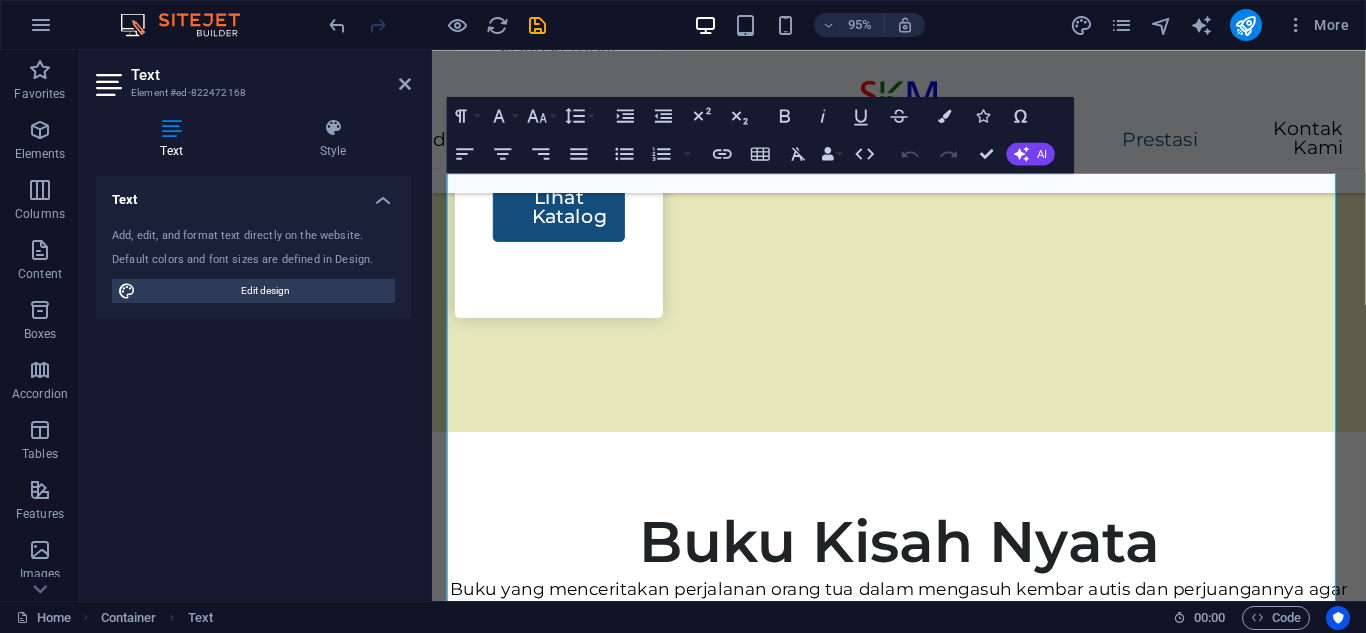 scroll, scrollTop: 4428, scrollLeft: 0, axis: vertical 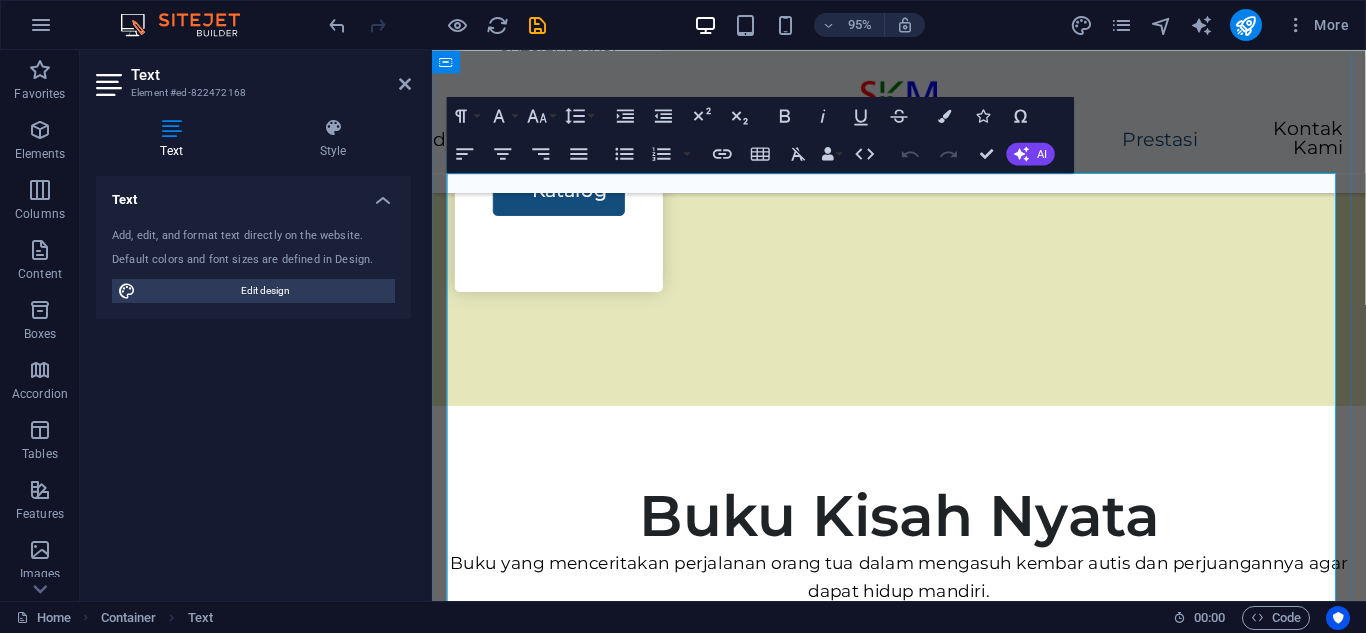 click on "Kata Siapa Autisme tidak bisa berbisnis (11 Juli 2024)" at bounding box center [923, 5904] 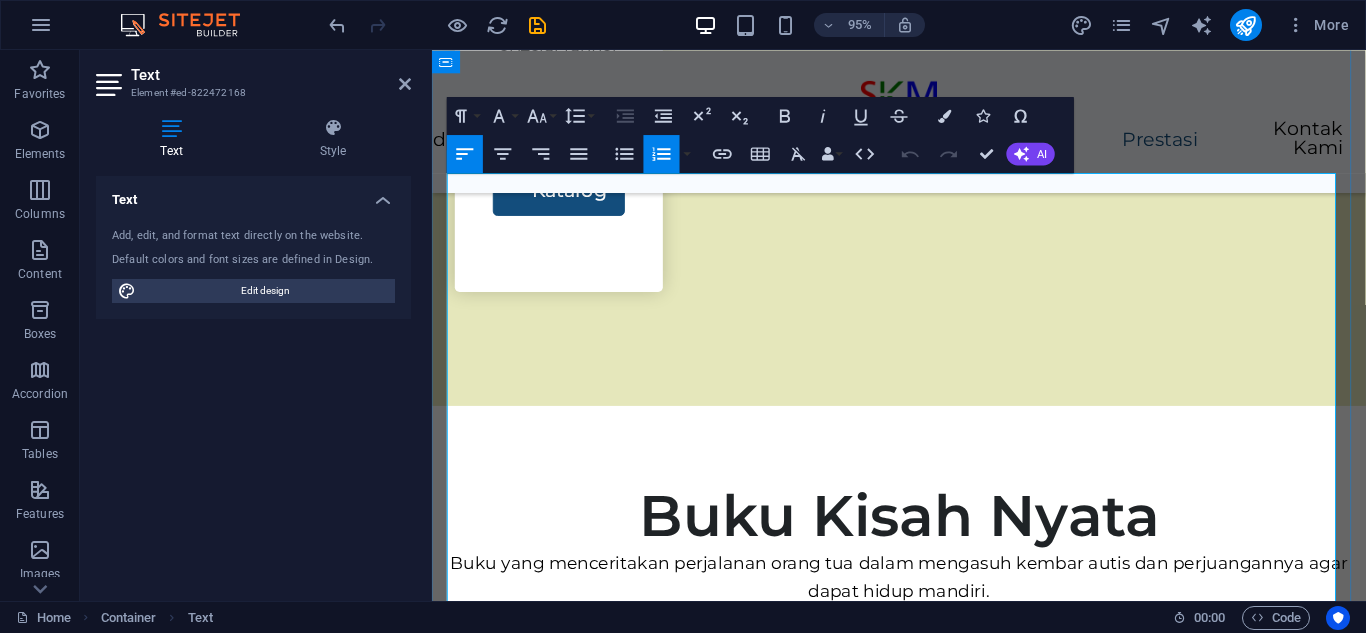click on "Kata Siapa Autisme tidak bisa berbisnis (11 Juli 2024)" at bounding box center (923, 5904) 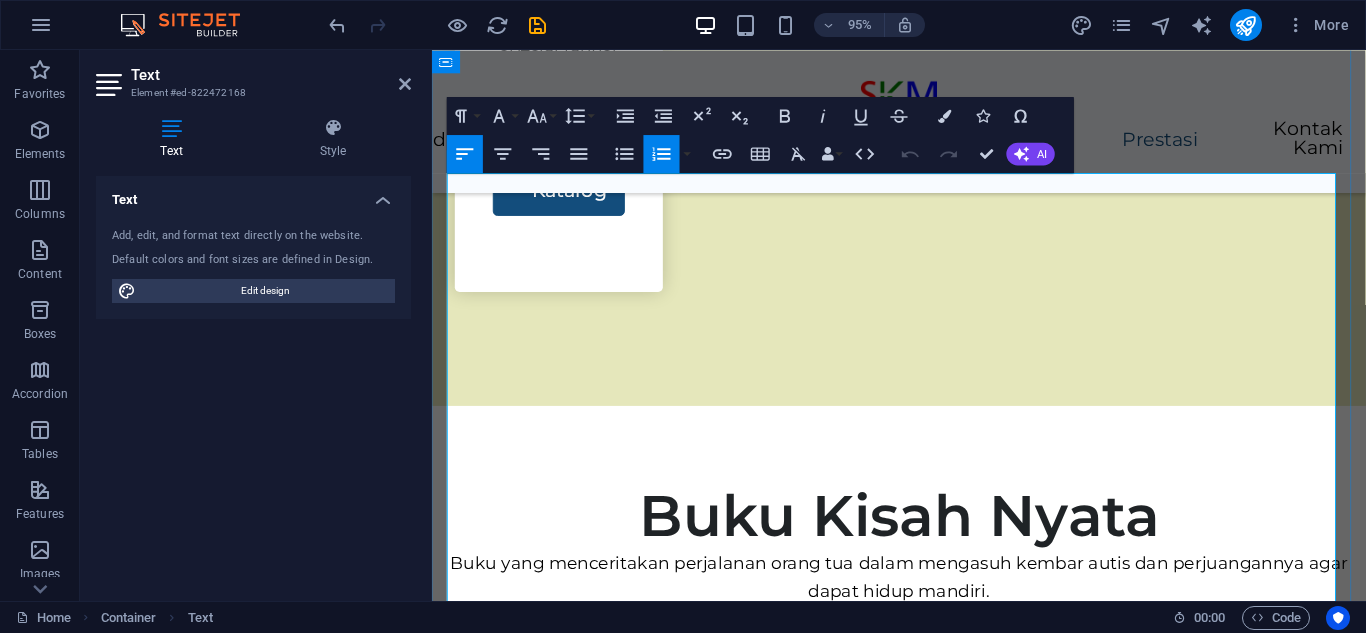 click on "Tips dan Trik menghadapi Anak Berkebutuhan Khusus (15 Agustus 2024)" at bounding box center [923, 5962] 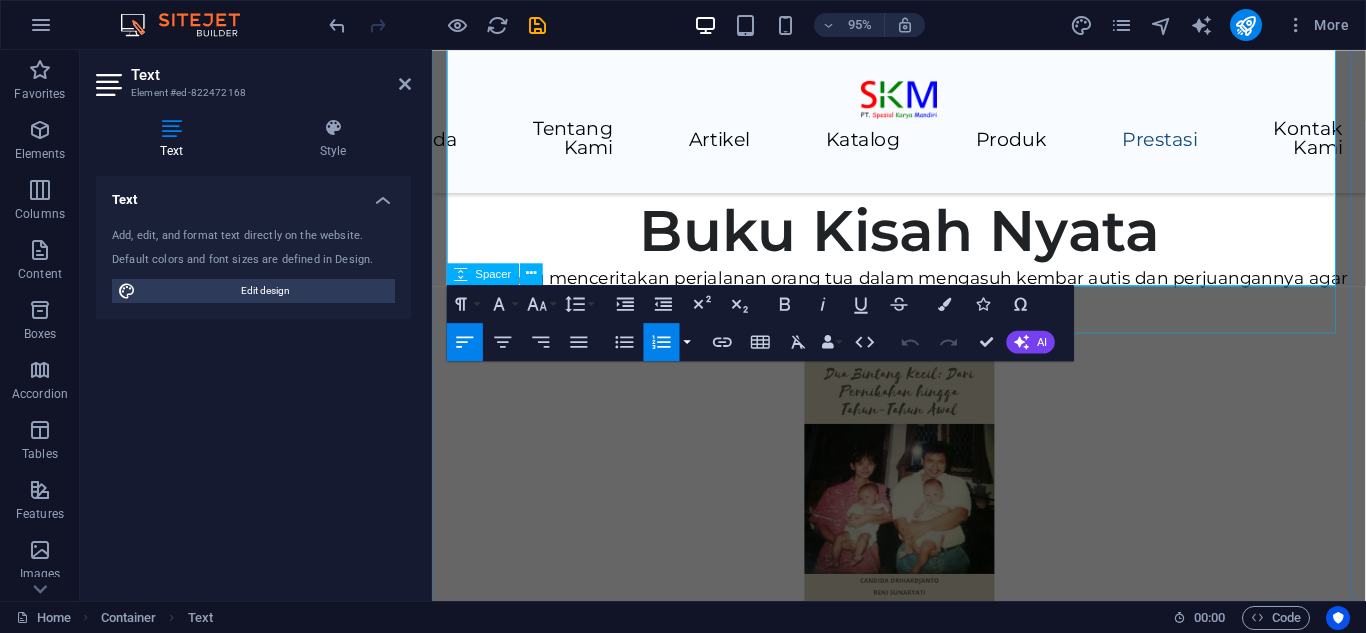 scroll, scrollTop: 4828, scrollLeft: 0, axis: vertical 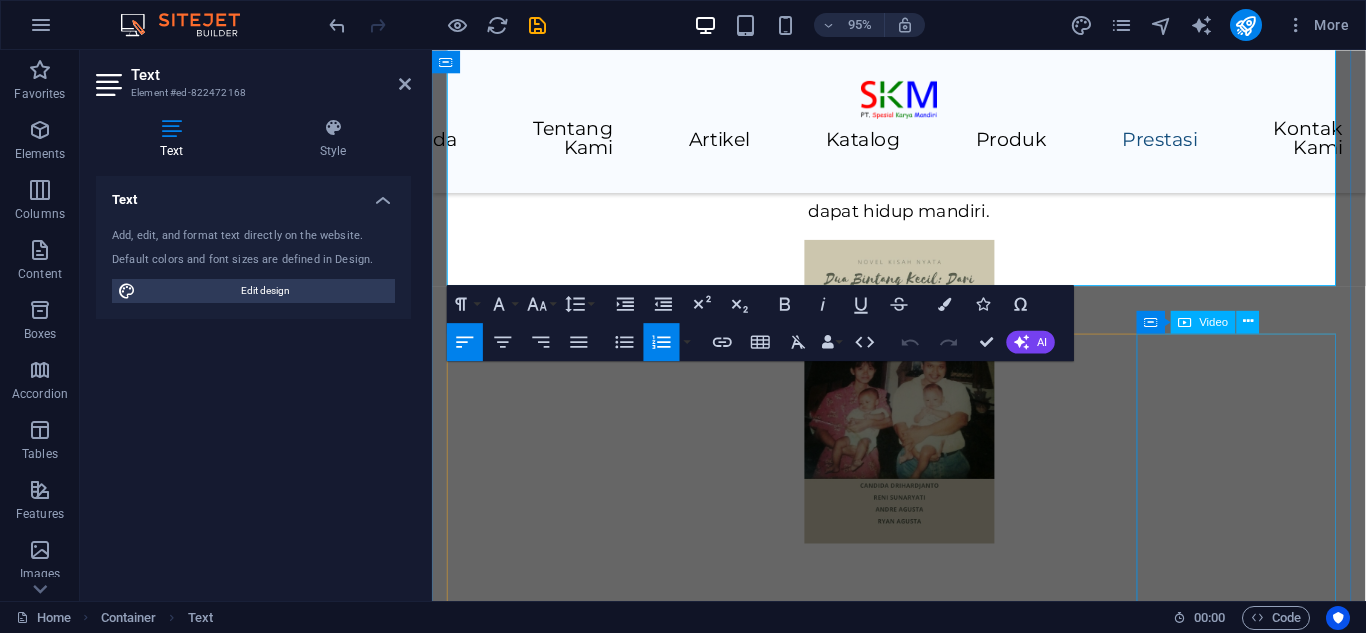 click at bounding box center [555, 11345] 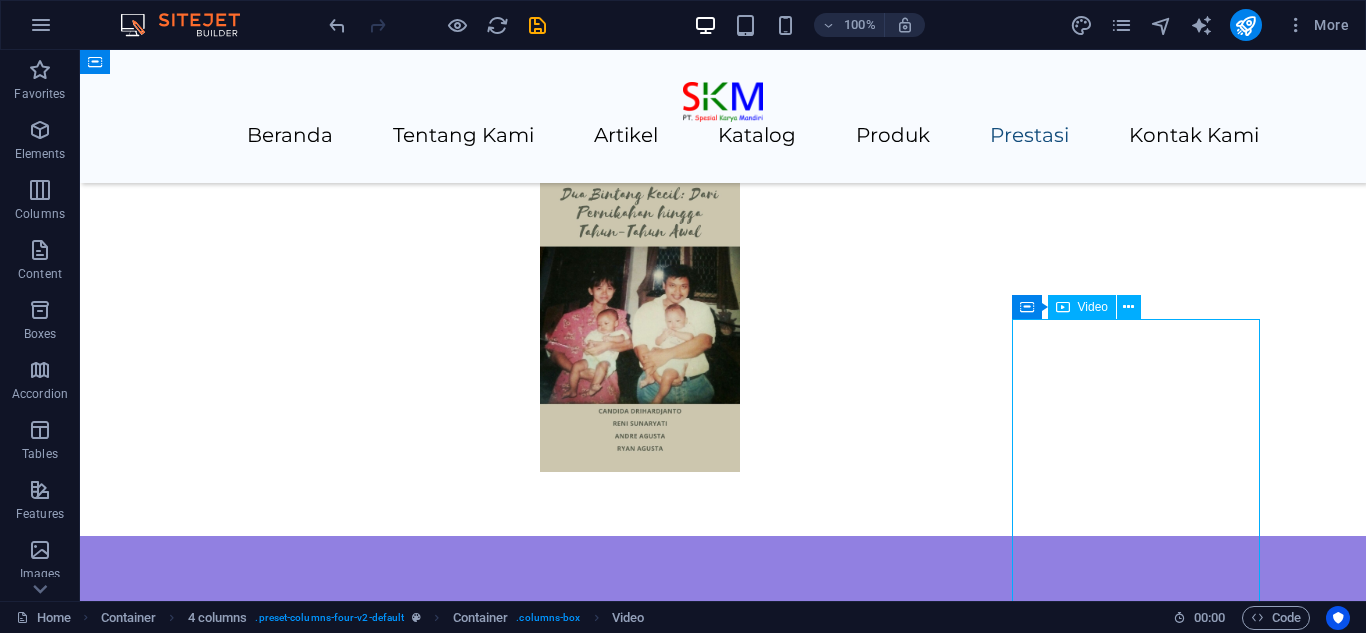 scroll, scrollTop: 4770, scrollLeft: 0, axis: vertical 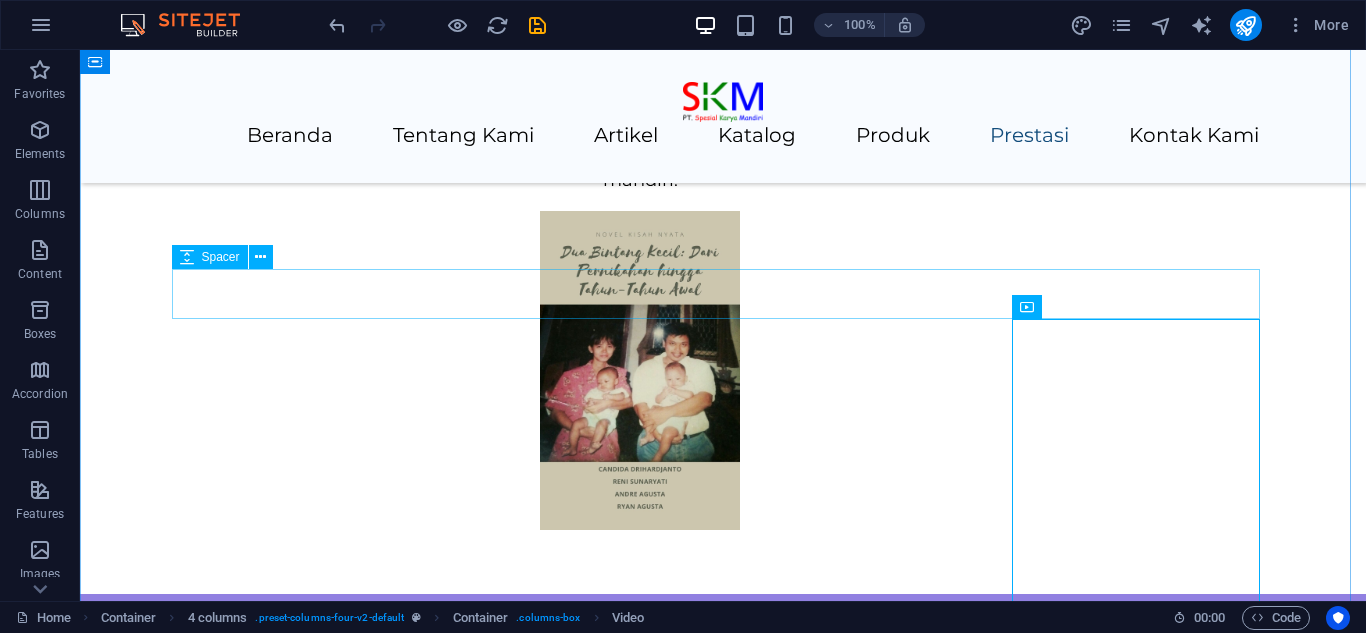 click at bounding box center [723, 6277] 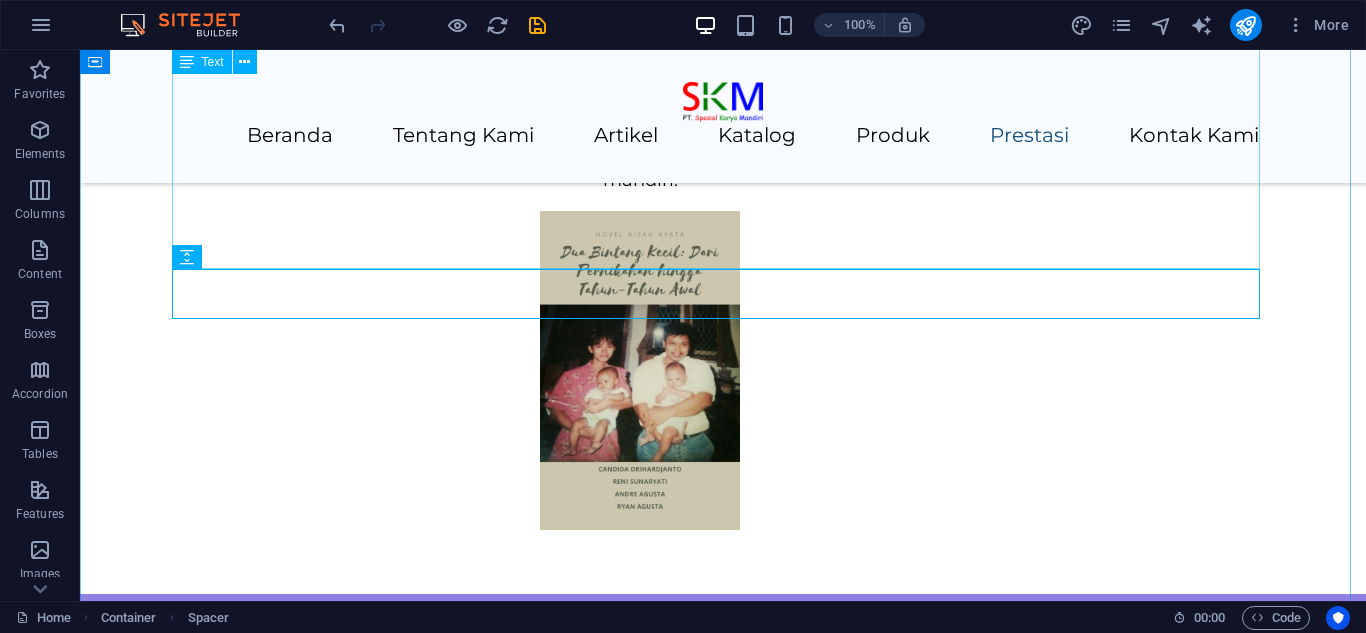 click on "Kami telah Menggelar beberapa kegiatan, diantaranya sebagai berikut: Kata Siapa Autisme tidak bisa berbisnis (11 [MONTH] 2024) Workshop Dasar-Dasar HTML Bagian 1 (8 [MONTH] 2024) Tips dan Trik menghadapi Anak Berkebutuhan Khusus (15 [MONTH] 2024) Workshop Dasar-Dasar CSS Bagian 1 (12 [MONTH] 2024) Peran Keluarga dalam Menyikapi  dan Mendampingi Anak Berkebutuhan Khusus (19 [MONTH] 2024) Workshop Dasar-Dasar HTML Bagian 2 (26 [MONTH] 2024) Menangani Anak Berkebutuhan Khusus di Sekolah (10 [MONTH] 2024) Workshop Dasar-Dasar HTML Bagian 3 (24 [MONTH] 2024) Menghadapi Tantrum pada Anak Berkebutuhan Khusus (8 [MONTH] 2024) Workshop Dasar-Dasar HTML Bagian 4 (22 [MONTH] 2024) Talkshow Inspiratif di SLB Negeri 10 [CITY] (4 [MONTH] 2024) Kesejahteraan Mental dan Fisik bagi Orang Tua dalam Pengasuhan Anak Disabilitas (12 [MONTH] 2024)  Workshop AI dan Disabililtas (26 [MONTH] 2025) Menggali Potensi Anak Berkebutuhan Khusus (16 [MONTH] 2025)" at bounding box center (723, 6021) 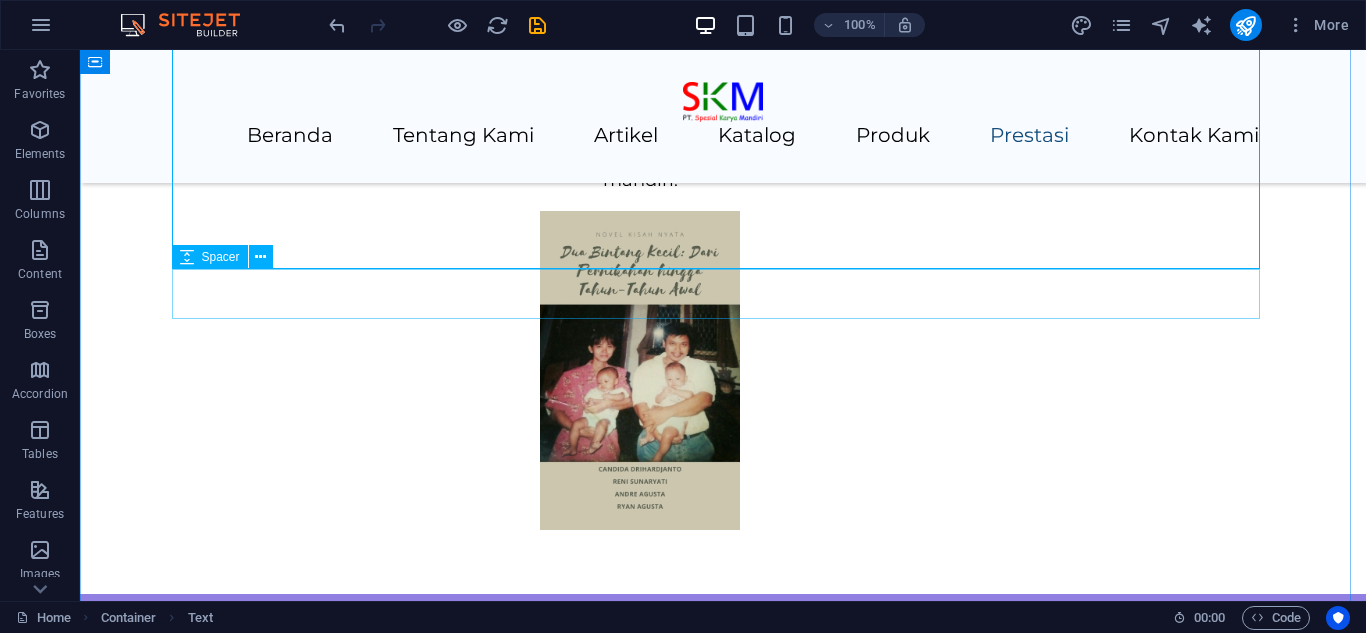 click at bounding box center (723, 6277) 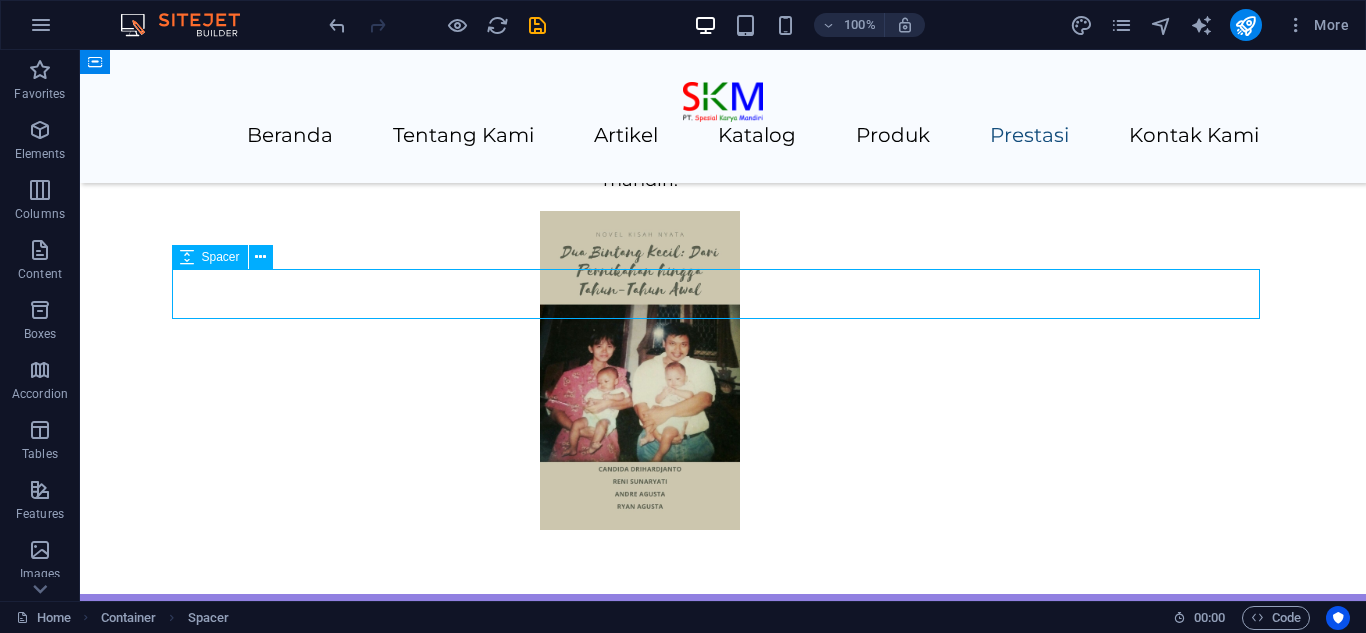 click on "Kami telah Menggelar beberapa kegiatan, diantaranya sebagai berikut: Kata Siapa Autisme tidak bisa berbisnis (11 [MONTH] 2024) Workshop Dasar-Dasar HTML Bagian 1 (8 [MONTH] 2024) Tips dan Trik menghadapi Anak Berkebutuhan Khusus (15 [MONTH] 2024) Workshop Dasar-Dasar CSS Bagian 1 (12 [MONTH] 2024) Peran Keluarga dalam Menyikapi  dan Mendampingi Anak Berkebutuhan Khusus (19 [MONTH] 2024) Workshop Dasar-Dasar HTML Bagian 2 (26 [MONTH] 2024) Menangani Anak Berkebutuhan Khusus di Sekolah (10 [MONTH] 2024) Workshop Dasar-Dasar HTML Bagian 3 (24 [MONTH] 2024) Menghadapi Tantrum pada Anak Berkebutuhan Khusus (8 [MONTH] 2024) Workshop Dasar-Dasar HTML Bagian 4 (22 [MONTH] 2024) Talkshow Inspiratif di SLB Negeri 10 [CITY] (4 [MONTH] 2024) Kesejahteraan Mental dan Fisik bagi Orang Tua dalam Pengasuhan Anak Disabilitas (12 [MONTH] 2024)  Workshop AI dan Disabililtas (26 [MONTH] 2025) Menggali Potensi Anak Berkebutuhan Khusus (16 [MONTH] 2025)" at bounding box center (723, 6021) 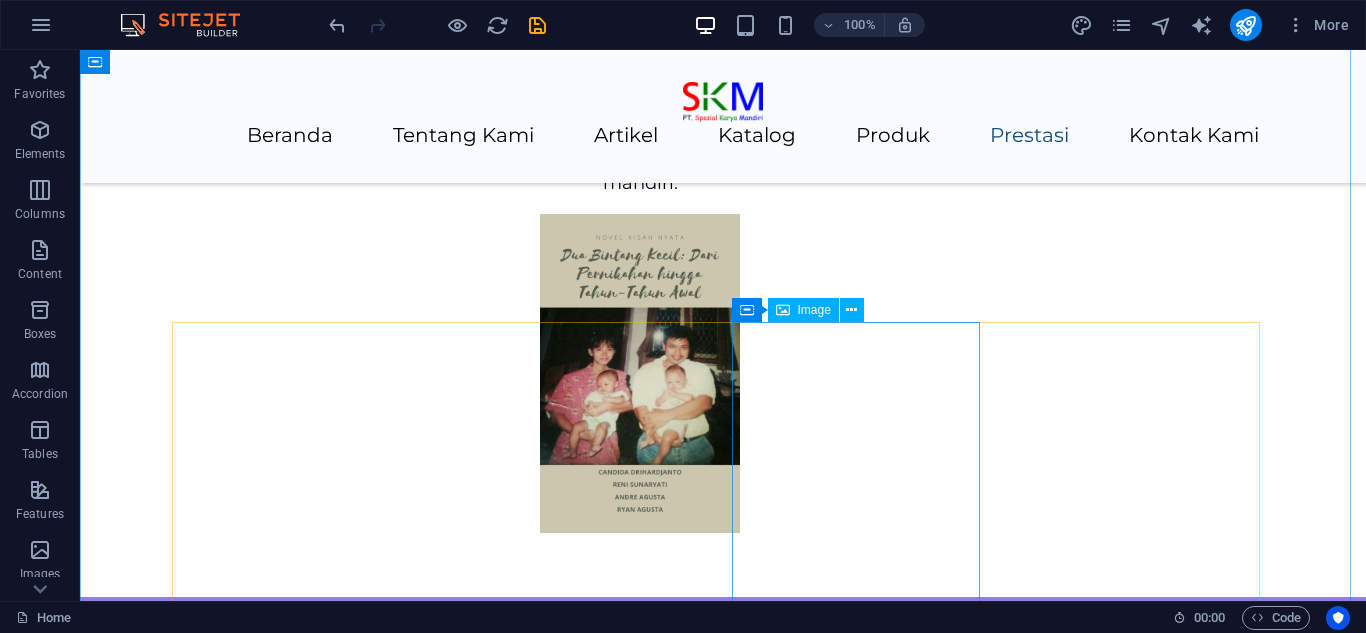 scroll, scrollTop: 4467, scrollLeft: 0, axis: vertical 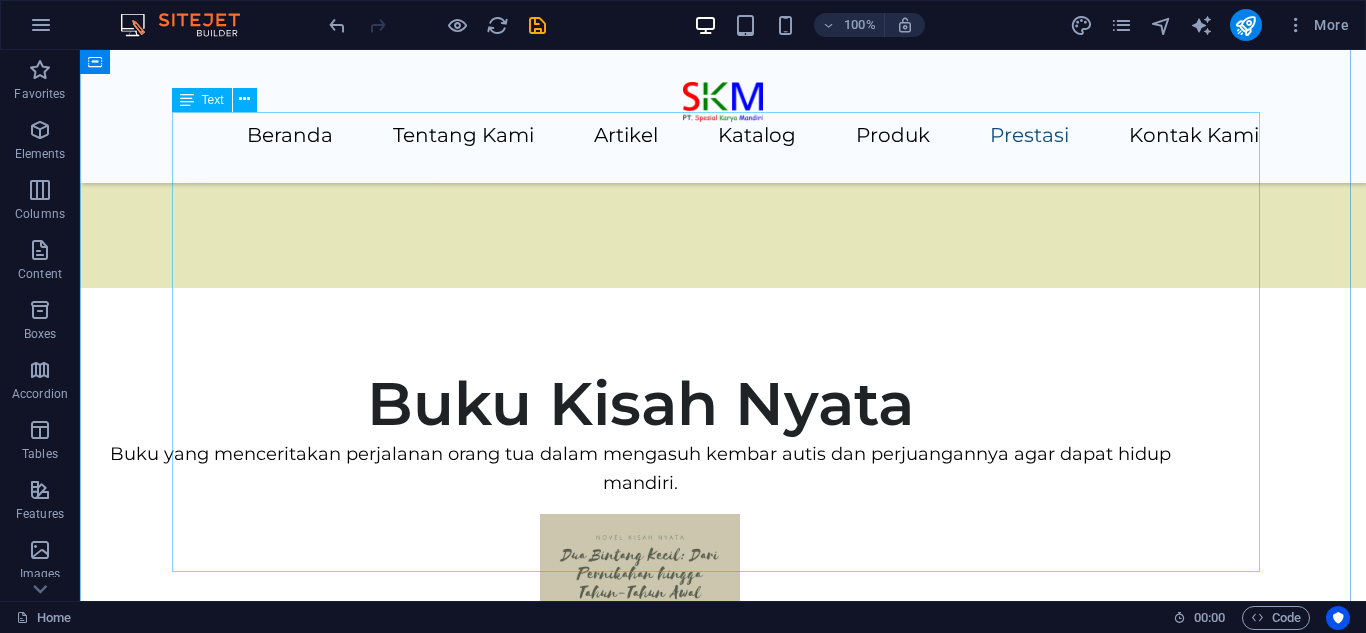 click on "Kami telah Menggelar beberapa kegiatan, diantaranya sebagai berikut: Kata Siapa Autisme tidak bisa berbisnis (11 [MONTH] 2024) Workshop Dasar-Dasar HTML Bagian 1 (8 [MONTH] 2024) Tips dan Trik menghadapi Anak Berkebutuhan Khusus (15 [MONTH] 2024) Workshop Dasar-Dasar CSS Bagian 1 (12 [MONTH] 2024) Peran Keluarga dalam Menyikapi  dan Mendampingi Anak Berkebutuhan Khusus (19 [MONTH] 2024) Workshop Dasar-Dasar HTML Bagian 2 (26 [MONTH] 2024) Menangani Anak Berkebutuhan Khusus di Sekolah (10 [MONTH] 2024) Workshop Dasar-Dasar HTML Bagian 3 (24 [MONTH] 2024) Menghadapi Tantrum pada Anak Berkebutuhan Khusus (8 [MONTH] 2024) Workshop Dasar-Dasar HTML Bagian 4 (22 [MONTH] 2024) Talkshow Inspiratif di SLB Negeri 10 [CITY] (4 [MONTH] 2024) Kesejahteraan Mental dan Fisik bagi Orang Tua dalam Pengasuhan Anak Disabilitas (12 [MONTH] 2024)  Workshop AI dan Disabililtas (26 [MONTH] 2025) Menggali Potensi Anak Berkebutuhan Khusus (16 [MONTH] 2025)" at bounding box center (723, 6324) 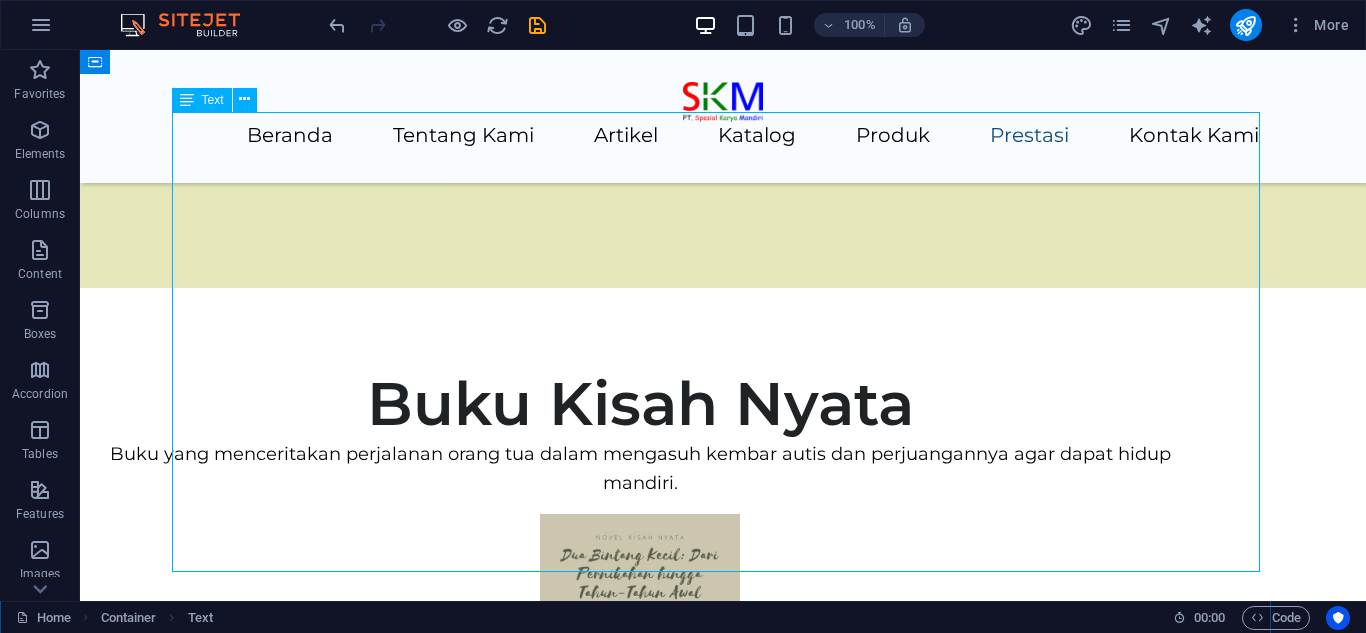 click on "Kami telah Menggelar beberapa kegiatan, diantaranya sebagai berikut: Kata Siapa Autisme tidak bisa berbisnis (11 [MONTH] 2024) Workshop Dasar-Dasar HTML Bagian 1 (8 [MONTH] 2024) Tips dan Trik menghadapi Anak Berkebutuhan Khusus (15 [MONTH] 2024) Workshop Dasar-Dasar CSS Bagian 1 (12 [MONTH] 2024) Peran Keluarga dalam Menyikapi  dan Mendampingi Anak Berkebutuhan Khusus (19 [MONTH] 2024) Workshop Dasar-Dasar HTML Bagian 2 (26 [MONTH] 2024) Menangani Anak Berkebutuhan Khusus di Sekolah (10 [MONTH] 2024) Workshop Dasar-Dasar HTML Bagian 3 (24 [MONTH] 2024) Menghadapi Tantrum pada Anak Berkebutuhan Khusus (8 [MONTH] 2024) Workshop Dasar-Dasar HTML Bagian 4 (22 [MONTH] 2024) Talkshow Inspiratif di SLB Negeri 10 [CITY] (4 [MONTH] 2024) Kesejahteraan Mental dan Fisik bagi Orang Tua dalam Pengasuhan Anak Disabilitas (12 [MONTH] 2024)  Workshop AI dan Disabililtas (26 [MONTH] 2025) Menggali Potensi Anak Berkebutuhan Khusus (16 [MONTH] 2025)" at bounding box center [723, 6324] 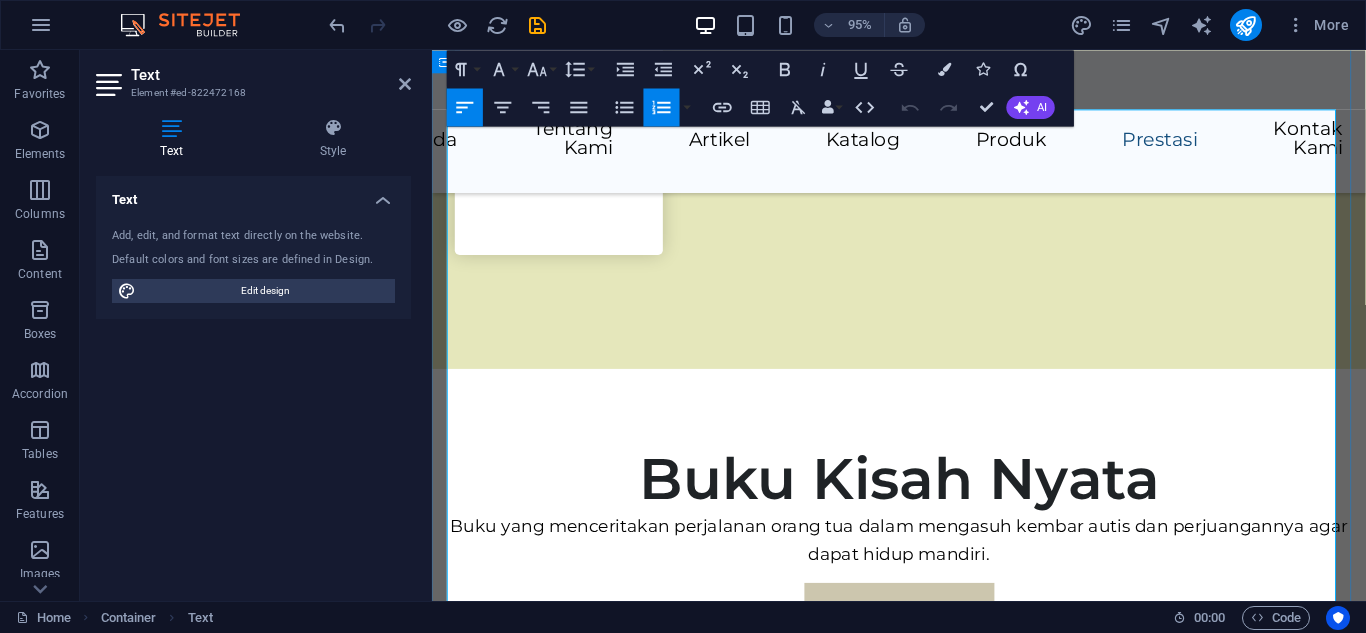scroll, scrollTop: 4495, scrollLeft: 0, axis: vertical 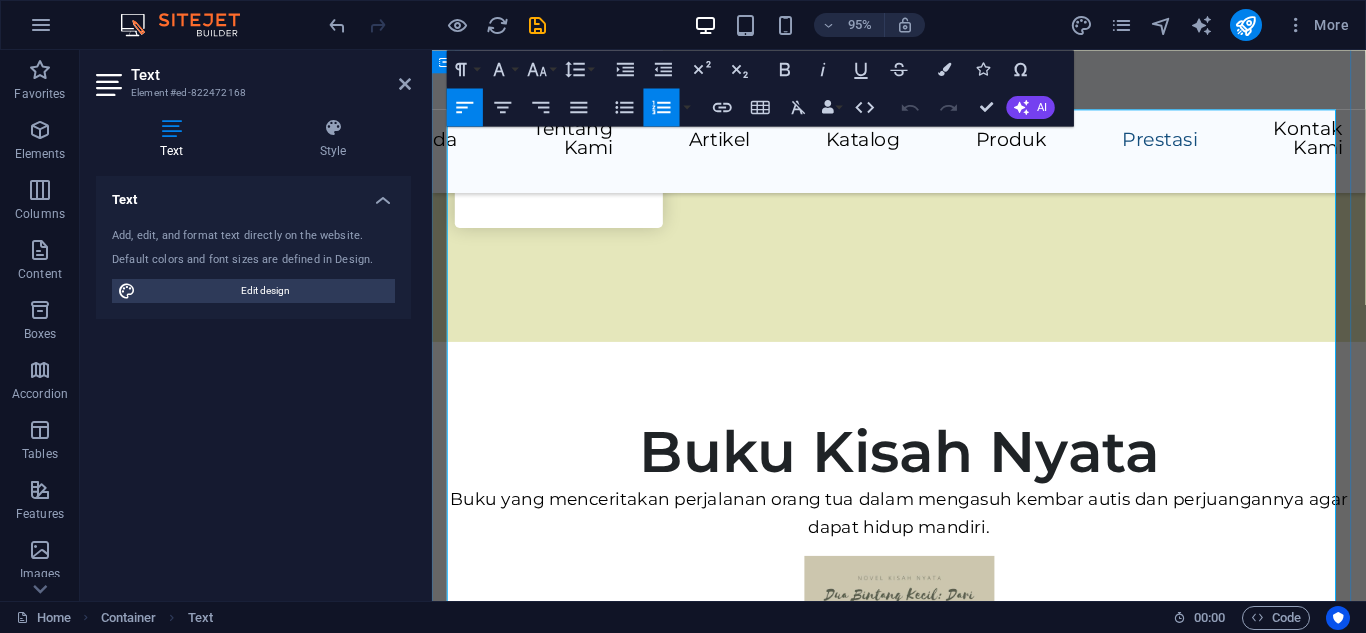 click on "Workshop Dasar-Dasar CSS Bagian 1 (12 September 2024)" at bounding box center [923, 5923] 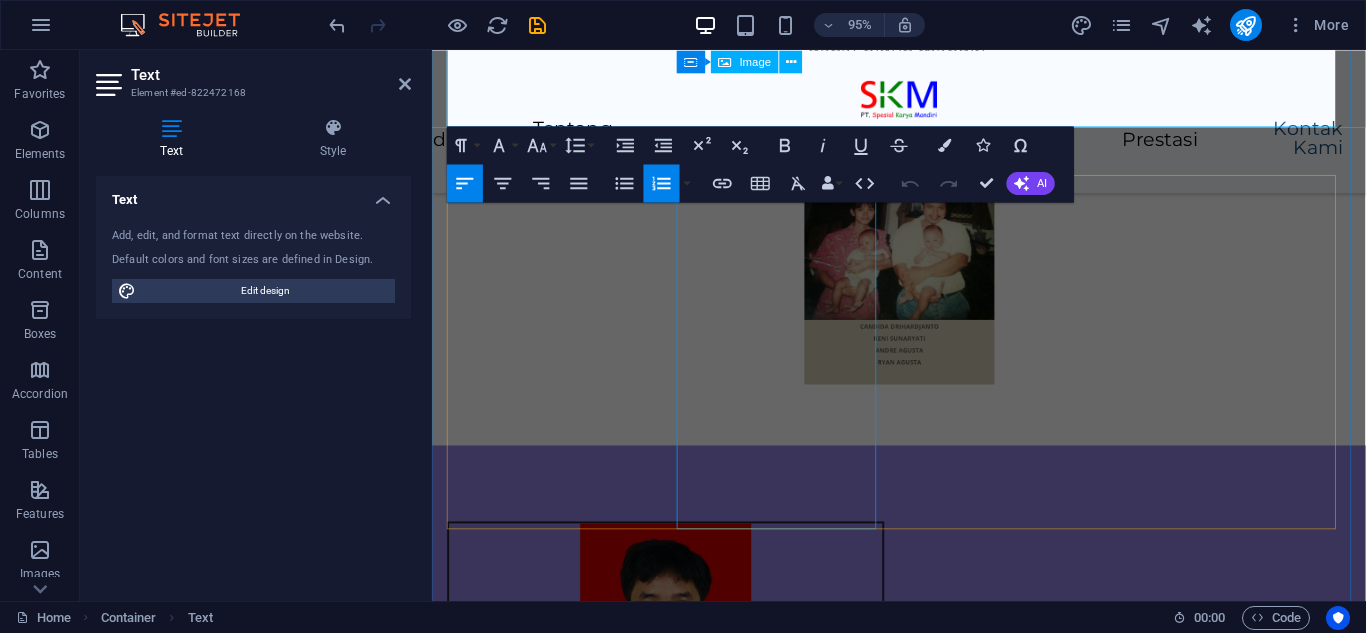 scroll, scrollTop: 4895, scrollLeft: 0, axis: vertical 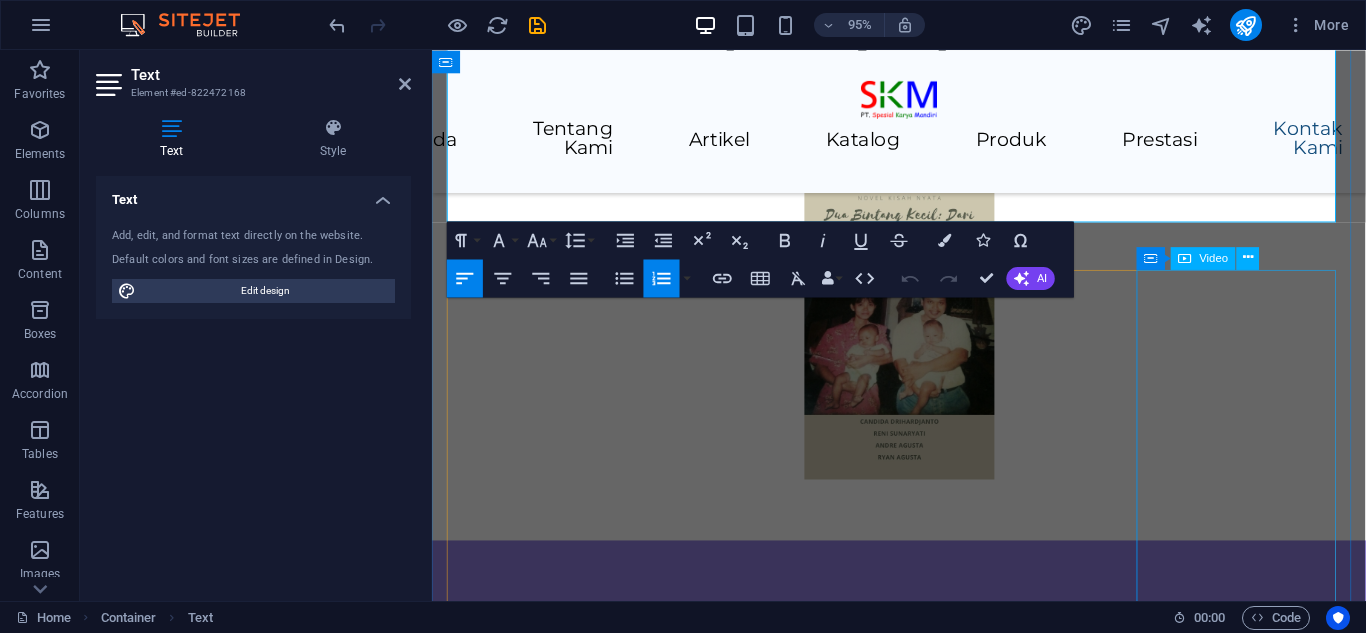 click at bounding box center [555, 11278] 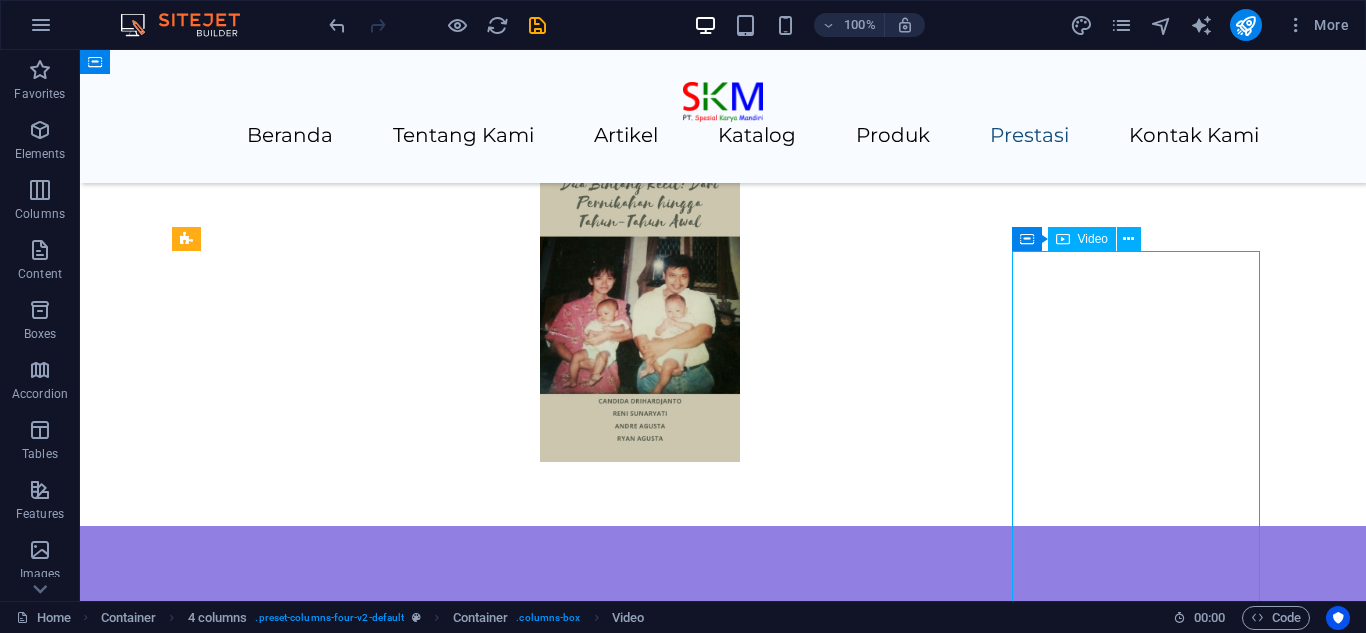 scroll, scrollTop: 5138, scrollLeft: 0, axis: vertical 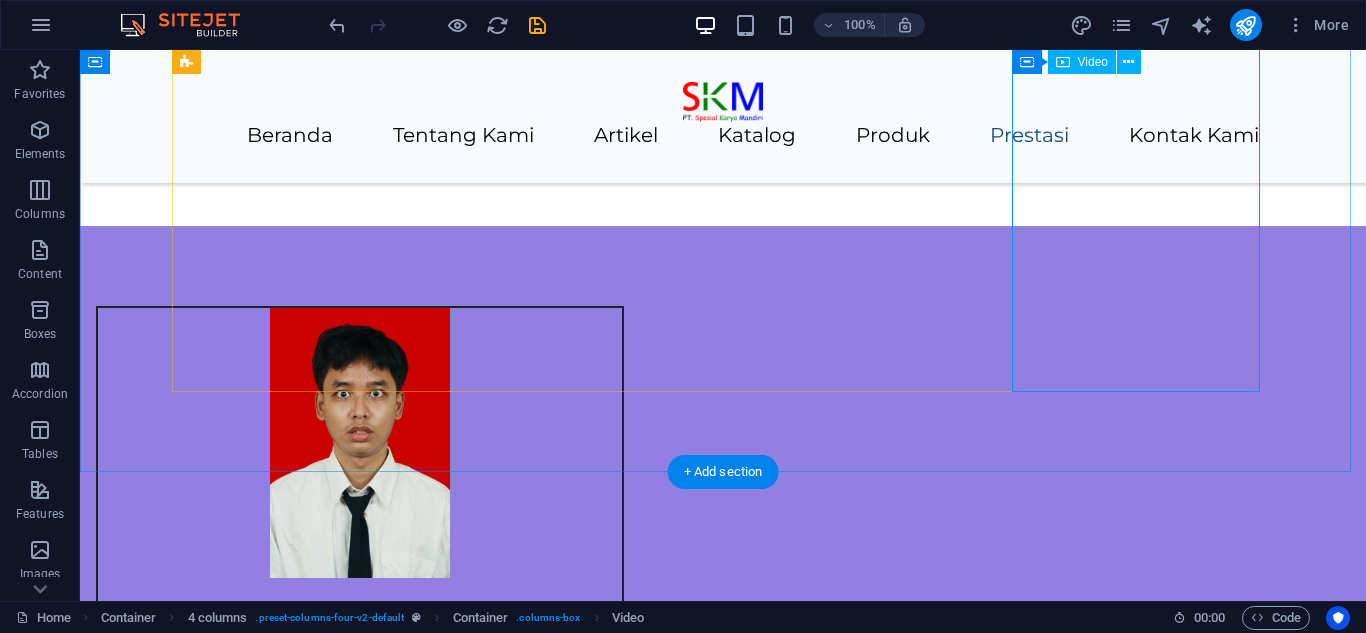 click at bounding box center (303, 12903) 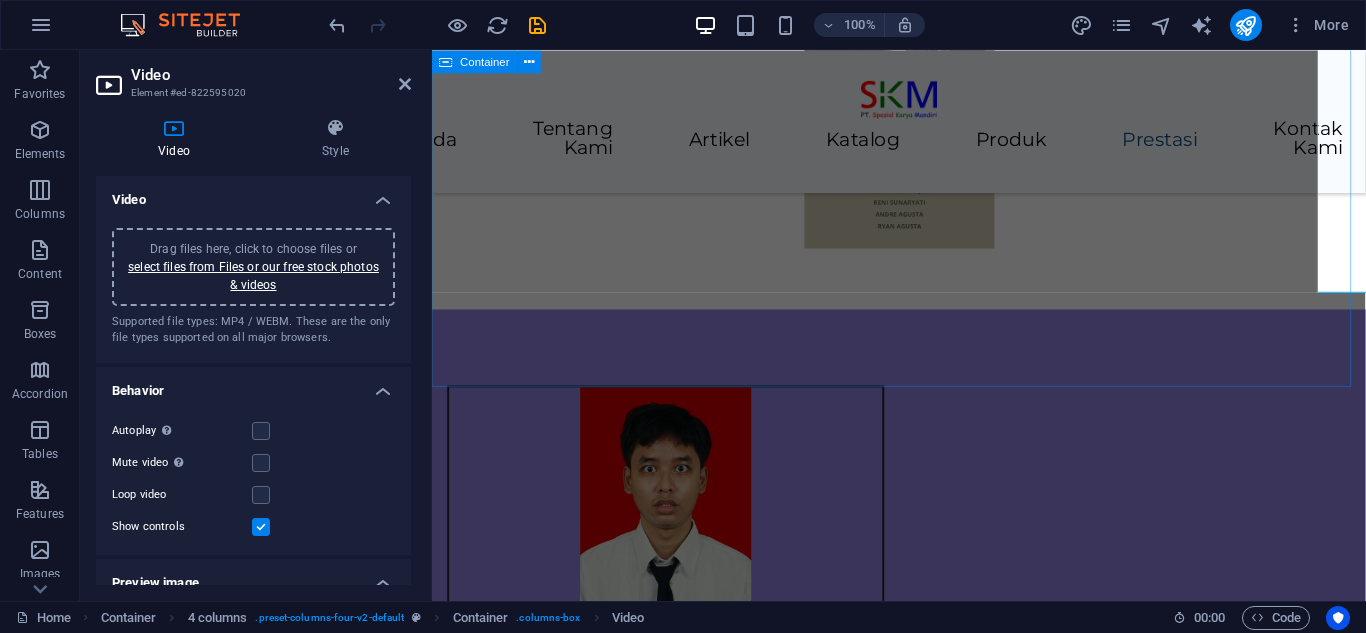 click on "Riwayat Kegiatan Kami telah Menggelar beberapa kegiatan, diantaranya sebagai berikut: Kata Siapa Autisme tidak bisa berbisnis (11 [MONTH] 2024) Workshop Dasar-Dasar HTML Bagian 1 (8 [MONTH] 2024) Tips dan Trik menghadapi Anak Berkebutuhan Khusus (15 [MONTH] 2024) Workshop Dasar-Dasar CSS Bagian 1 (12 [MONTH] 2024) Peran Keluarga dalam Menyikapi  dan Mendampingi Anak Berkebutuhan Khusus (19 [MONTH] 2024) Workshop Dasar-Dasar HTML Bagian 2 (26 [MONTH] 2024) Menangani Anak Berkebutuhan Khusus di Sekolah (10 [MONTH] 2024) Workshop Dasar-Dasar HTML Bagian 3 (24 [MONTH] 2024) Menghadapi Tantrum pada Anak Berkebutuhan Khusus (8 [MONTH] 2024) Workshop Dasar-Dasar HTML Bagian 4 (22 [MONTH] 2024) Talkshow Inspiratif di SLB Negeri 10 [CITY] (4 [MONTH] 2024) Kesejahteraan Mental dan Fisik bagi Orang Tua dalam Pengasuhan Anak Disabilitas (12 [MONTH] 2024)  Workshop AI dan Disabililtas (26 [MONTH] 2025) Menggali Potensi Anak Berkebutuhan Khusus (16 [MONTH] 2025)" at bounding box center [923, 8044] 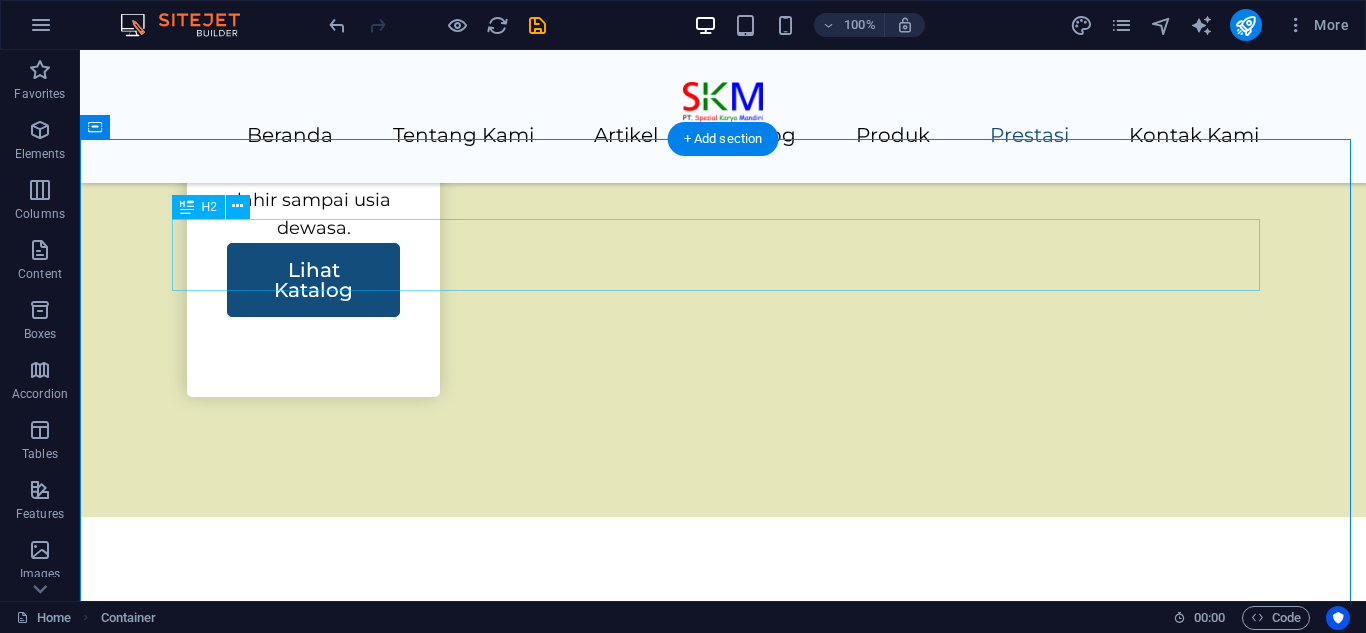 scroll, scrollTop: 4138, scrollLeft: 0, axis: vertical 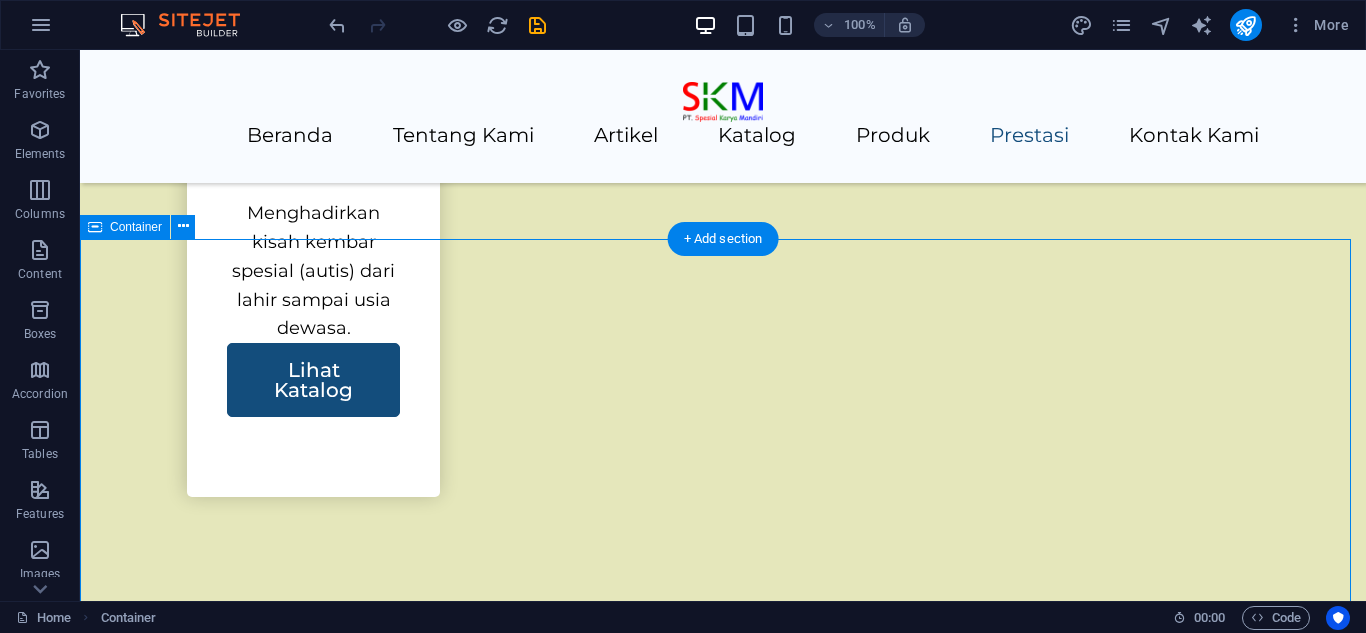click on "Riwayat Kegiatan Kami telah Menggelar beberapa kegiatan, diantaranya sebagai berikut: Kata Siapa Autisme tidak bisa berbisnis (11 [MONTH] 2024) Workshop Dasar-Dasar HTML Bagian 1 (8 [MONTH] 2024) Tips dan Trik menghadapi Anak Berkebutuhan Khusus (15 [MONTH] 2024) Workshop Dasar-Dasar CSS Bagian 1 (12 [MONTH] 2024) Peran Keluarga dalam Menyikapi  dan Mendampingi Anak Berkebutuhan Khusus (19 [MONTH] 2024) Workshop Dasar-Dasar HTML Bagian 2 (26 [MONTH] 2024) Menangani Anak Berkebutuhan Khusus di Sekolah (10 [MONTH] 2024) Workshop Dasar-Dasar HTML Bagian 3 (24 [MONTH] 2024) Menghadapi Tantrum pada Anak Berkebutuhan Khusus (8 [MONTH] 2024) Workshop Dasar-Dasar HTML Bagian 4 (22 [MONTH] 2024) Talkshow Inspiratif di SLB Negeri 10 [CITY] (4 [MONTH] 2024) Kesejahteraan Mental dan Fisik bagi Orang Tua dalam Pengasuhan Anak Disabilitas (12 [MONTH] 2024)  Workshop AI dan Disabililtas (26 [MONTH] 2025) Menggali Potensi Anak Berkebutuhan Khusus (16 [MONTH] 2025)" at bounding box center [723, 10132] 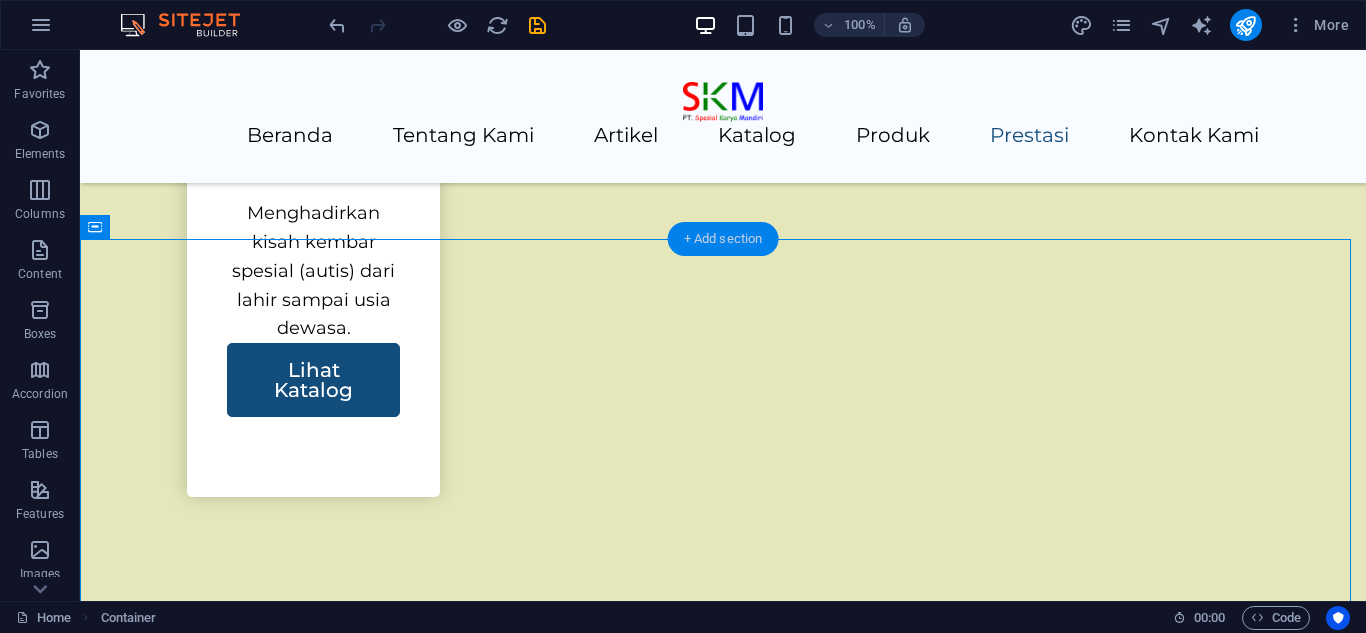 drag, startPoint x: 710, startPoint y: 248, endPoint x: 287, endPoint y: 205, distance: 425.17996 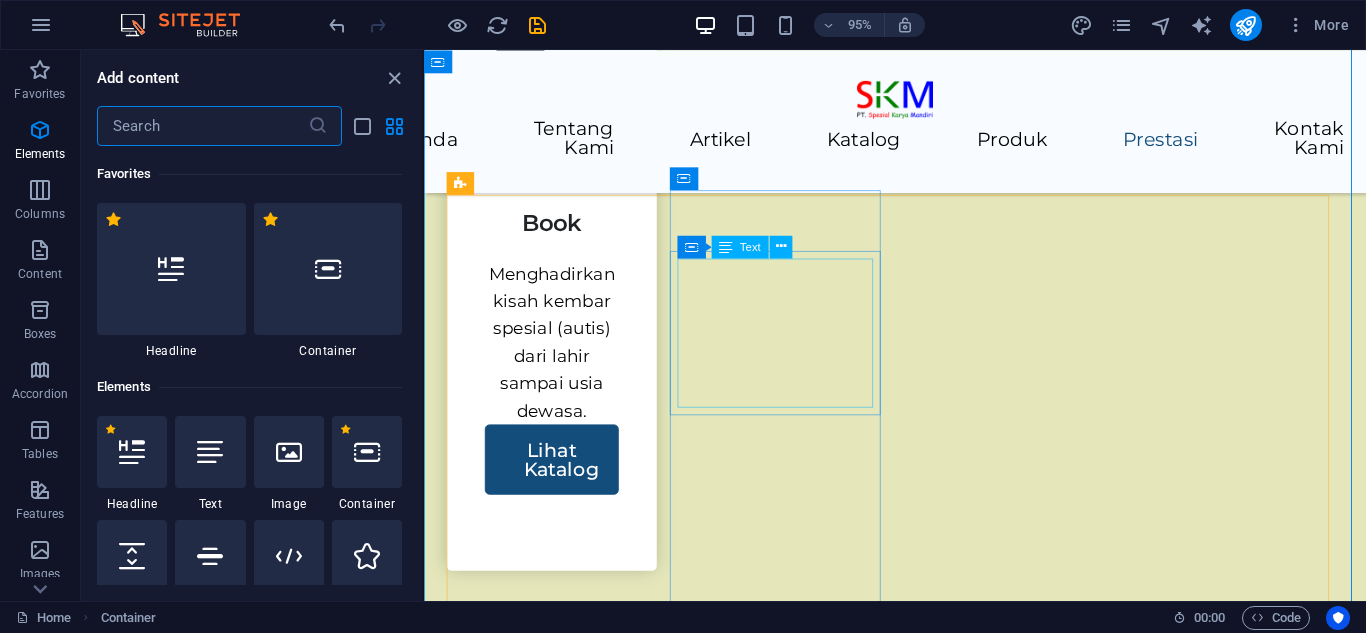 scroll, scrollTop: 3499, scrollLeft: 0, axis: vertical 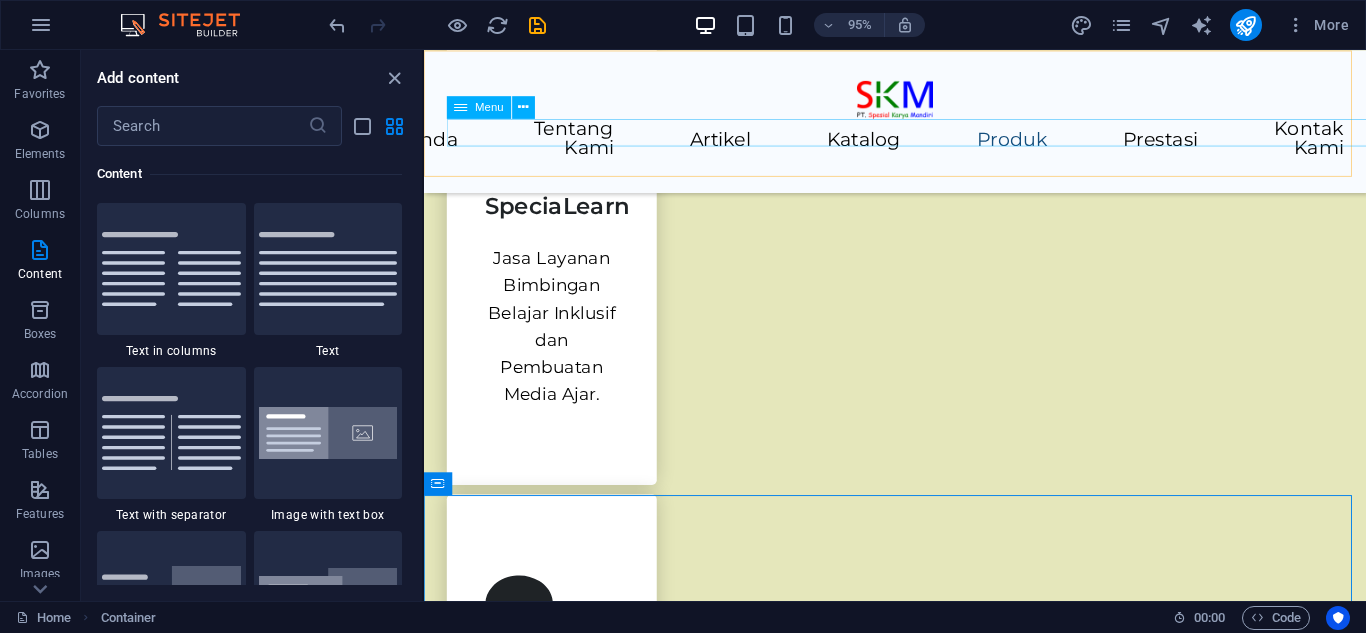 click on "Beranda Tentang Kami Artikel Katalog Produk Prestasi Kontak Kami" at bounding box center (920, 145) 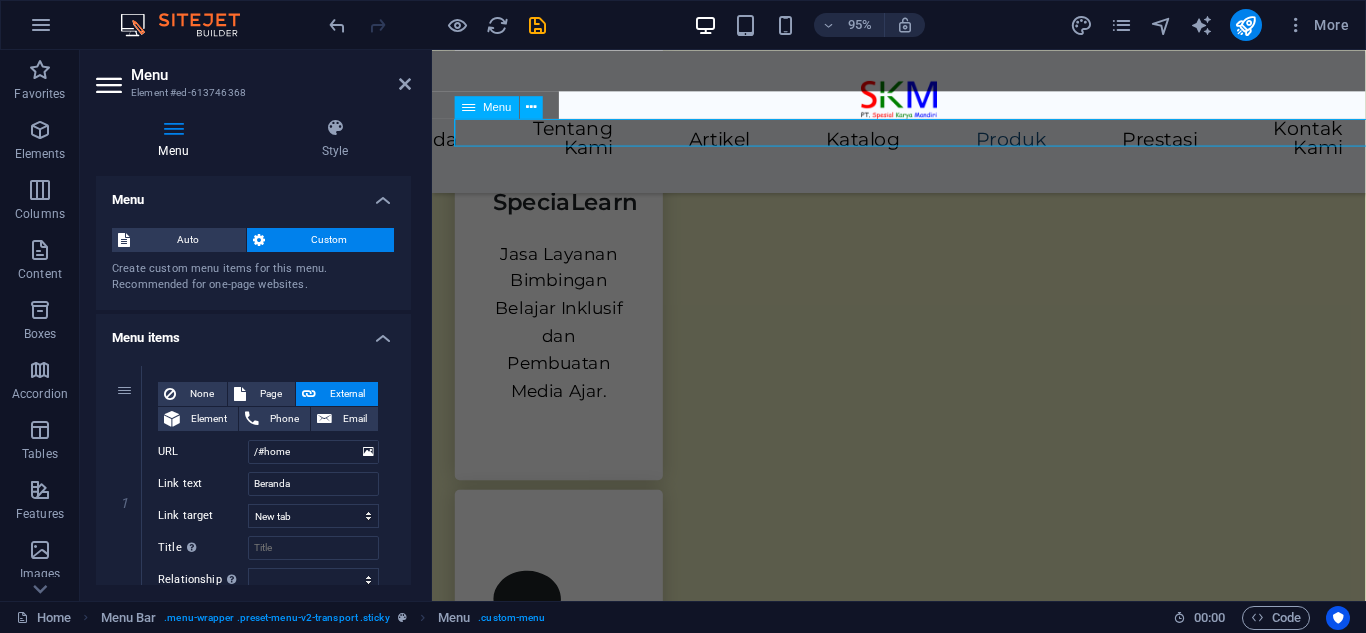 click on "Beranda Tentang Kami Artikel Katalog Produk Prestasi Kontak Kami" at bounding box center (923, 145) 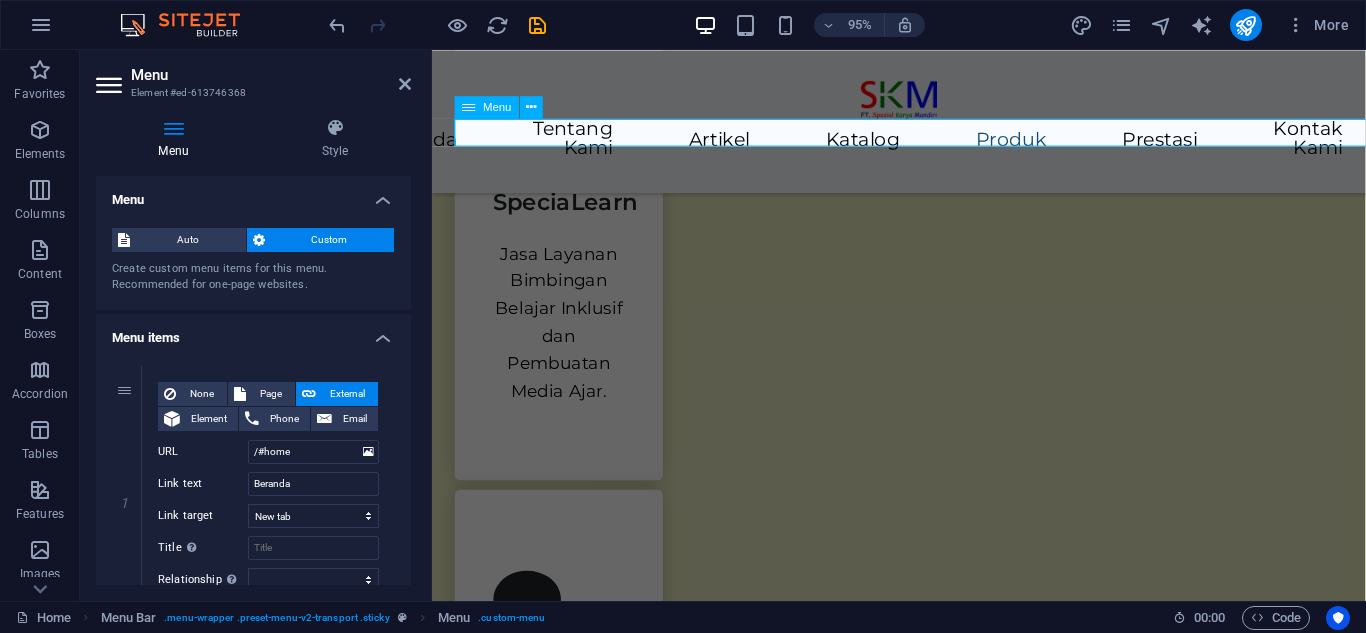click on "Beranda Tentang Kami Artikel Katalog Produk Prestasi Kontak Kami" at bounding box center (923, 145) 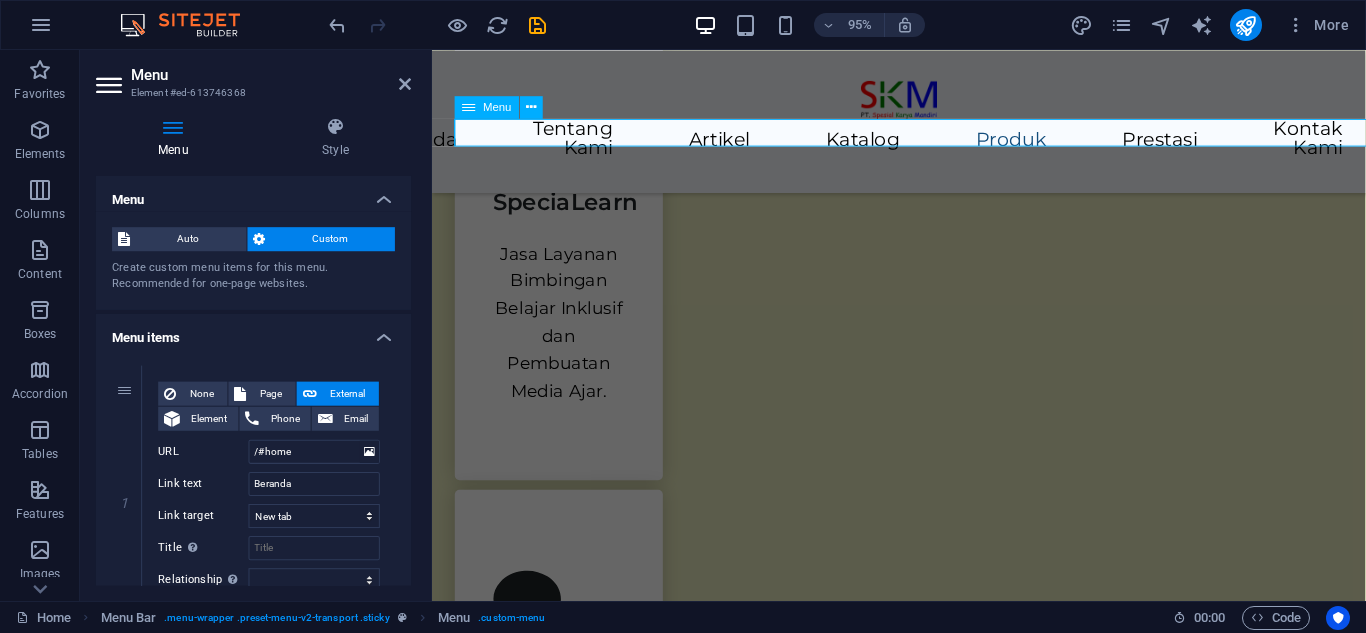 click on "Beranda Tentang Kami Artikel Katalog Produk Prestasi Kontak Kami" at bounding box center [923, 145] 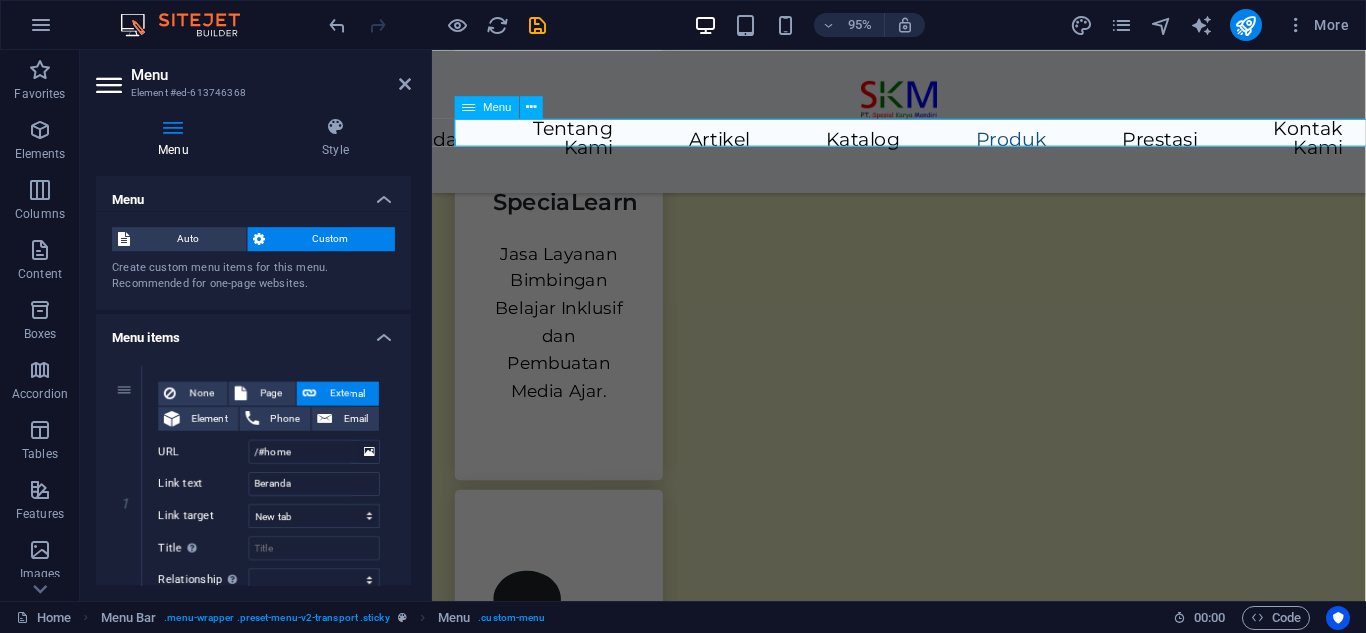 click on "Beranda Tentang Kami Artikel Katalog Produk Prestasi Kontak Kami" at bounding box center (923, 145) 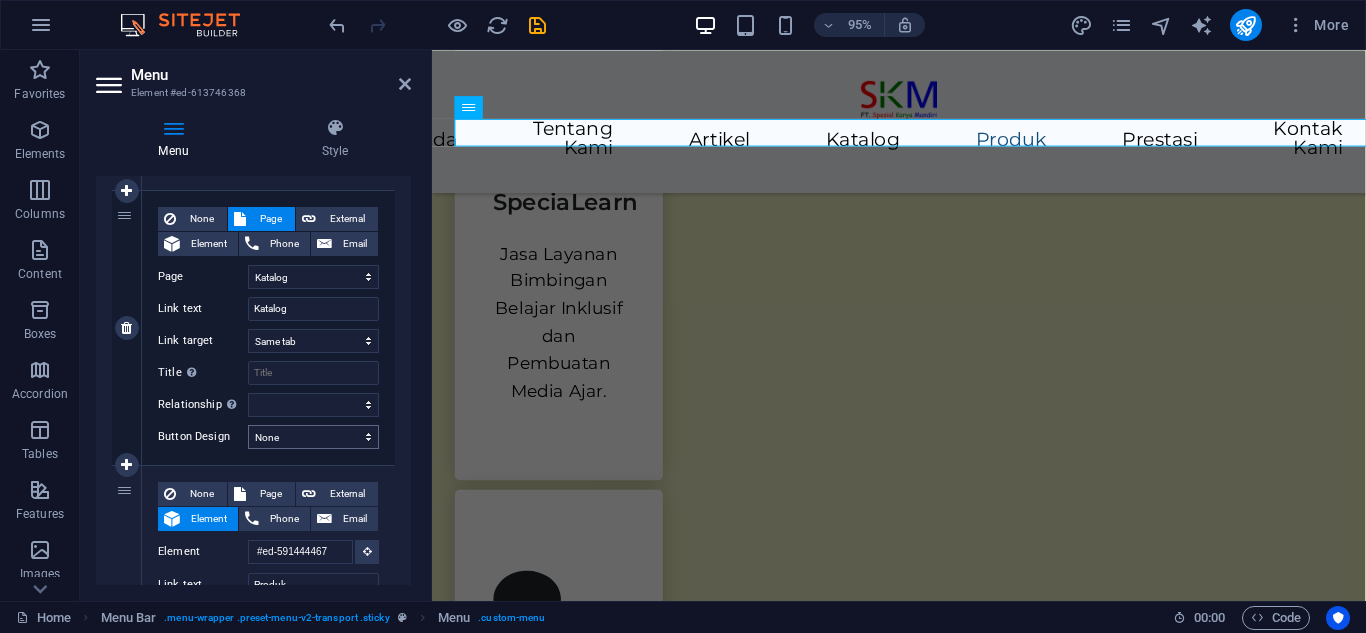 scroll, scrollTop: 1100, scrollLeft: 0, axis: vertical 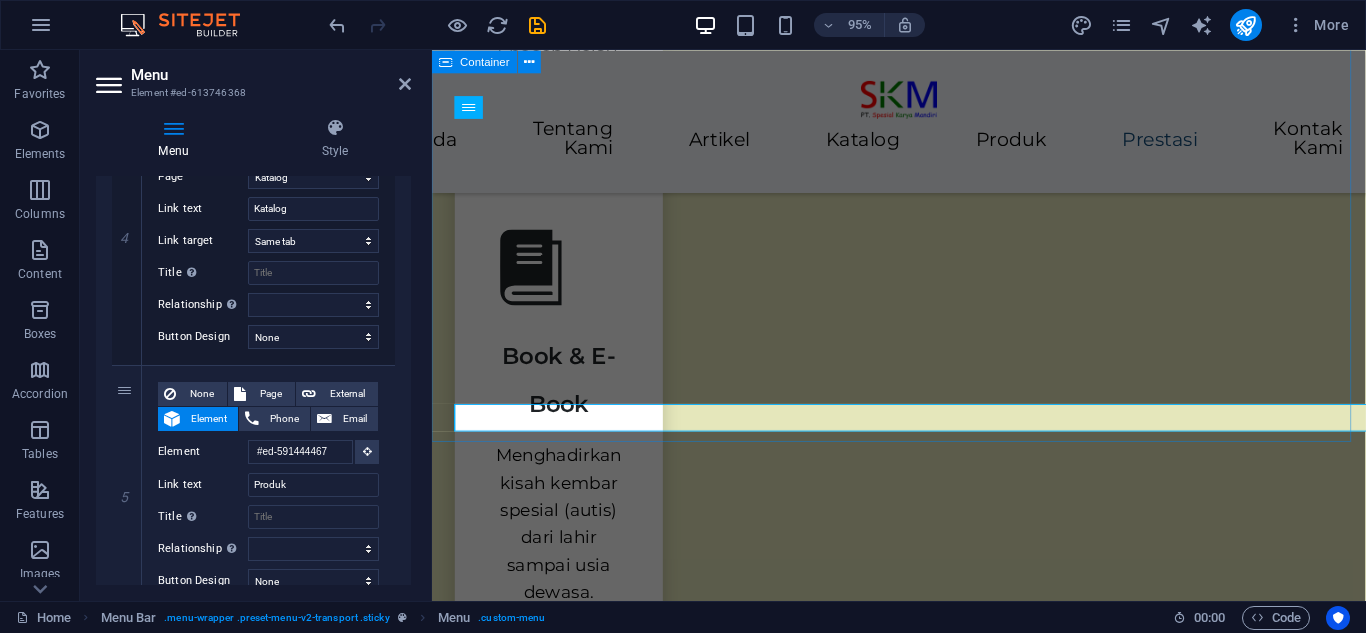 click on "Prestasi Berikut Pencapaian Kami dari awal terbentuk hingga saat ini. Co-Office JCH 2024/2025 Top 30 Tech Entredev 2024 Most Loyal JCH 2024 Finalist JCI CYE Indonesia 2025" at bounding box center (923, 4328) 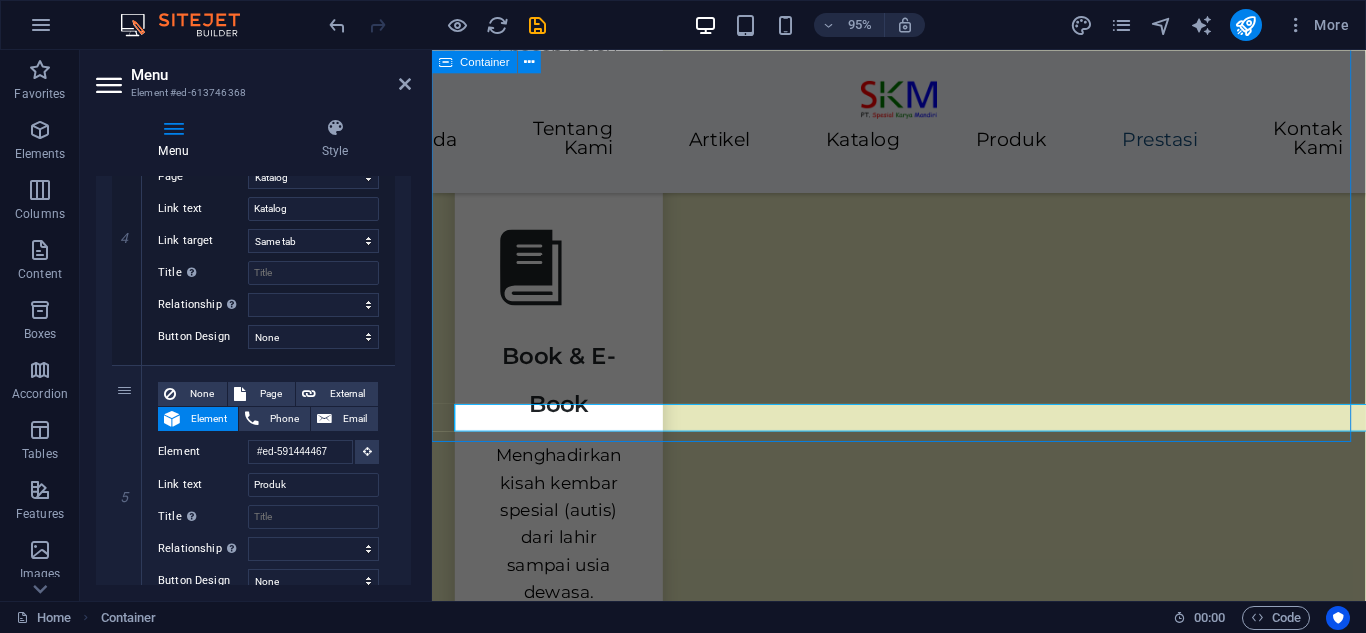 click on "Prestasi Berikut Pencapaian Kami dari awal terbentuk hingga saat ini. Co-Office JCH 2024/2025 Top 30 Tech Entredev 2024 Most Loyal JCH 2024 Finalist JCI CYE Indonesia 2025" at bounding box center [923, 4328] 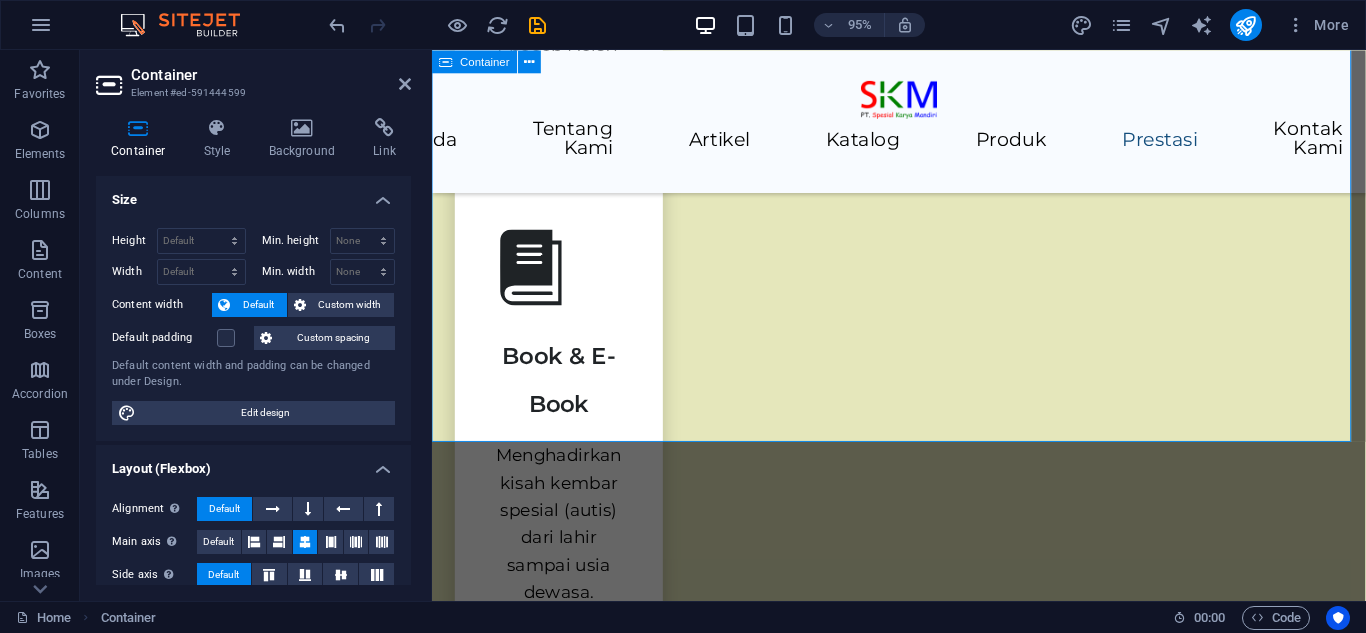 click on "Prestasi Berikut Pencapaian Kami dari awal terbentuk hingga saat ini. Co-Office JCH 2024/2025 Top 30 Tech Entredev 2024 Most Loyal JCH 2024 Finalist JCI CYE Indonesia 2025" at bounding box center (923, 4328) 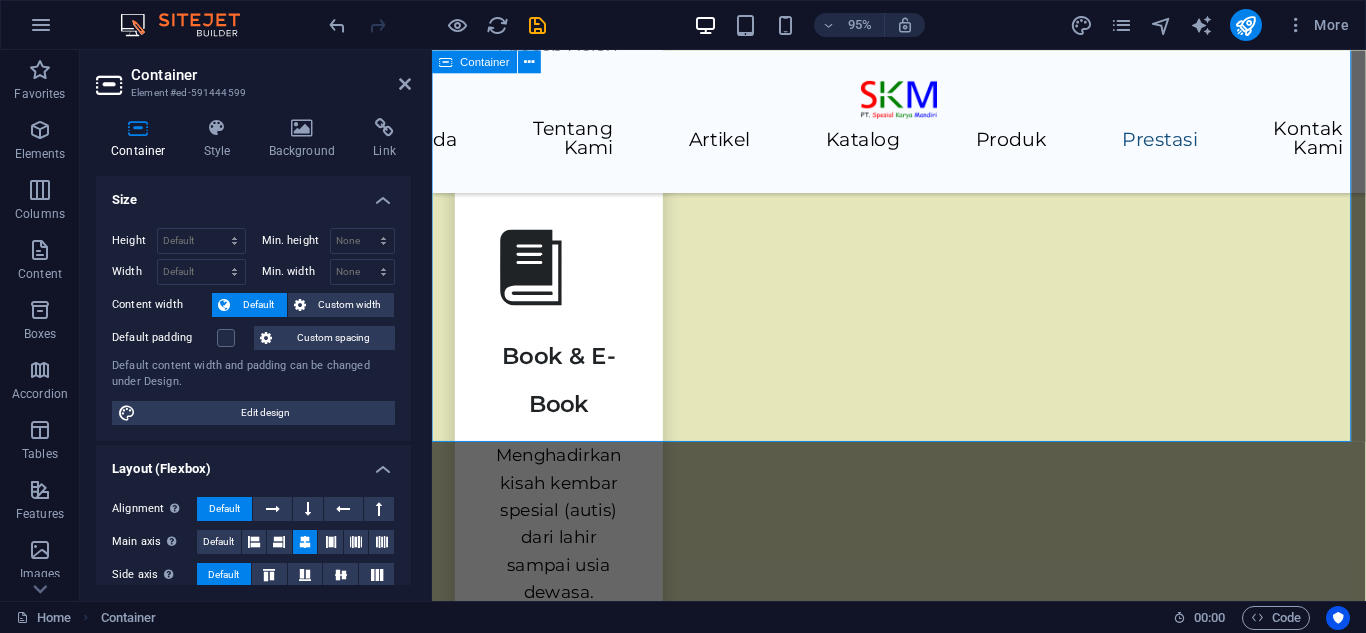 click on "Prestasi Berikut Pencapaian Kami dari awal terbentuk hingga saat ini. Co-Office JCH 2024/2025 Top 30 Tech Entredev 2024 Most Loyal JCH 2024 Finalist JCI CYE Indonesia 2025" at bounding box center [923, 4328] 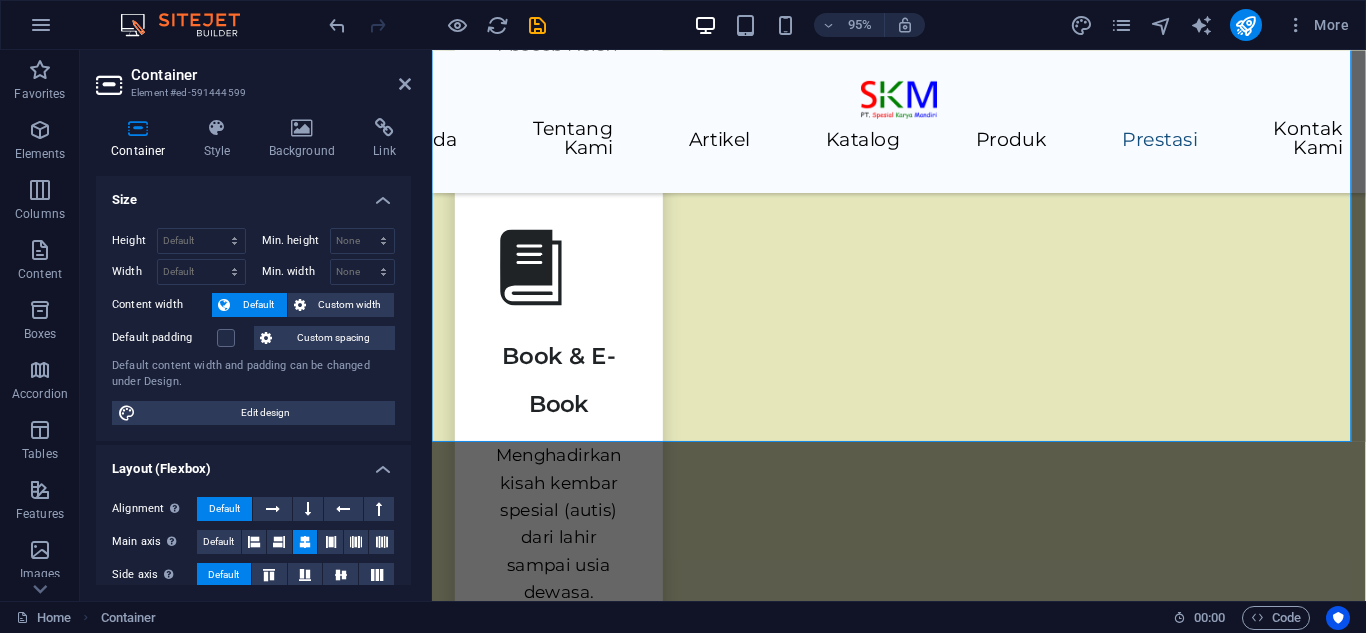 click on "Container Style Background Link Size Height Default px rem % vh vw Min. height None px rem % vh vw Width Default px rem % em vh vw Min. width None px rem % vh vw Content width Default Custom width Width Default px rem % em vh vw Min. width None px rem % vh vw Default padding Custom spacing Default content width and padding can be changed under Design. Edit design Layout (Flexbox) Alignment Determines the flex direction. Default Main axis Determine how elements should behave along the main axis inside this container (justify content). Default Side axis Control the vertical direction of the element inside of the container (align items). Default Wrap Default On Off Fill Controls the distances and direction of elements on the y-axis across several lines (align content). Default Accessibility ARIA helps assistive technologies (like screen readers) to understand the role, state, and behavior of web elements Role The ARIA role defines the purpose of an element.  None Alert Article Banner Comment Fan" at bounding box center [253, 351] 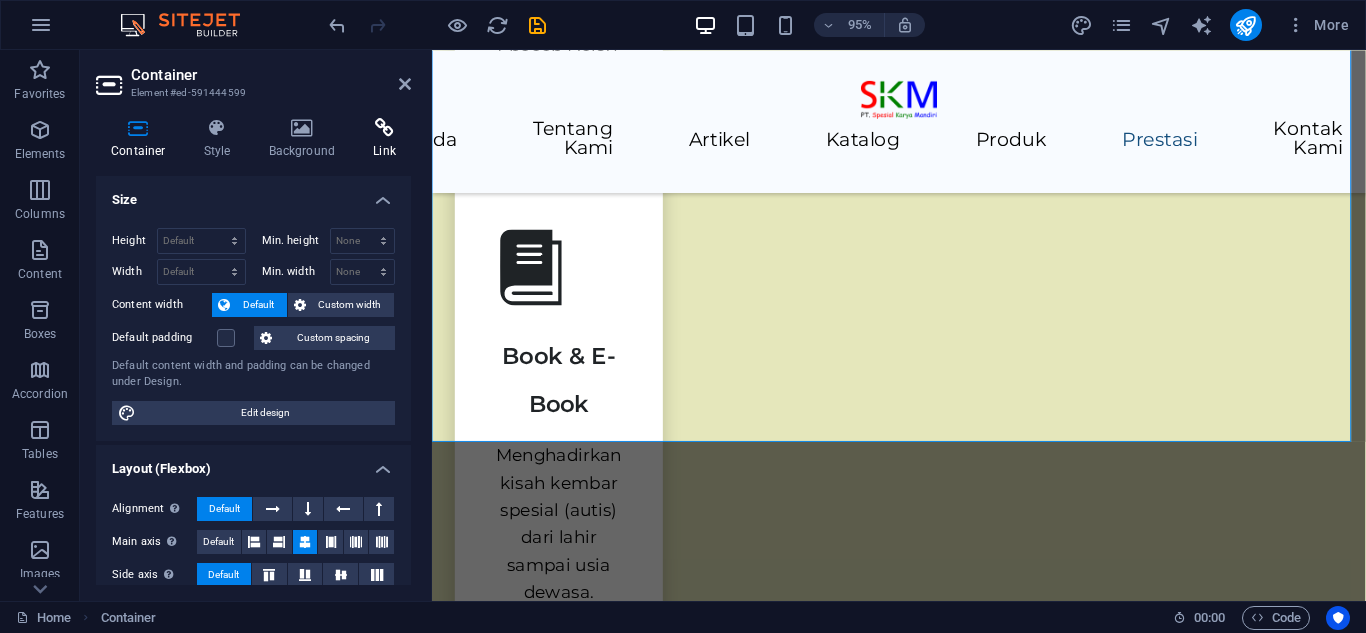 click at bounding box center [384, 128] 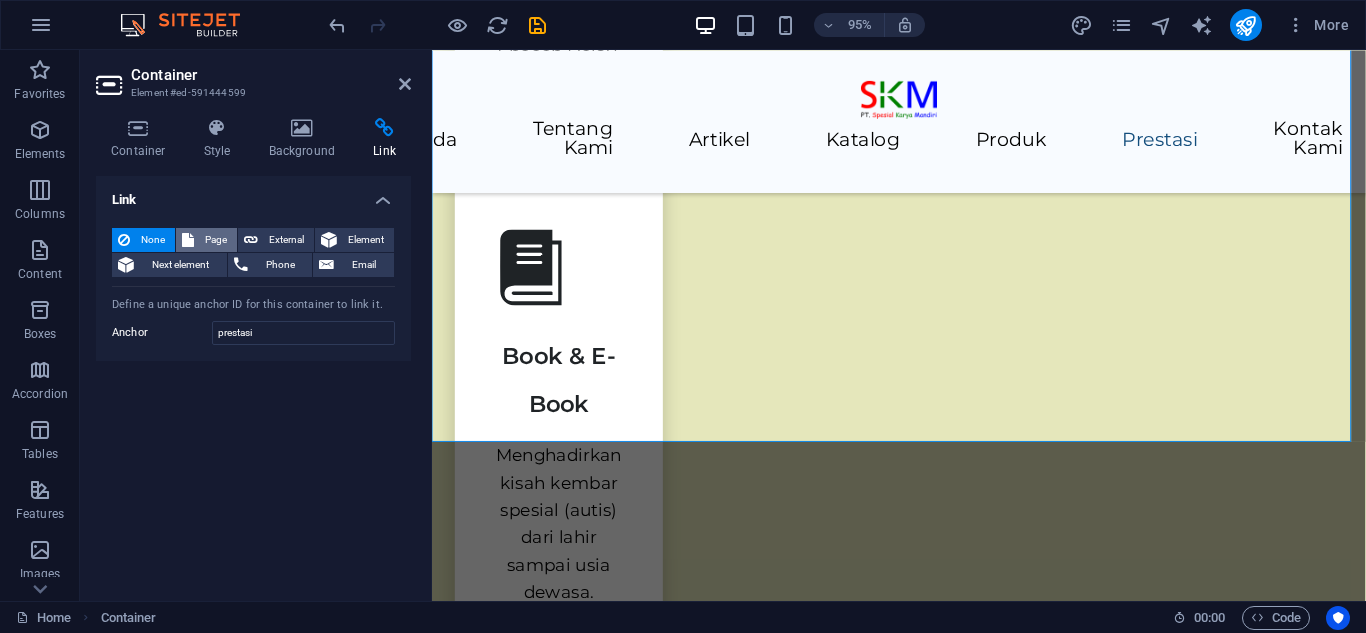 click on "Page" at bounding box center [215, 240] 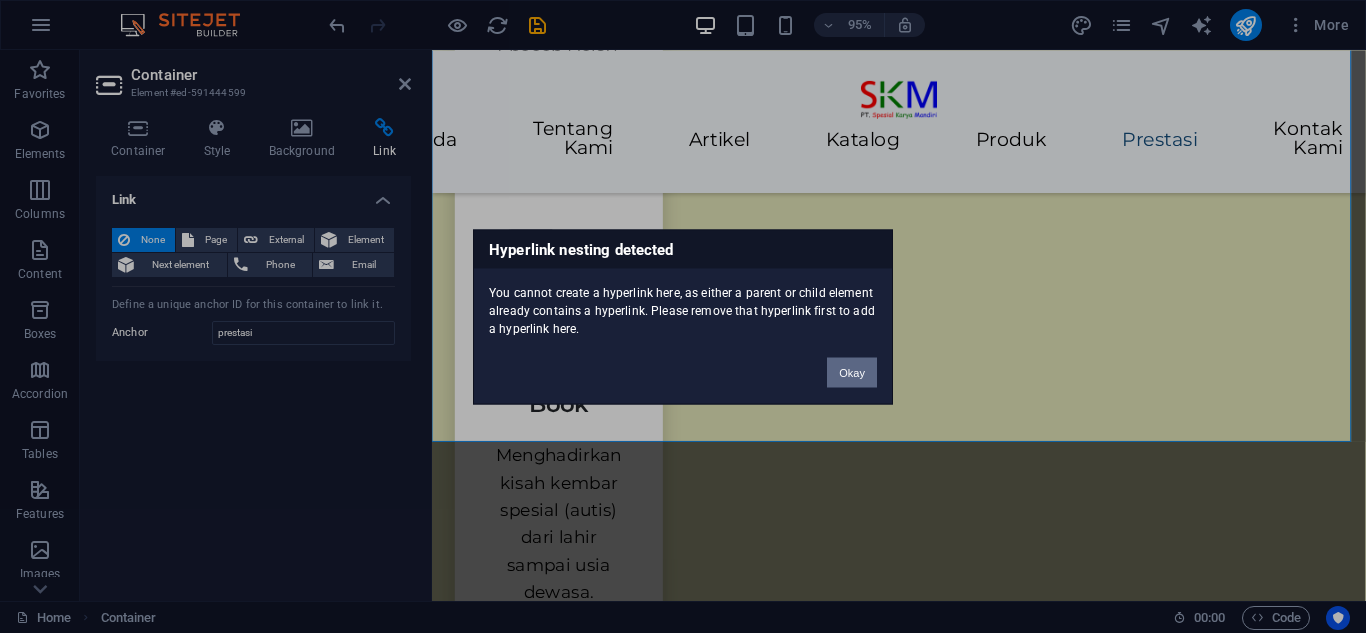 click on "Okay" at bounding box center [852, 372] 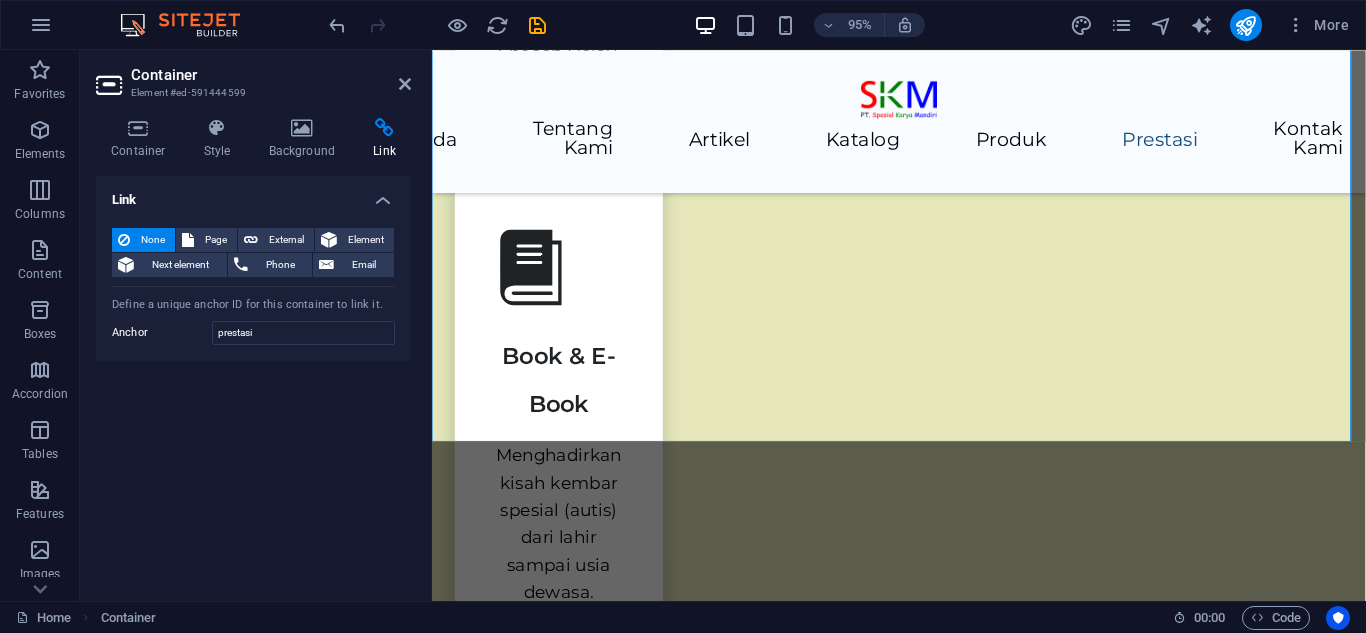 click on "Container Style Background Link Size Height Default px rem % vh vw Min. height None px rem % vh vw Width Default px rem % em vh vw Min. width None px rem % vh vw Content width Default Custom width Width Default px rem % em vh vw Min. width None px rem % vh vw Default padding Custom spacing Default content width and padding can be changed under Design. Edit design Layout (Flexbox) Alignment Determines the flex direction. Default Main axis Determine how elements should behave along the main axis inside this container (justify content). Default Side axis Control the vertical direction of the element inside of the container (align items). Default Wrap Default On Off Fill Controls the distances and direction of elements on the y-axis across several lines (align content). Default Accessibility ARIA helps assistive technologies (like screen readers) to understand the role, state, and behavior of web elements Role The ARIA role defines the purpose of an element.  None Alert Article Banner Comment Fan" at bounding box center (253, 351) 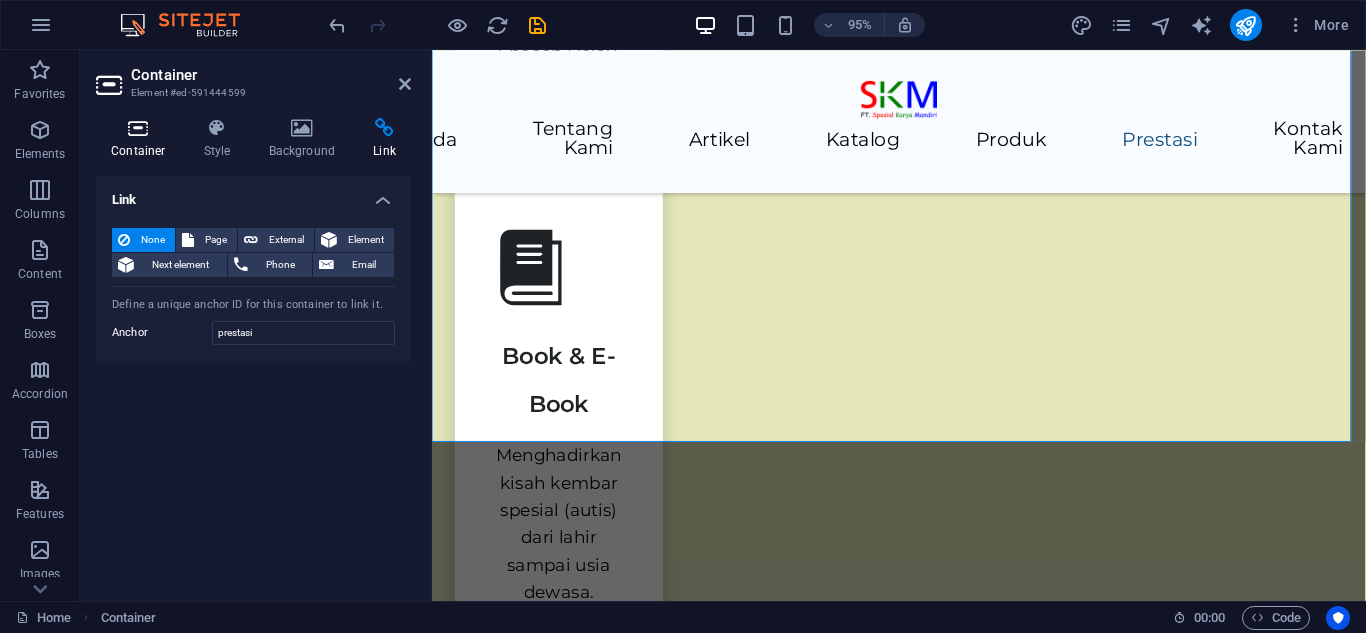 click on "Container" at bounding box center (142, 139) 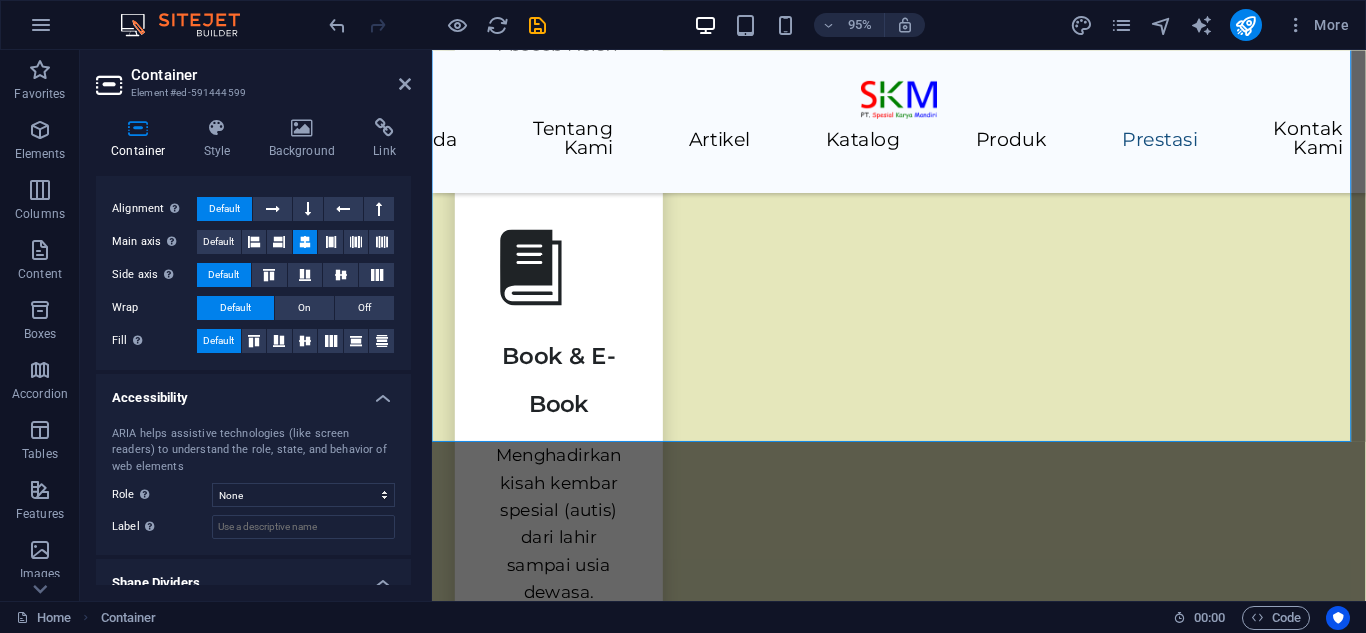 scroll, scrollTop: 0, scrollLeft: 0, axis: both 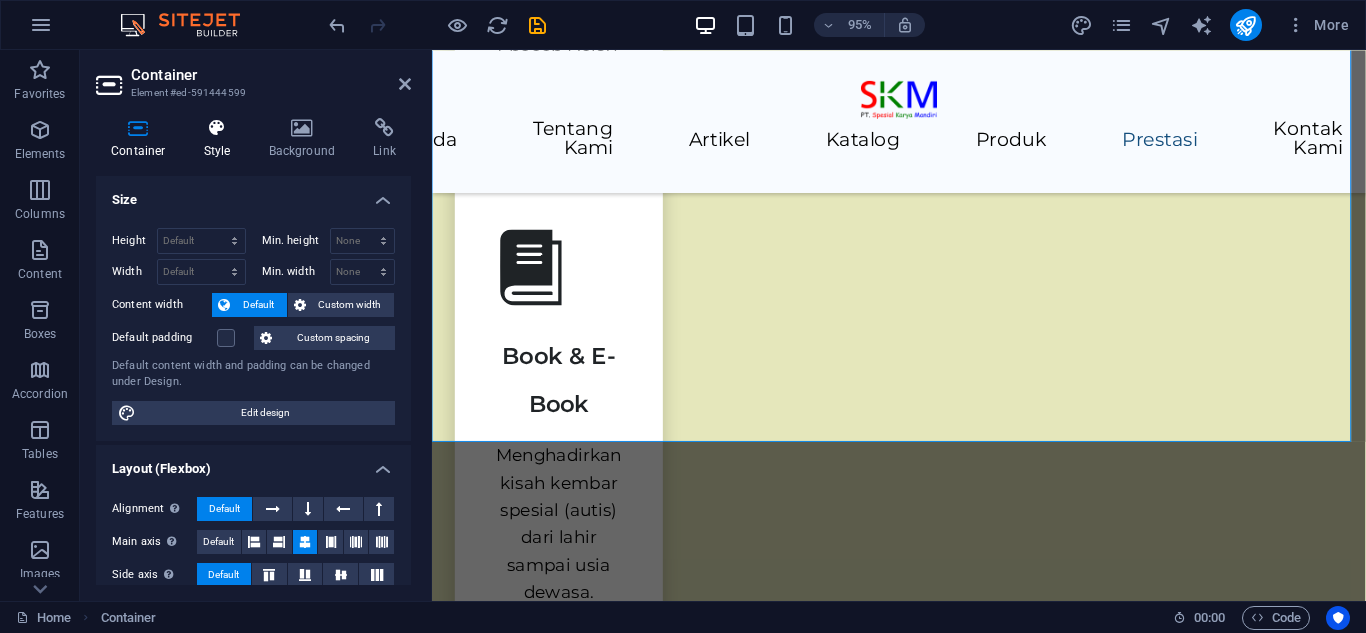 click on "Style" at bounding box center [221, 139] 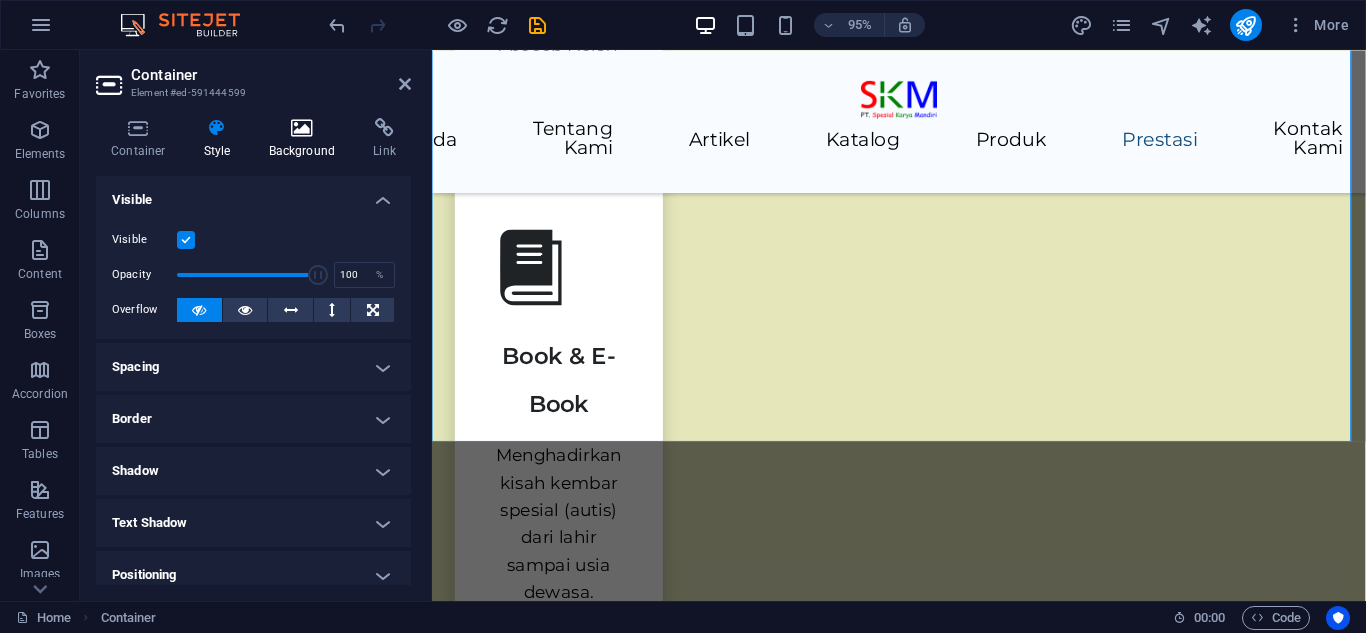 drag, startPoint x: 418, startPoint y: 102, endPoint x: 343, endPoint y: 124, distance: 78.160095 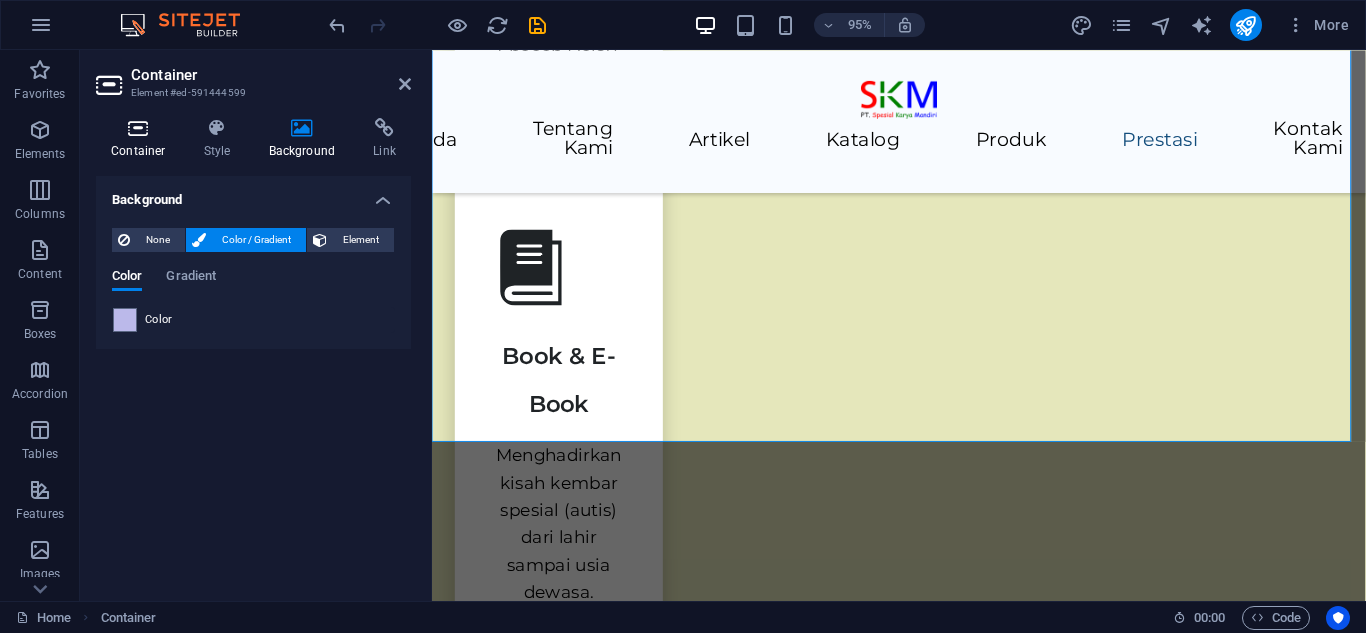 click on "Container" at bounding box center (142, 139) 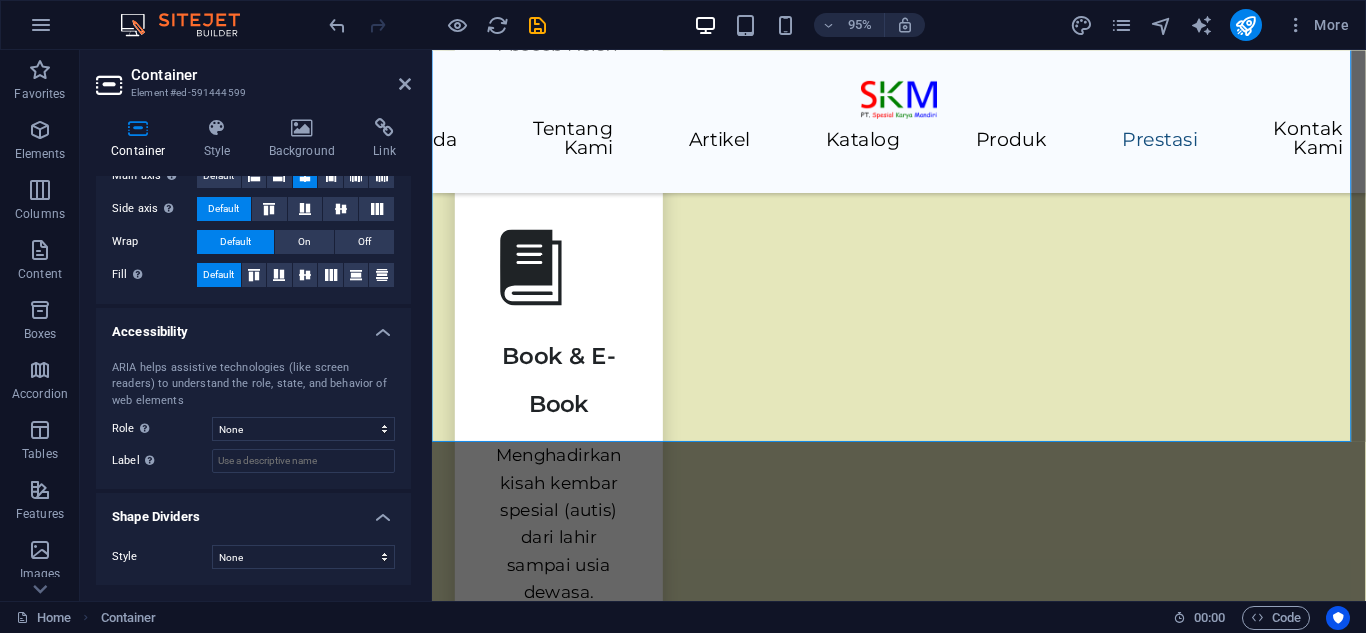 scroll, scrollTop: 0, scrollLeft: 0, axis: both 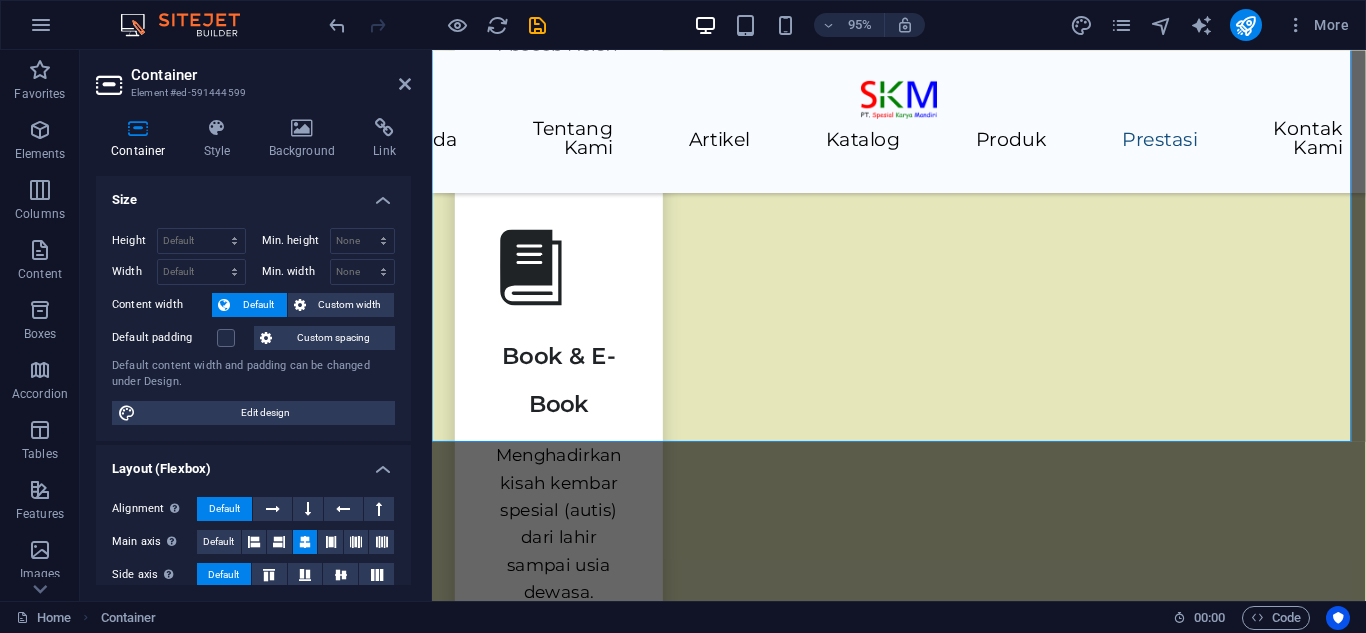 click on "Element #ed-591444599" at bounding box center (251, 93) 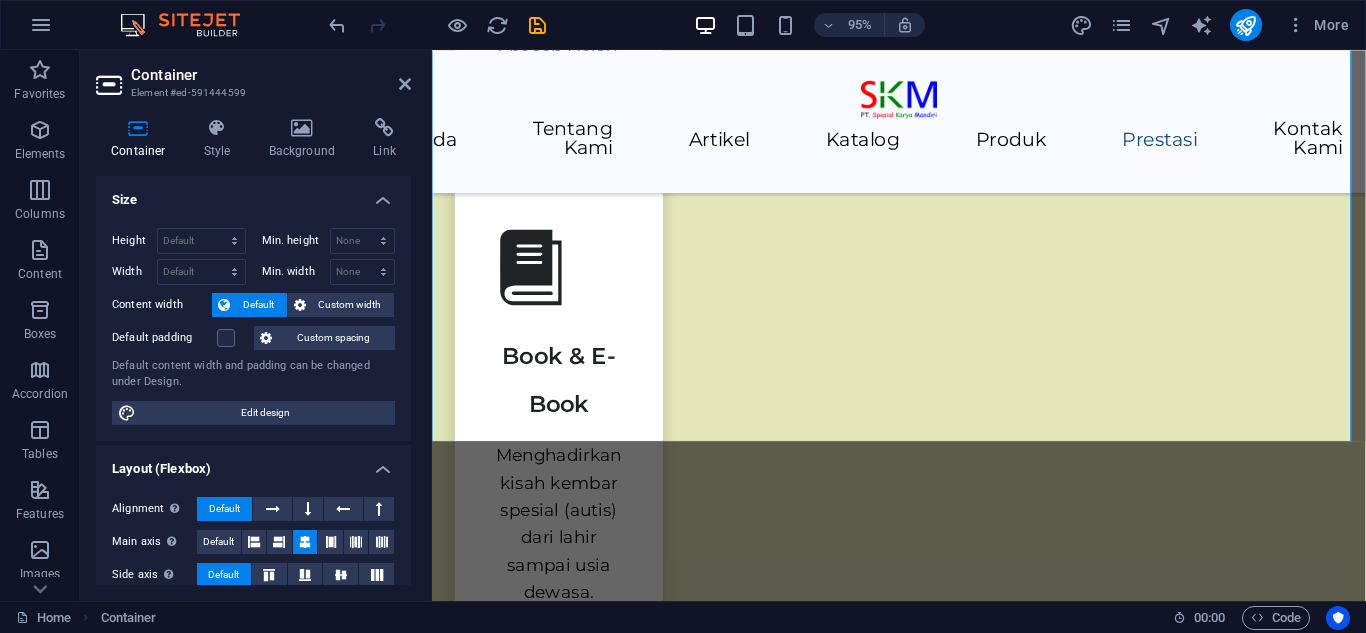 click on "Element #ed-591444599" at bounding box center [251, 93] 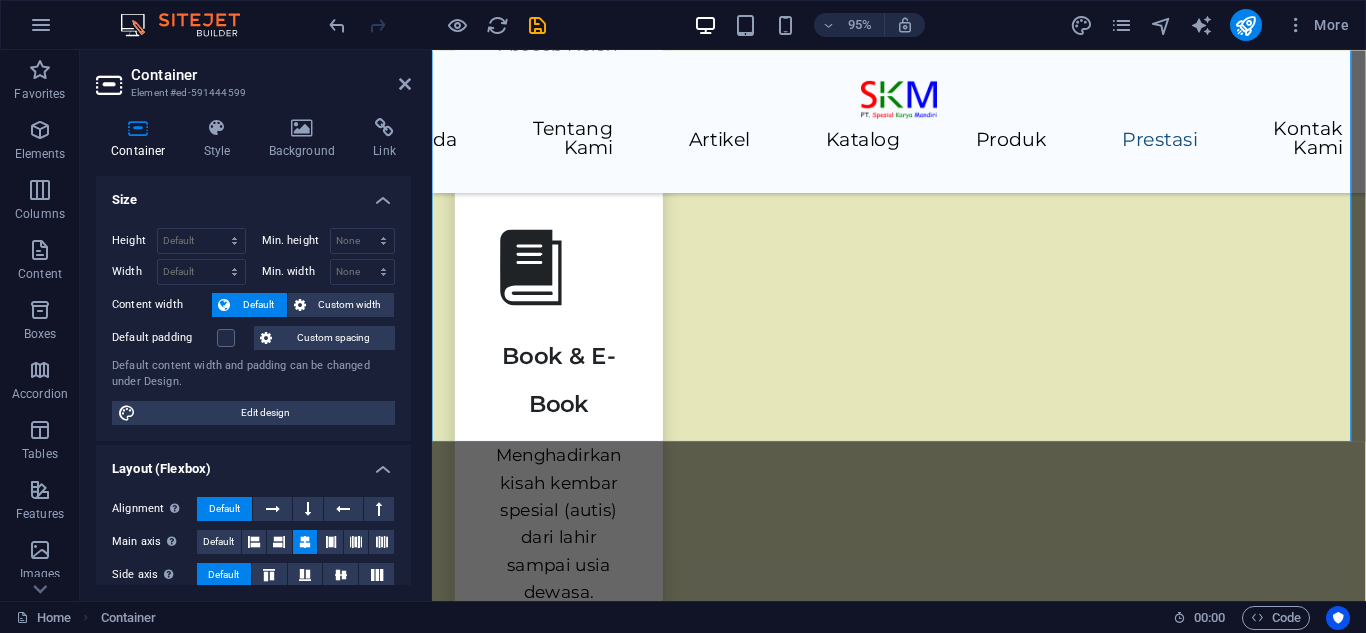 drag, startPoint x: 258, startPoint y: 90, endPoint x: 157, endPoint y: 91, distance: 101.00495 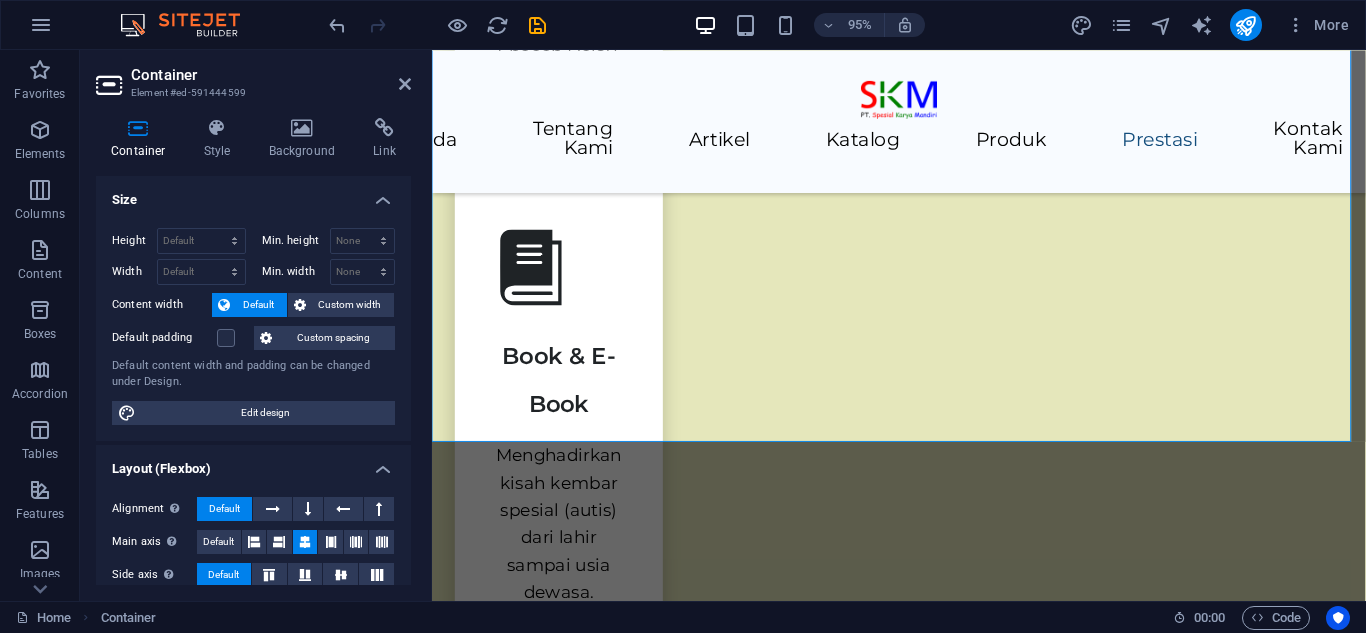 click on "Element #ed-591444599" at bounding box center (251, 93) 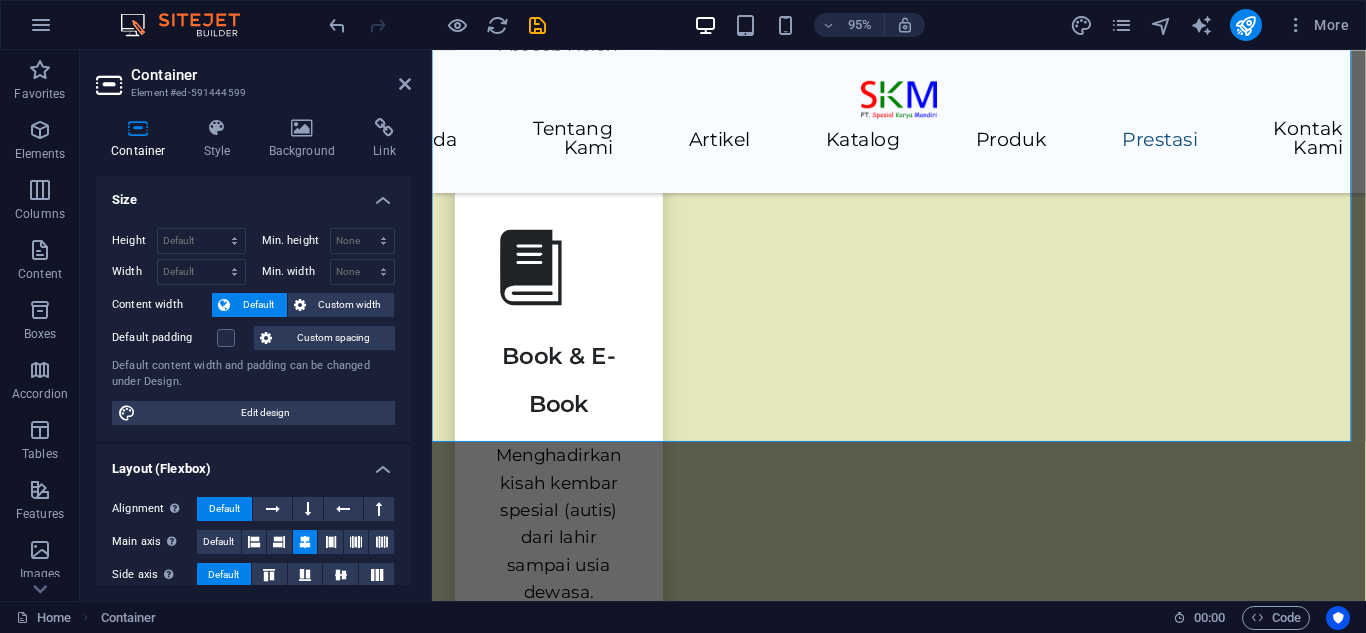 drag, startPoint x: 166, startPoint y: 89, endPoint x: 349, endPoint y: 109, distance: 184.08965 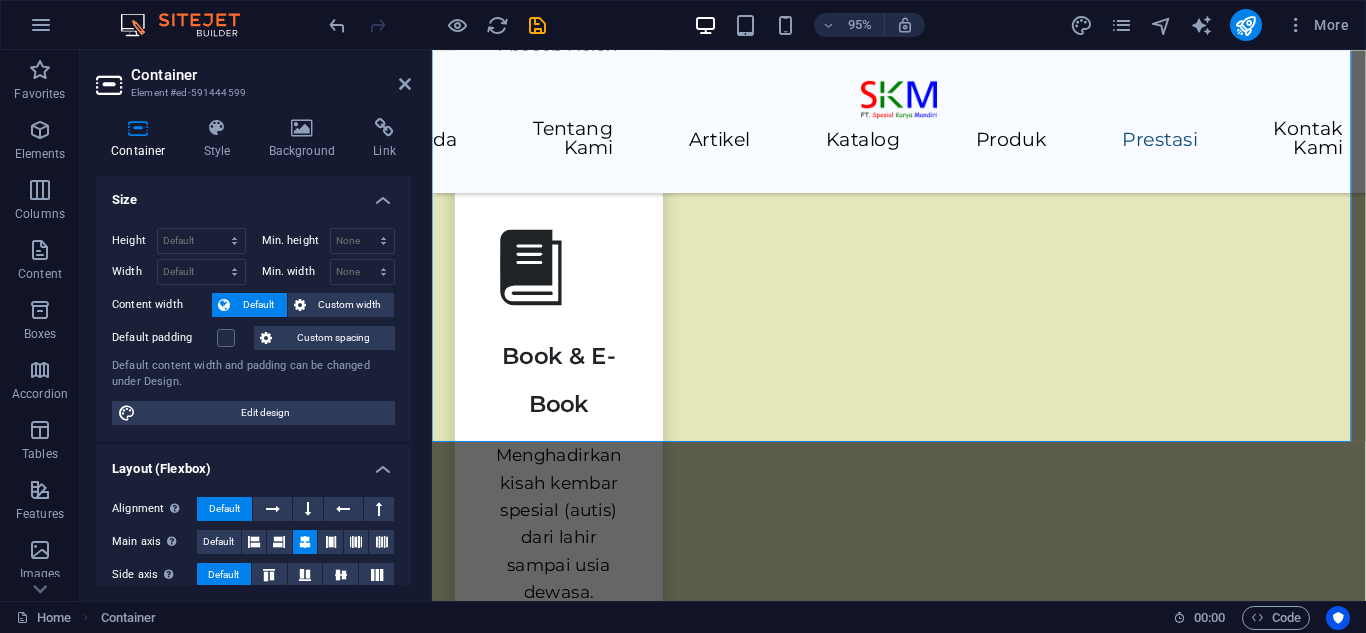 click on "Element #ed-591444599" at bounding box center (251, 93) 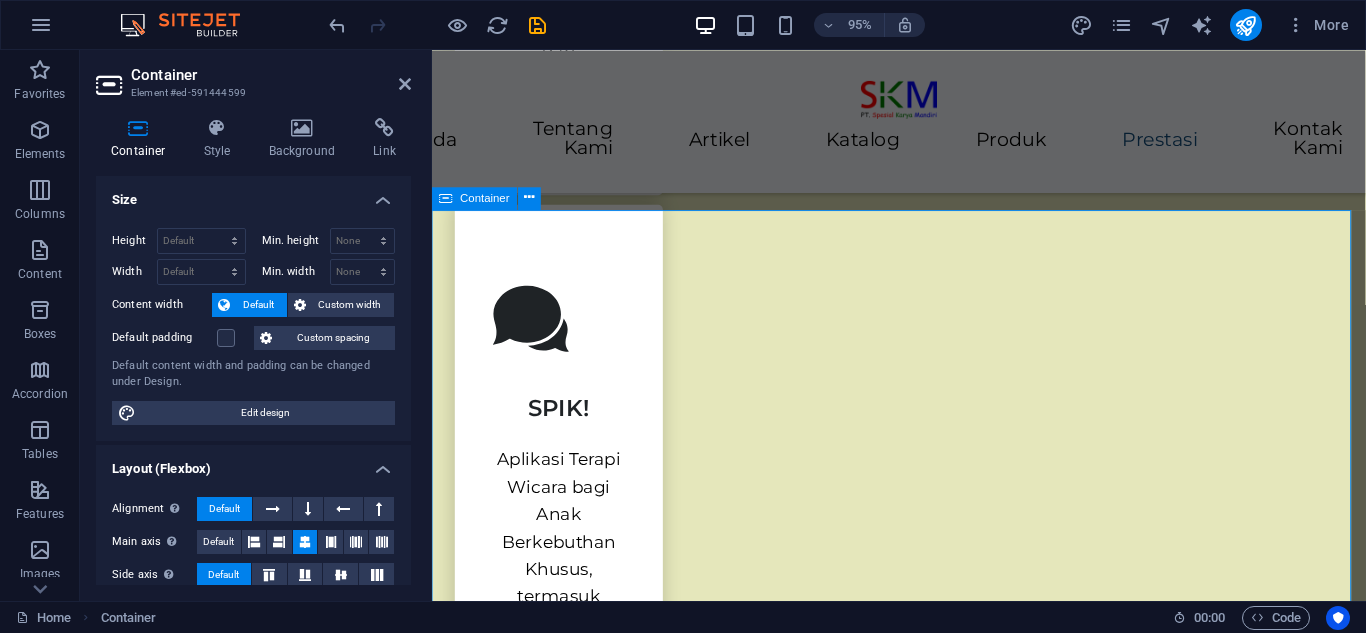 scroll, scrollTop: 4243, scrollLeft: 0, axis: vertical 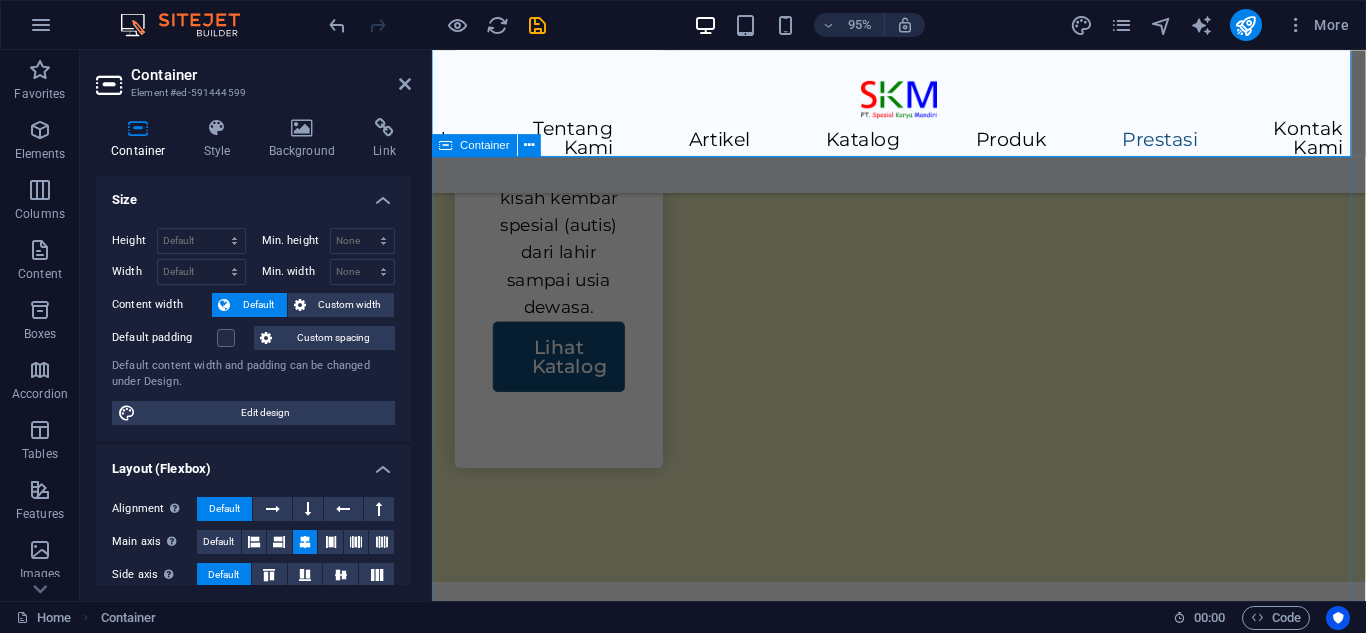 click on "Riwayat Kegiatan Kami telah Menggelar beberapa kegiatan, diantaranya sebagai berikut: Kata Siapa Autisme tidak bisa berbisnis (11 [MONTH] 2024) Workshop Dasar-Dasar HTML Bagian 1 (8 [MONTH] 2024) Tips dan Trik menghadapi Anak Berkebutuhan Khusus (15 [MONTH] 2024) Workshop Dasar-Dasar CSS Bagian 1 (12 [MONTH] 2024) Peran Keluarga dalam Menyikapi  dan Mendampingi Anak Berkebutuhan Khusus (19 [MONTH] 2024) Workshop Dasar-Dasar HTML Bagian 2 (26 [MONTH] 2024) Menangani Anak Berkebutuhan Khusus di Sekolah (10 [MONTH] 2024) Workshop Dasar-Dasar HTML Bagian 3 (24 [MONTH] 2024) Menghadapi Tantrum pada Anak Berkebutuhan Khusus (8 [MONTH] 2024) Workshop Dasar-Dasar HTML Bagian 4 (22 [MONTH] 2024) Talkshow Inspiratif di SLB Negeri 10 [CITY] (4 [MONTH] 2024) Kesejahteraan Mental dan Fisik bagi Orang Tua dalam Pengasuhan Anak Disabilitas (12 [MONTH] 2024)  Workshop AI dan Disabililtas (26 [MONTH] 2025) Menggali Potensi Anak Berkebutuhan Khusus (16 [MONTH] 2025)" at bounding box center (923, 8939) 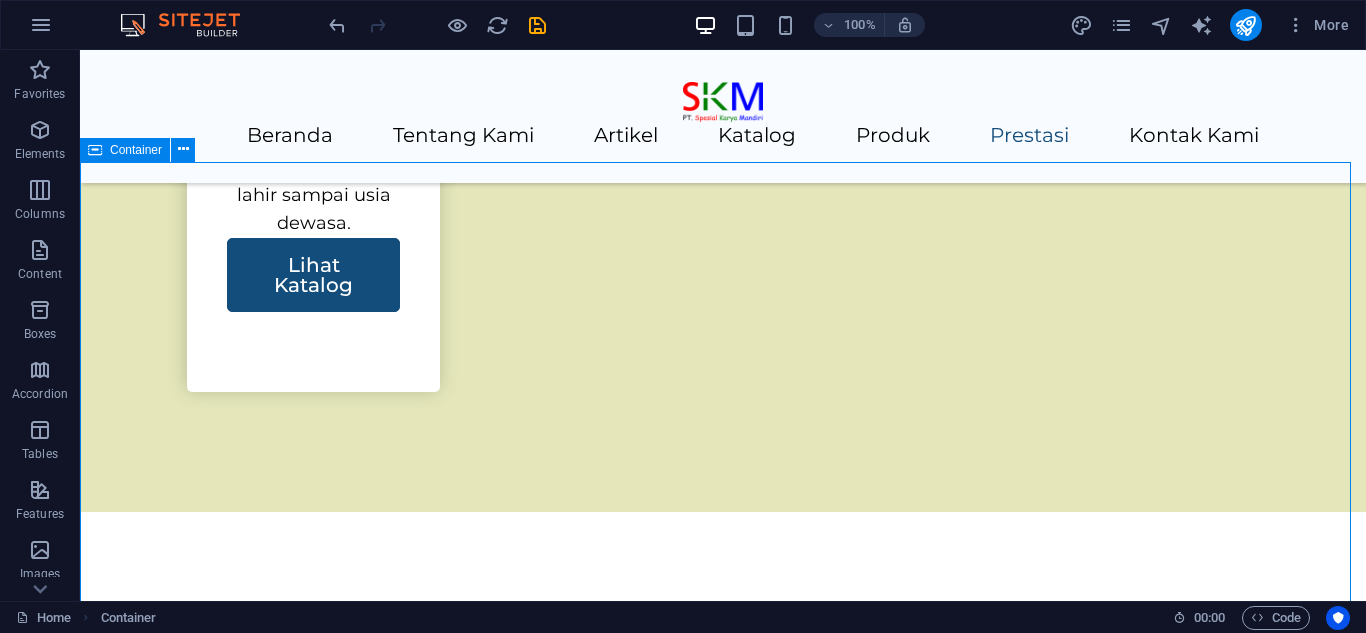 scroll, scrollTop: 4215, scrollLeft: 0, axis: vertical 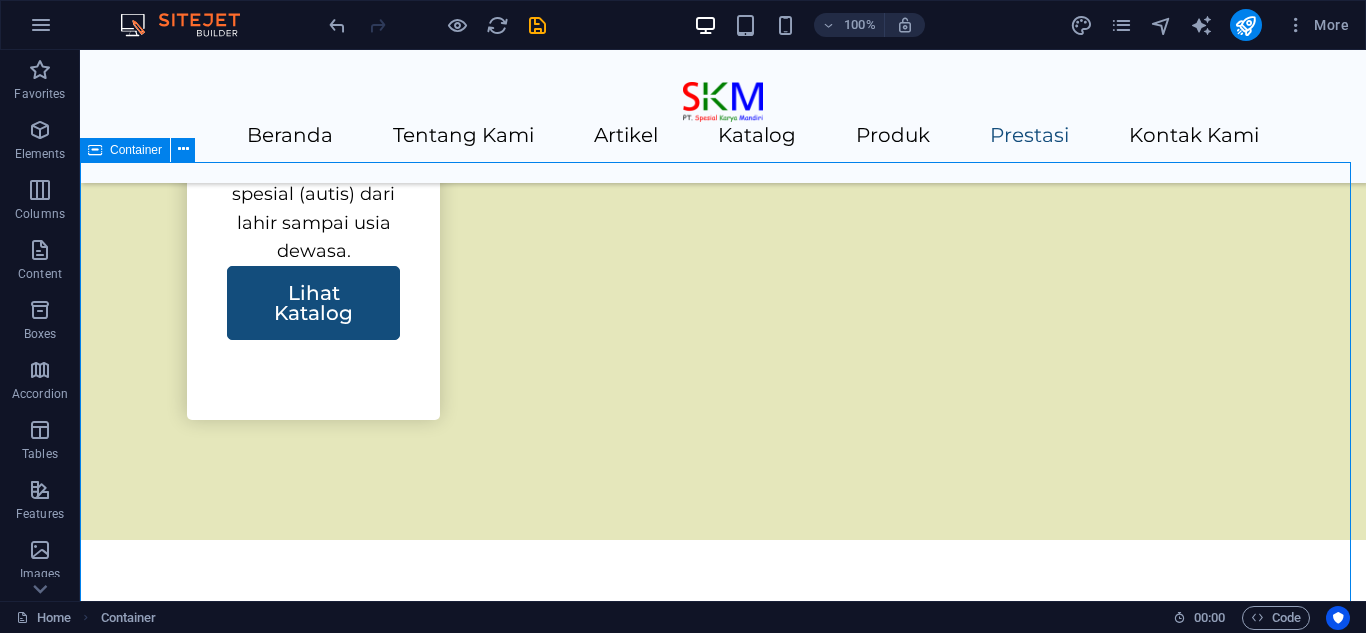 click on "Riwayat Kegiatan Kami telah Menggelar beberapa kegiatan, diantaranya sebagai berikut: Kata Siapa Autisme tidak bisa berbisnis (11 [MONTH] 2024) Workshop Dasar-Dasar HTML Bagian 1 (8 [MONTH] 2024) Tips dan Trik menghadapi Anak Berkebutuhan Khusus (15 [MONTH] 2024) Workshop Dasar-Dasar CSS Bagian 1 (12 [MONTH] 2024) Peran Keluarga dalam Menyikapi  dan Mendampingi Anak Berkebutuhan Khusus (19 [MONTH] 2024) Workshop Dasar-Dasar HTML Bagian 2 (26 [MONTH] 2024) Menangani Anak Berkebutuhan Khusus di Sekolah (10 [MONTH] 2024) Workshop Dasar-Dasar HTML Bagian 3 (24 [MONTH] 2024) Menghadapi Tantrum pada Anak Berkebutuhan Khusus (8 [MONTH] 2024) Workshop Dasar-Dasar HTML Bagian 4 (22 [MONTH] 2024) Talkshow Inspiratif di SLB Negeri 10 [CITY] (4 [MONTH] 2024) Kesejahteraan Mental dan Fisik bagi Orang Tua dalam Pengasuhan Anak Disabilitas (12 [MONTH] 2024)  Workshop AI dan Disabililtas (26 [MONTH] 2025) Menggali Potensi Anak Berkebutuhan Khusus (16 [MONTH] 2025)" at bounding box center [723, 10055] 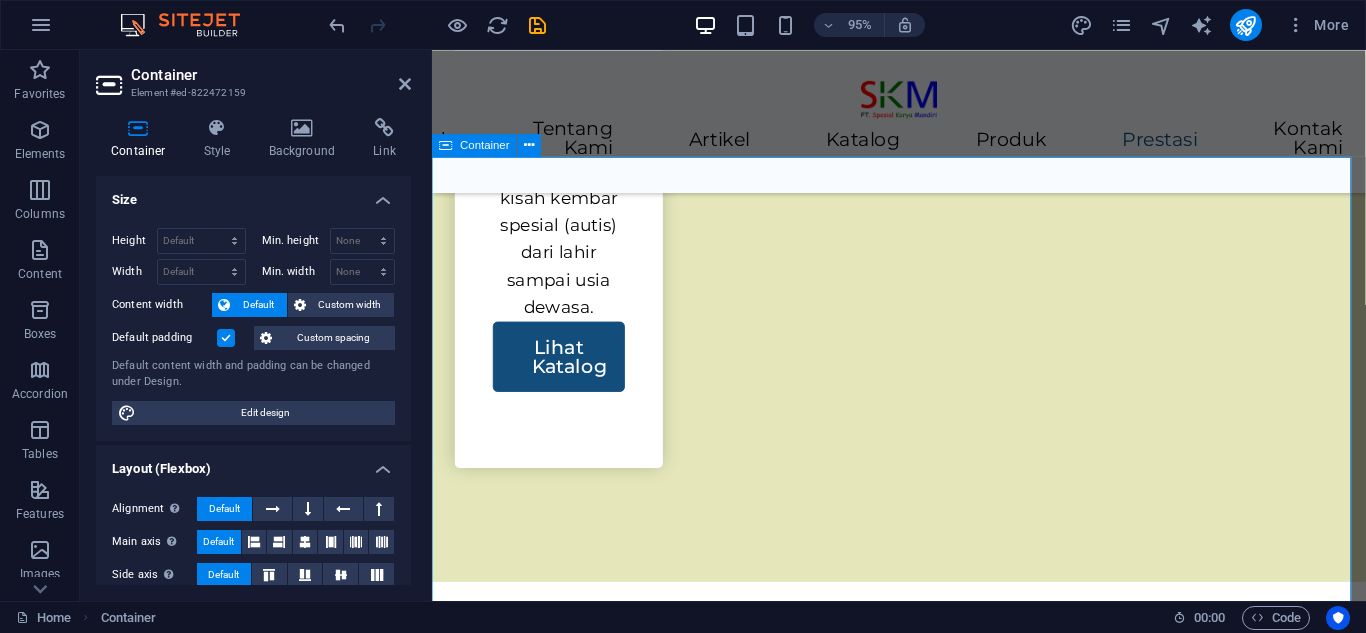 scroll, scrollTop: 4343, scrollLeft: 0, axis: vertical 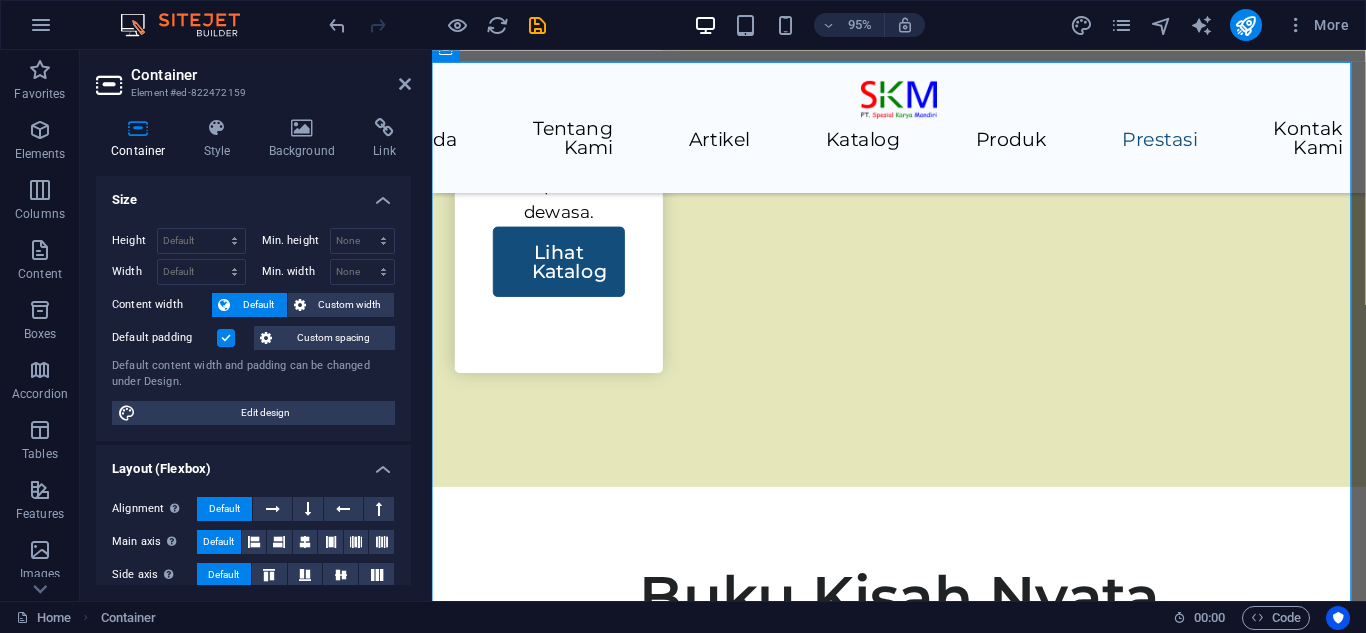 drag, startPoint x: 190, startPoint y: 92, endPoint x: 271, endPoint y: 90, distance: 81.02469 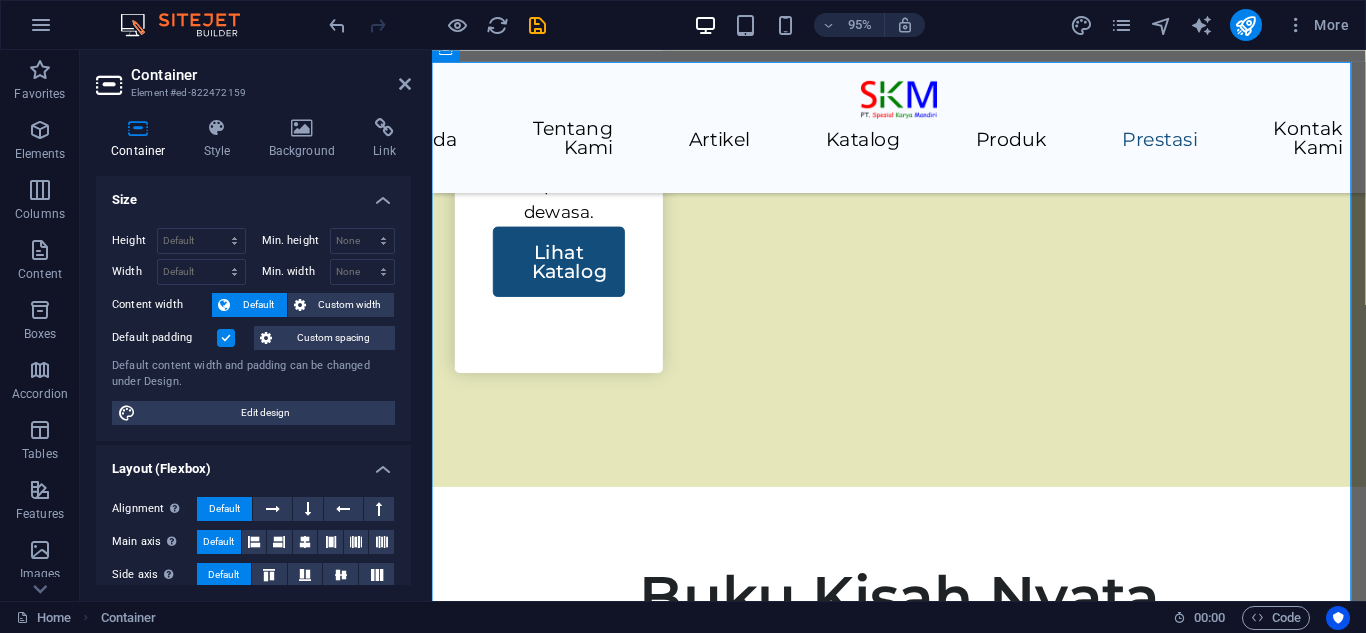 click on "Element #ed-822472159" at bounding box center (251, 93) 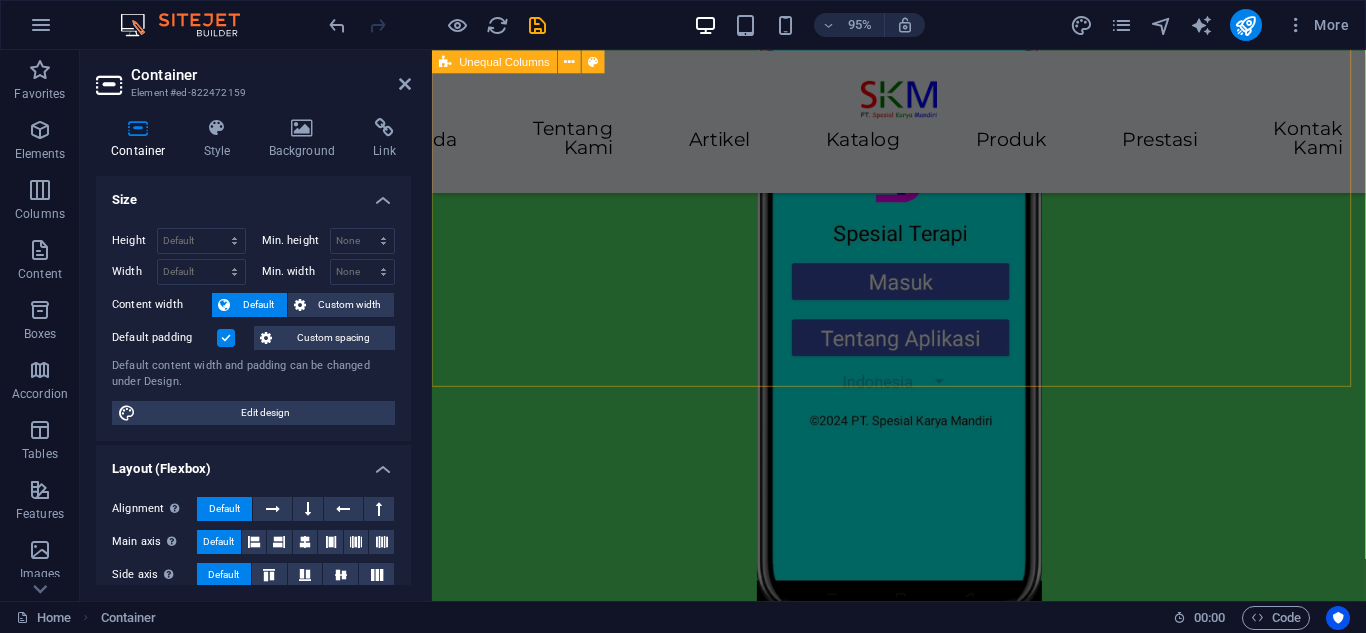 scroll, scrollTop: 0, scrollLeft: 0, axis: both 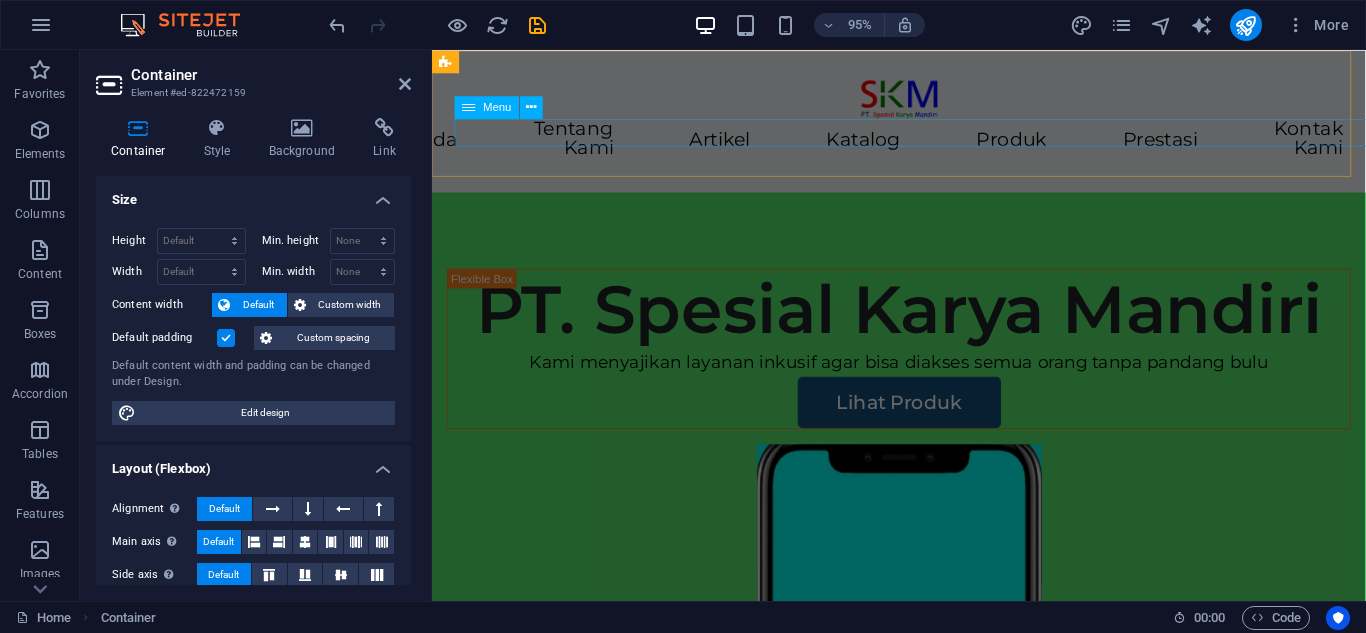 click on "Beranda Tentang Kami Artikel Katalog Produk Prestasi Kontak Kami" at bounding box center (923, 145) 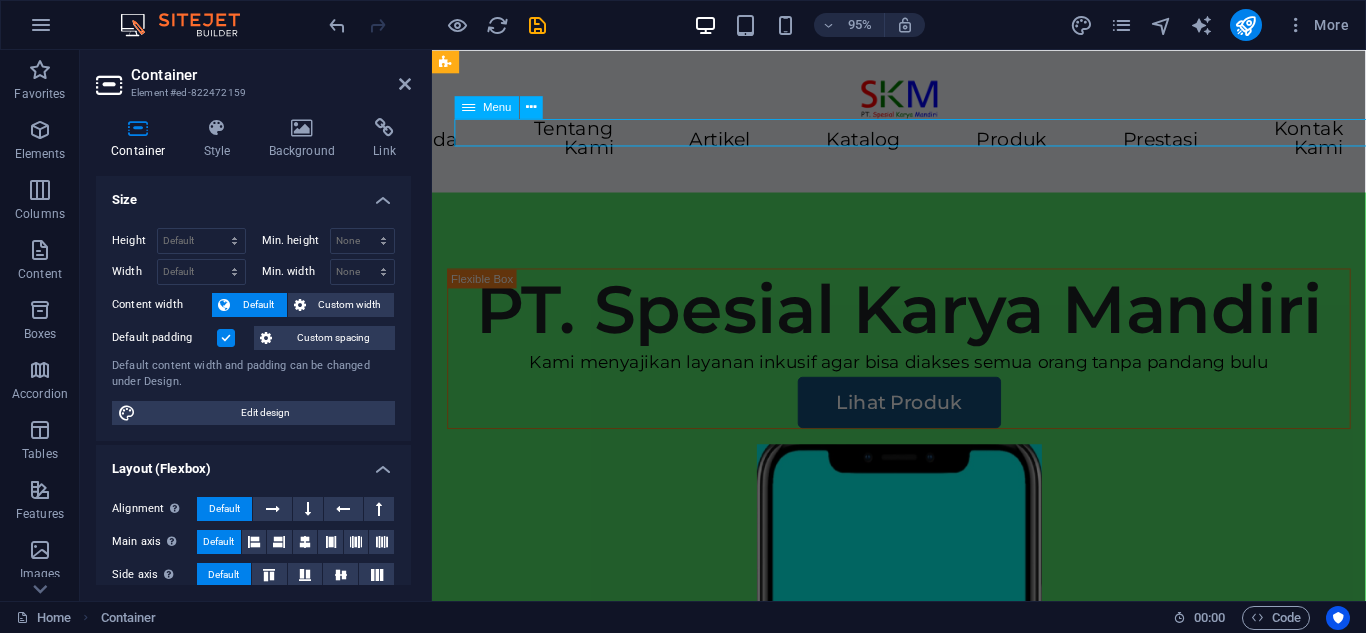click on "Beranda Tentang Kami Artikel Katalog Produk Prestasi Kontak Kami" at bounding box center (923, 145) 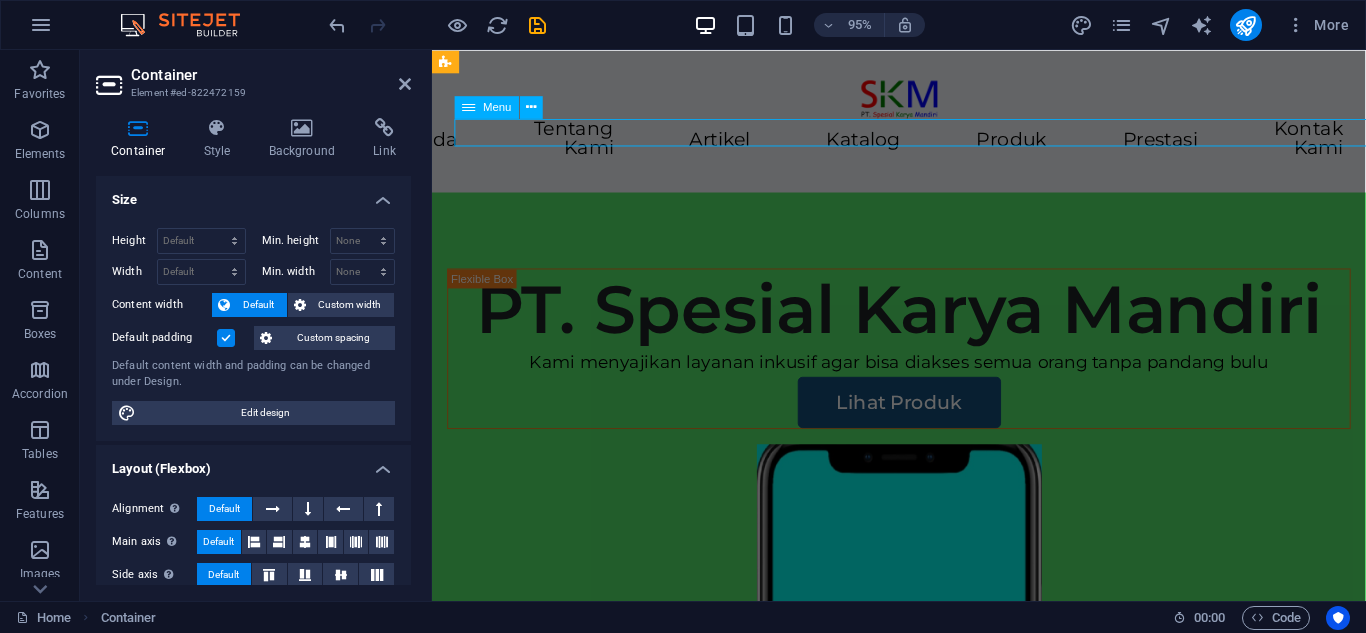select 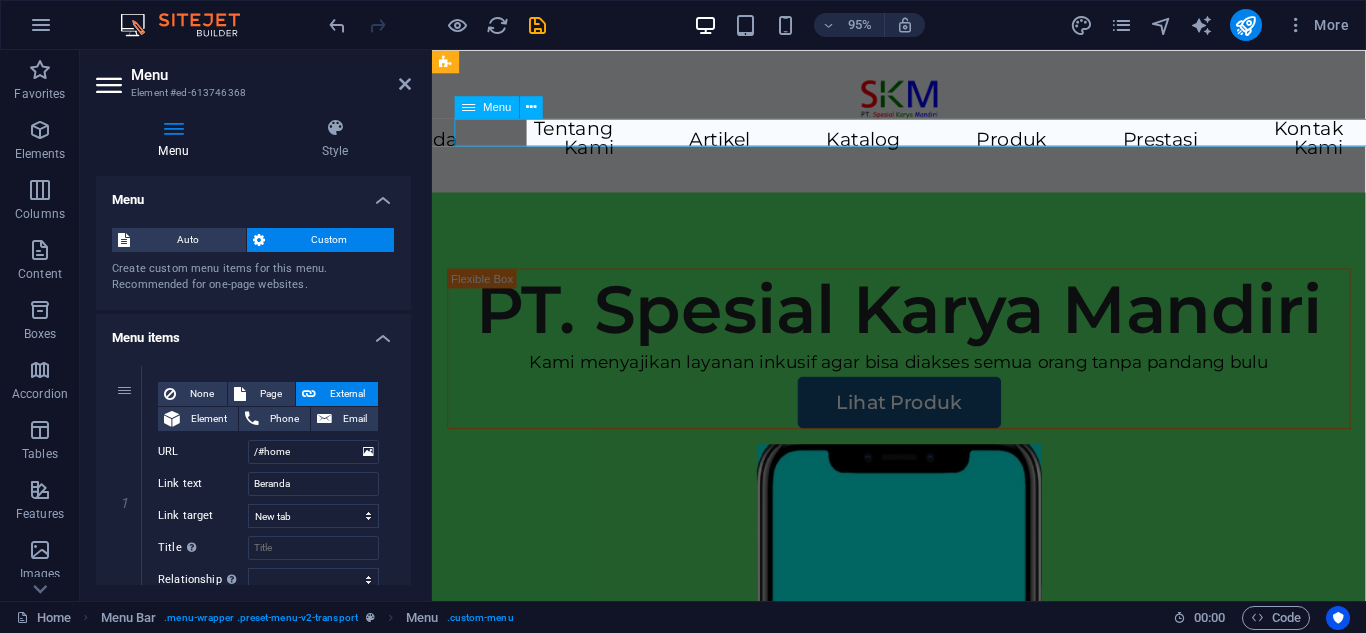 click on "Beranda Tentang Kami Artikel Katalog Produk Prestasi Kontak Kami" at bounding box center [923, 145] 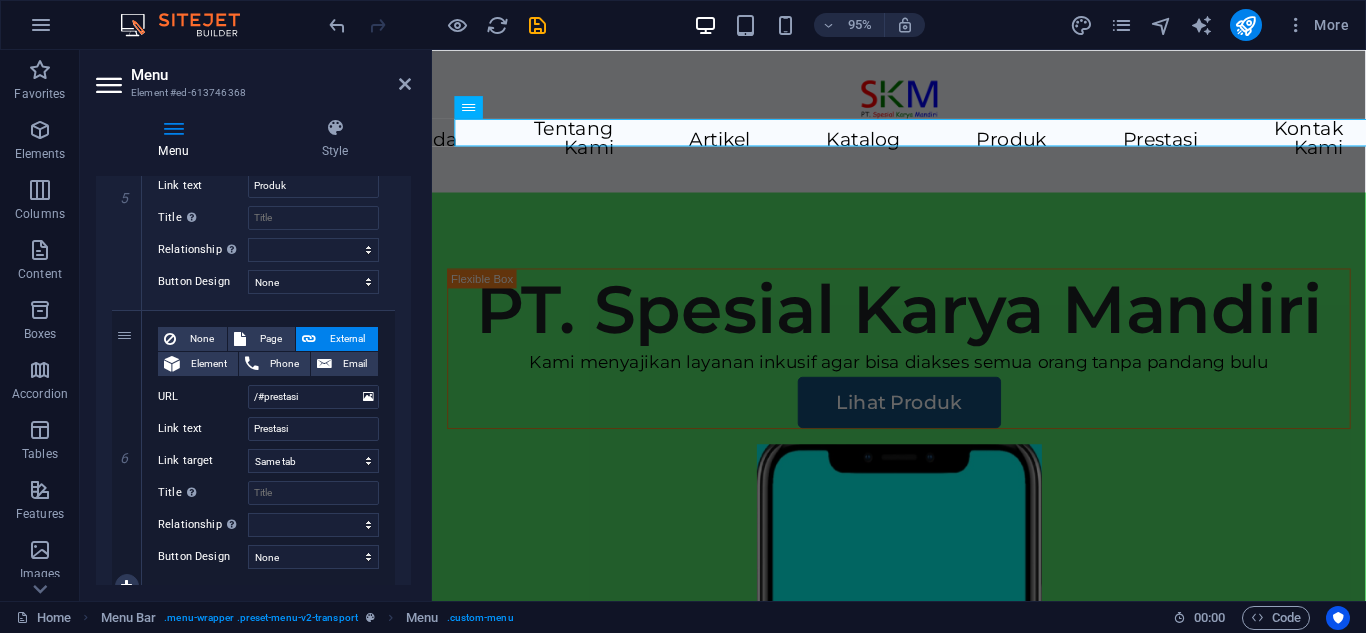 scroll, scrollTop: 1299, scrollLeft: 0, axis: vertical 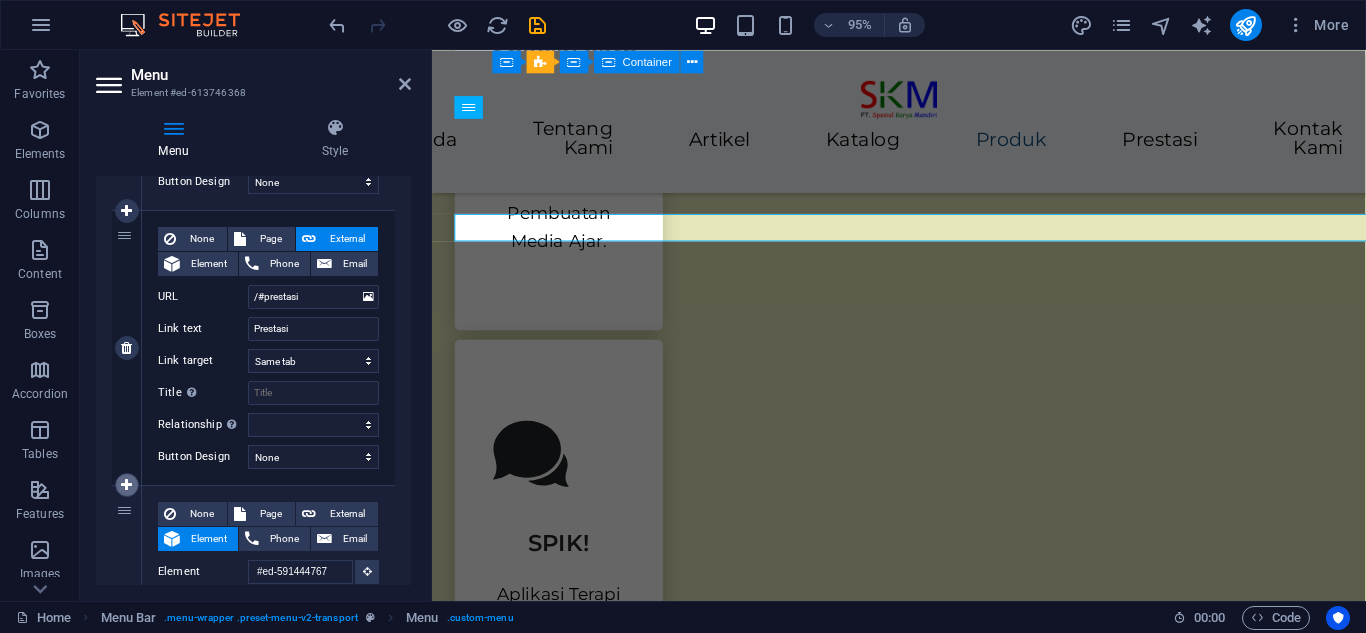 click at bounding box center [126, 485] 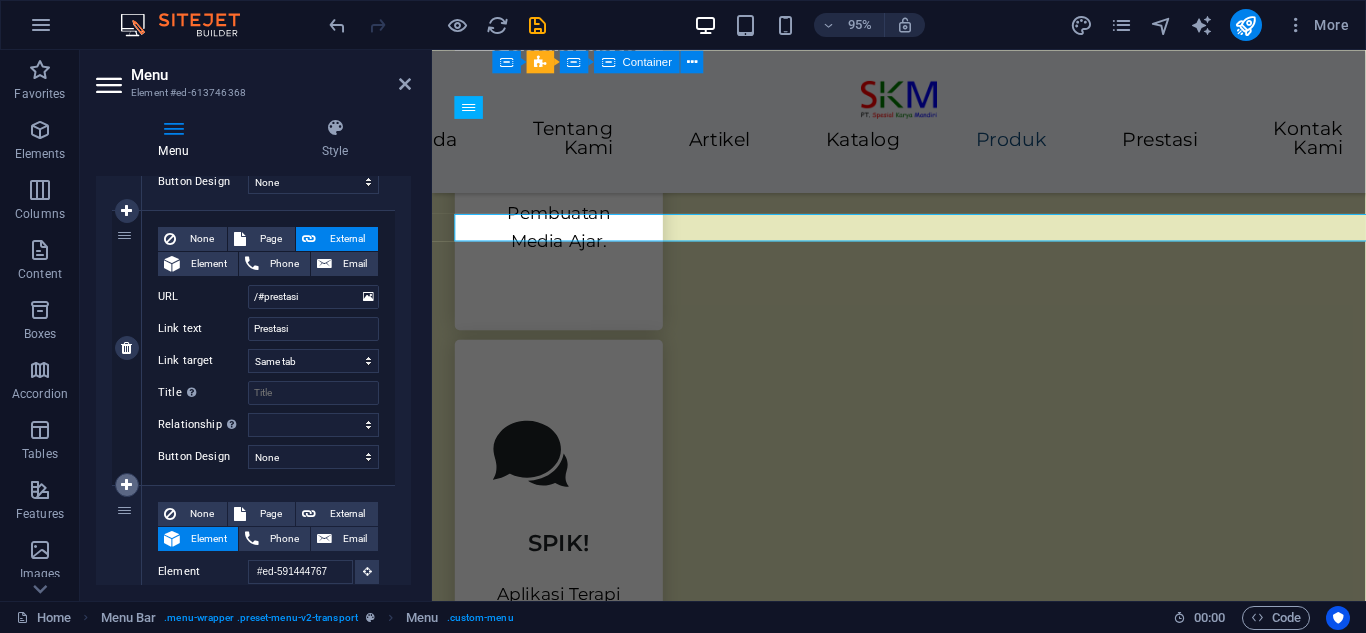 type 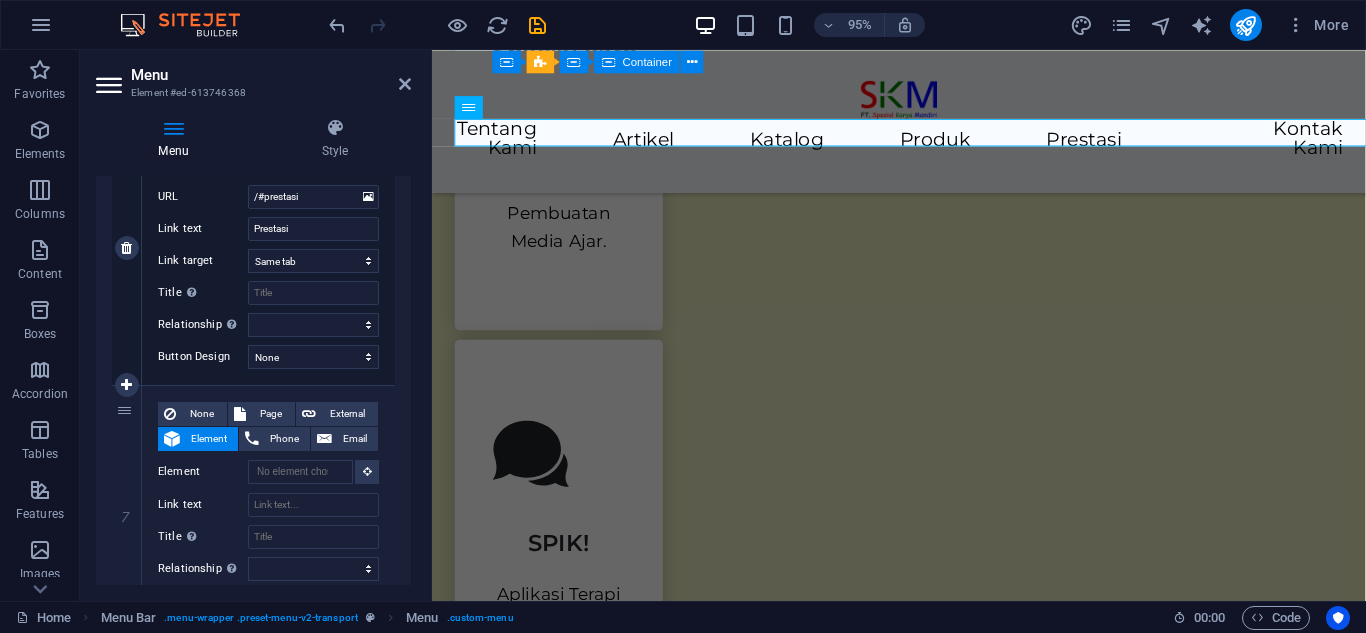 scroll, scrollTop: 1699, scrollLeft: 0, axis: vertical 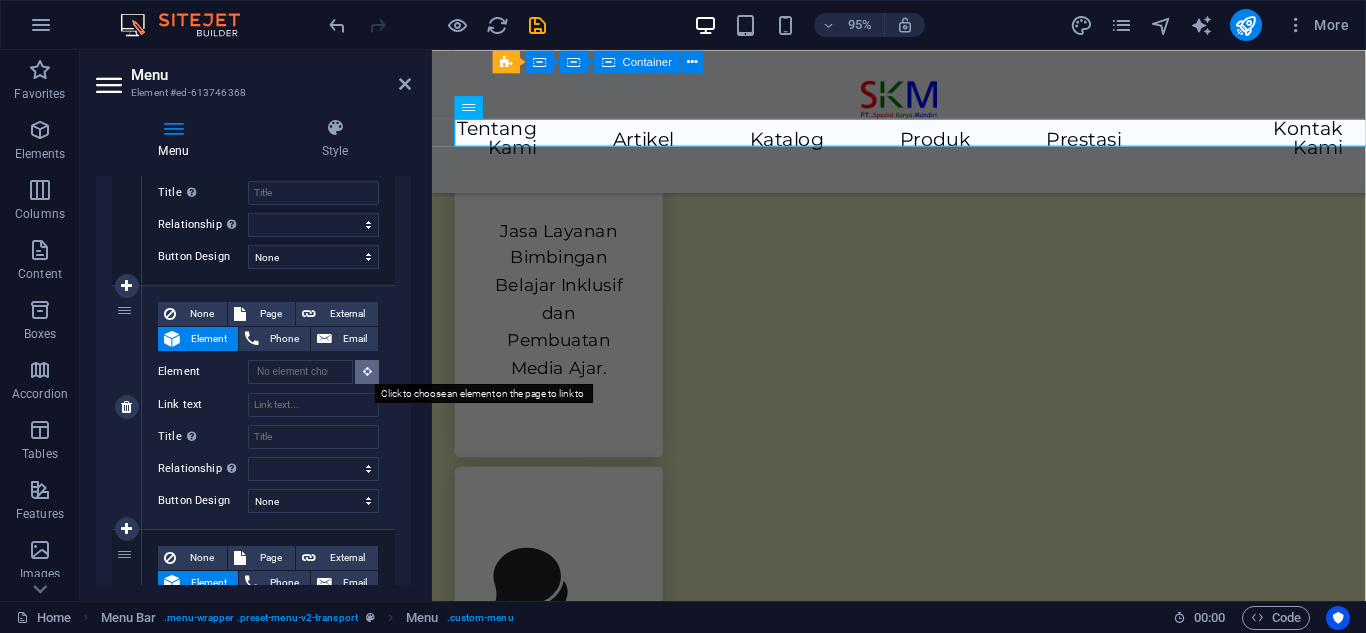 click at bounding box center [367, 372] 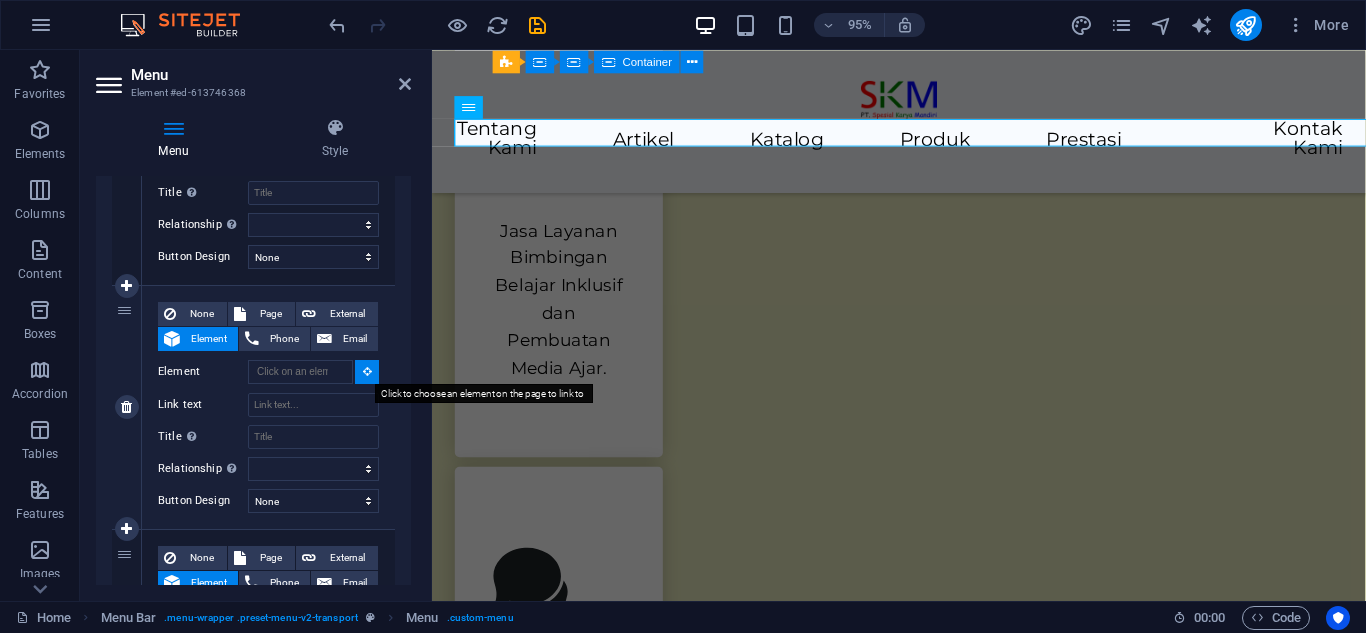 click at bounding box center [367, 372] 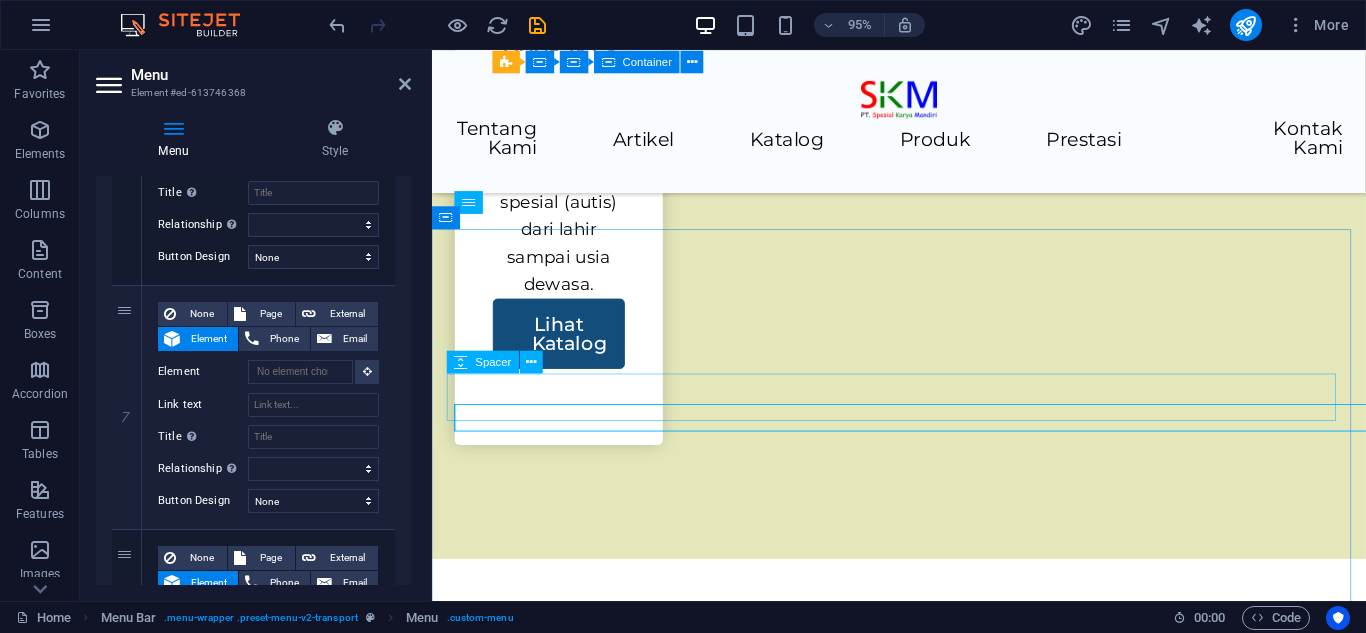 scroll, scrollTop: 4067, scrollLeft: 0, axis: vertical 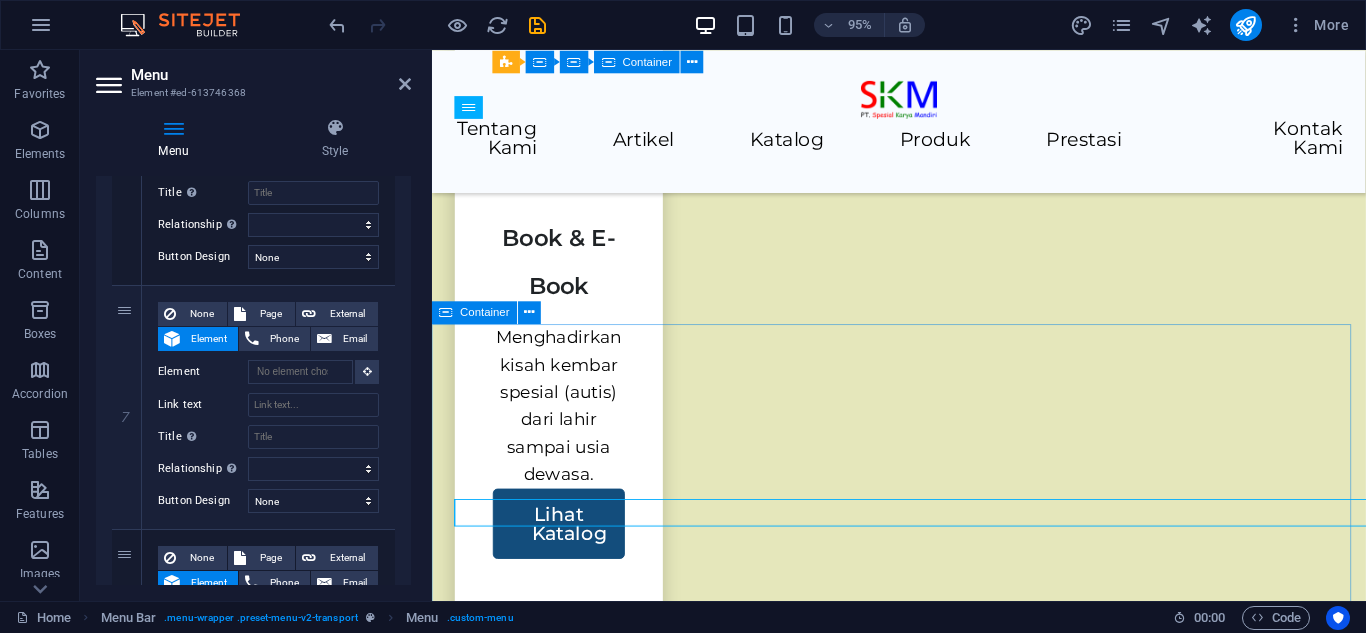 click on "Riwayat Kegiatan Kami telah Menggelar beberapa kegiatan, diantaranya sebagai berikut: Kata Siapa Autisme tidak bisa berbisnis (11 [MONTH] 2024) Workshop Dasar-Dasar HTML Bagian 1 (8 [MONTH] 2024) Tips dan Trik menghadapi Anak Berkebutuhan Khusus (15 [MONTH] 2024) Workshop Dasar-Dasar CSS Bagian 1 (12 [MONTH] 2024) Peran Keluarga dalam Menyikapi  dan Mendampingi Anak Berkebutuhan Khusus (19 [MONTH] 2024) Workshop Dasar-Dasar HTML Bagian 2 (26 [MONTH] 2024) Menangani Anak Berkebutuhan Khusus di Sekolah (10 [MONTH] 2024) Workshop Dasar-Dasar HTML Bagian 3 (24 [MONTH] 2024) Menghadapi Tantrum pada Anak Berkebutuhan Khusus (8 [MONTH] 2024) Workshop Dasar-Dasar HTML Bagian 4 (22 [MONTH] 2024) Talkshow Inspiratif di SLB Negeri 10 [CITY] (4 [MONTH] 2024) Kesejahteraan Mental dan Fisik bagi Orang Tua dalam Pengasuhan Anak Disabilitas (12 [MONTH] 2024)  Workshop AI dan Disabililtas (26 [MONTH] 2025) Menggali Potensi Anak Berkebutuhan Khusus (16 [MONTH] 2025)" at bounding box center [923, 9115] 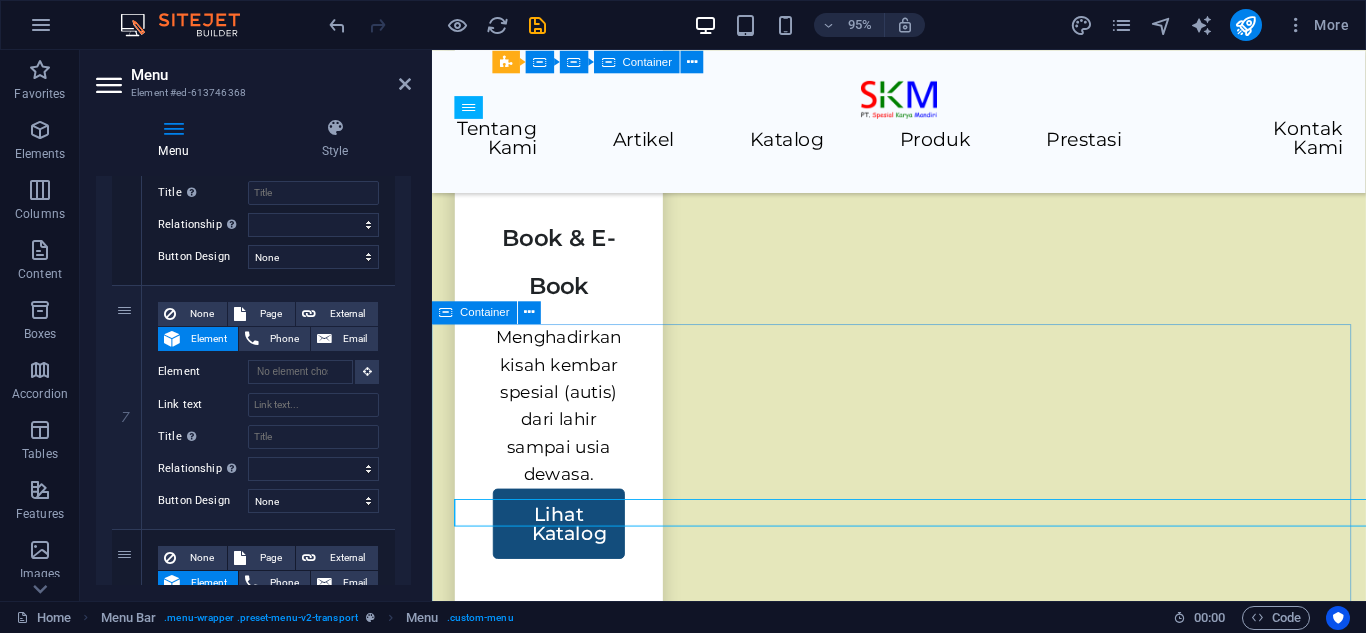 click on "Riwayat Kegiatan Kami telah Menggelar beberapa kegiatan, diantaranya sebagai berikut: Kata Siapa Autisme tidak bisa berbisnis (11 [MONTH] 2024) Workshop Dasar-Dasar HTML Bagian 1 (8 [MONTH] 2024) Tips dan Trik menghadapi Anak Berkebutuhan Khusus (15 [MONTH] 2024) Workshop Dasar-Dasar CSS Bagian 1 (12 [MONTH] 2024) Peran Keluarga dalam Menyikapi  dan Mendampingi Anak Berkebutuhan Khusus (19 [MONTH] 2024) Workshop Dasar-Dasar HTML Bagian 2 (26 [MONTH] 2024) Menangani Anak Berkebutuhan Khusus di Sekolah (10 [MONTH] 2024) Workshop Dasar-Dasar HTML Bagian 3 (24 [MONTH] 2024) Menghadapi Tantrum pada Anak Berkebutuhan Khusus (8 [MONTH] 2024) Workshop Dasar-Dasar HTML Bagian 4 (22 [MONTH] 2024) Talkshow Inspiratif di SLB Negeri 10 [CITY] (4 [MONTH] 2024) Kesejahteraan Mental dan Fisik bagi Orang Tua dalam Pengasuhan Anak Disabilitas (12 [MONTH] 2024)  Workshop AI dan Disabililtas (26 [MONTH] 2025) Menggali Potensi Anak Berkebutuhan Khusus (16 [MONTH] 2025)" at bounding box center (923, 9115) 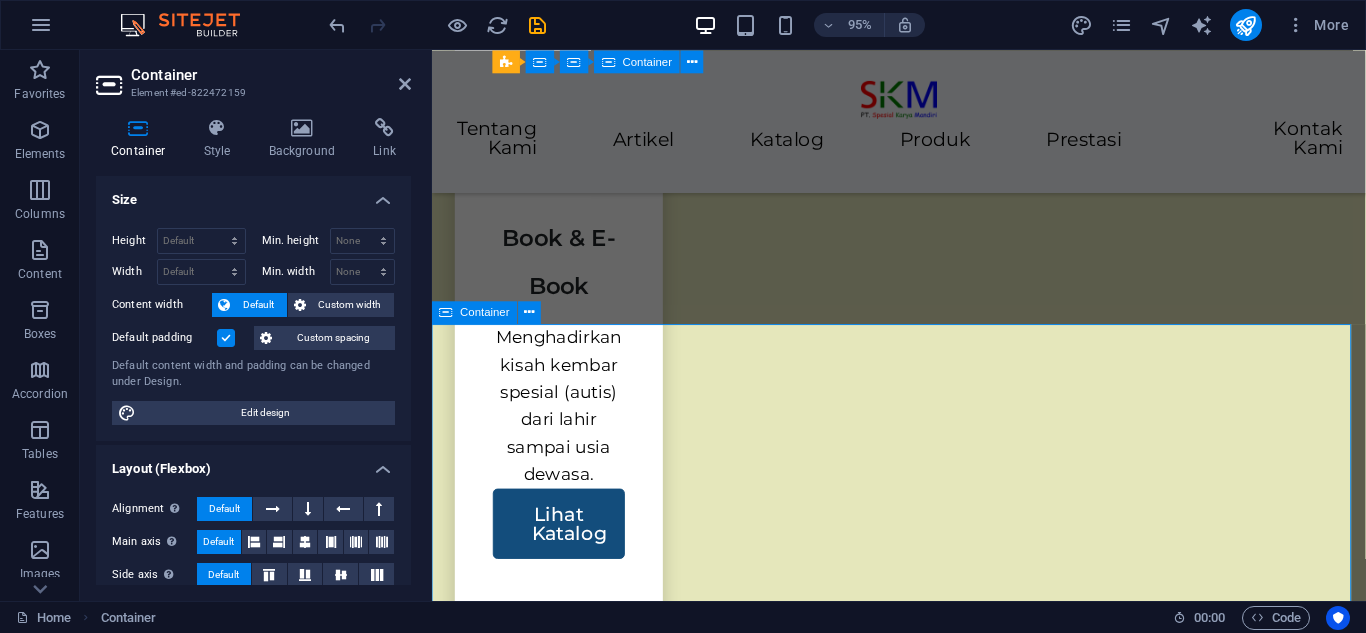 click on "Riwayat Kegiatan Kami telah Menggelar beberapa kegiatan, diantaranya sebagai berikut: Kata Siapa Autisme tidak bisa berbisnis (11 [MONTH] 2024) Workshop Dasar-Dasar HTML Bagian 1 (8 [MONTH] 2024) Tips dan Trik menghadapi Anak Berkebutuhan Khusus (15 [MONTH] 2024) Workshop Dasar-Dasar CSS Bagian 1 (12 [MONTH] 2024) Peran Keluarga dalam Menyikapi  dan Mendampingi Anak Berkebutuhan Khusus (19 [MONTH] 2024) Workshop Dasar-Dasar HTML Bagian 2 (26 [MONTH] 2024) Menangani Anak Berkebutuhan Khusus di Sekolah (10 [MONTH] 2024) Workshop Dasar-Dasar HTML Bagian 3 (24 [MONTH] 2024) Menghadapi Tantrum pada Anak Berkebutuhan Khusus (8 [MONTH] 2024) Workshop Dasar-Dasar HTML Bagian 4 (22 [MONTH] 2024) Talkshow Inspiratif di SLB Negeri 10 [CITY] (4 [MONTH] 2024) Kesejahteraan Mental dan Fisik bagi Orang Tua dalam Pengasuhan Anak Disabilitas (12 [MONTH] 2024)  Workshop AI dan Disabililtas (26 [MONTH] 2025) Menggali Potensi Anak Berkebutuhan Khusus (16 [MONTH] 2025)" at bounding box center (923, 9115) 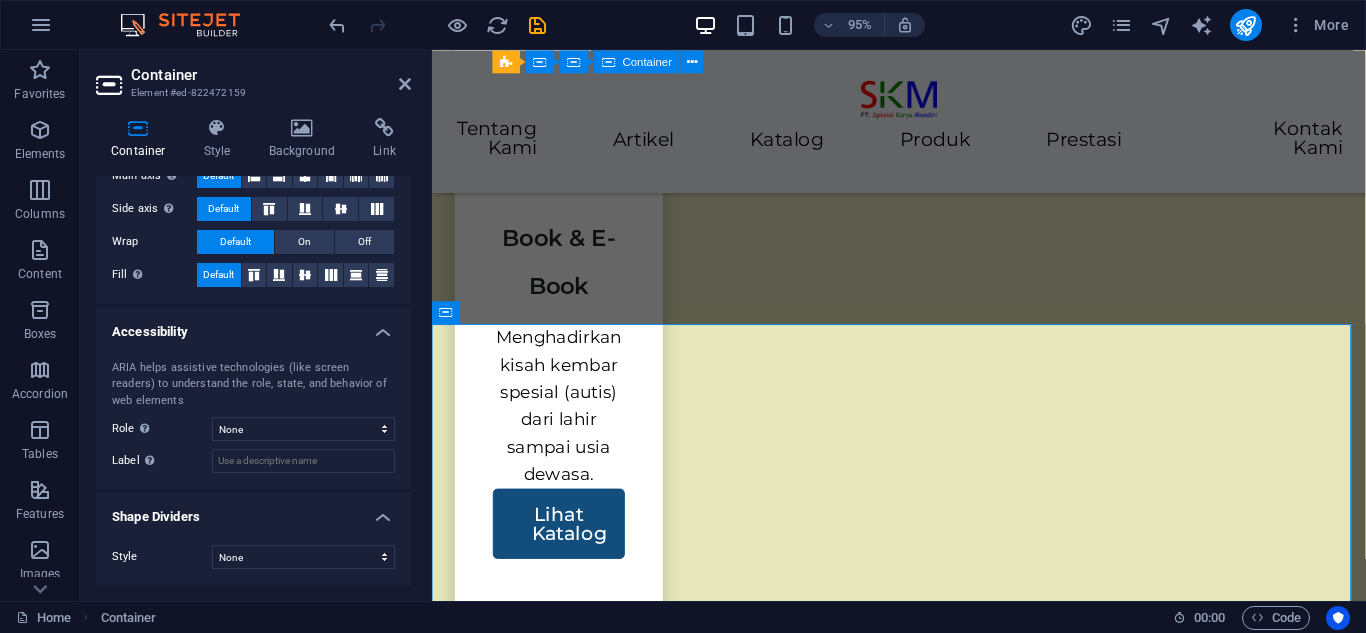 scroll, scrollTop: 0, scrollLeft: 0, axis: both 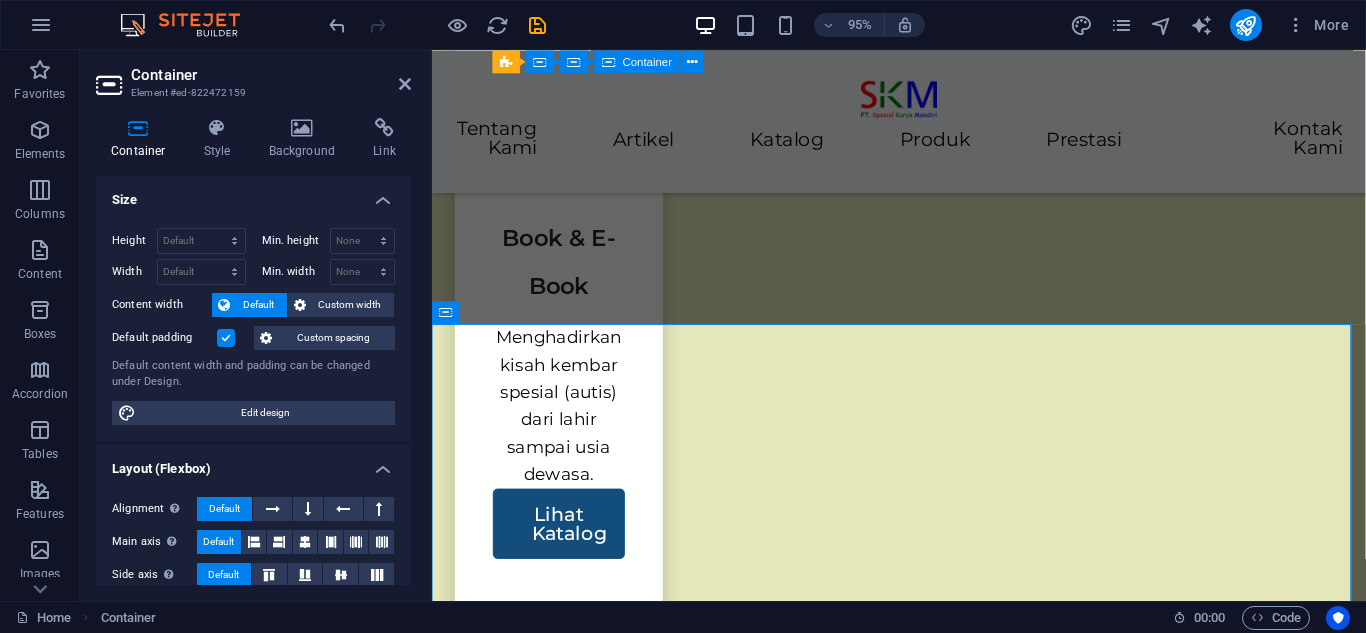click on "Container Element #ed-822472159" at bounding box center [253, 76] 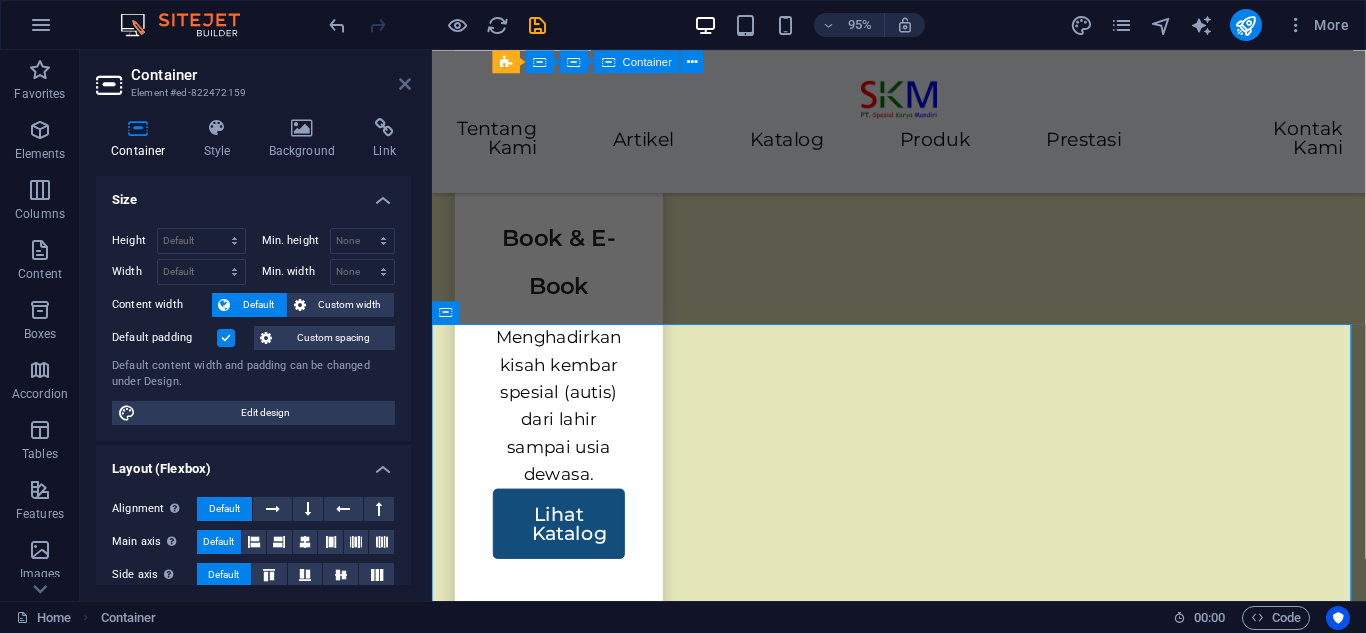 click at bounding box center [405, 84] 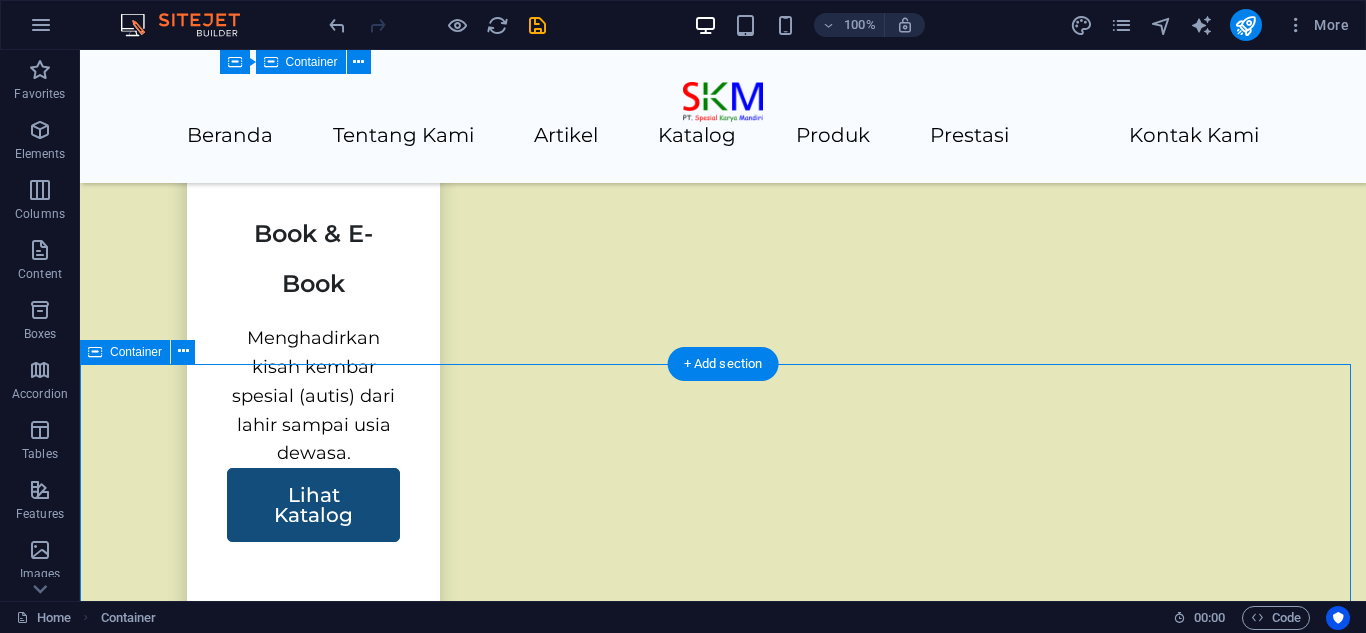 click on "Riwayat Kegiatan Kami telah Menggelar beberapa kegiatan, diantaranya sebagai berikut: Kata Siapa Autisme tidak bisa berbisnis (11 [MONTH] 2024) Workshop Dasar-Dasar HTML Bagian 1 (8 [MONTH] 2024) Tips dan Trik menghadapi Anak Berkebutuhan Khusus (15 [MONTH] 2024) Workshop Dasar-Dasar CSS Bagian 1 (12 [MONTH] 2024) Peran Keluarga dalam Menyikapi  dan Mendampingi Anak Berkebutuhan Khusus (19 [MONTH] 2024) Workshop Dasar-Dasar HTML Bagian 2 (26 [MONTH] 2024) Menangani Anak Berkebutuhan Khusus di Sekolah (10 [MONTH] 2024) Workshop Dasar-Dasar HTML Bagian 3 (24 [MONTH] 2024) Menghadapi Tantrum pada Anak Berkebutuhan Khusus (8 [MONTH] 2024) Workshop Dasar-Dasar HTML Bagian 4 (22 [MONTH] 2024) Talkshow Inspiratif di SLB Negeri 10 [CITY] (4 [MONTH] 2024) Kesejahteraan Mental dan Fisik bagi Orang Tua dalam Pengasuhan Anak Disabilitas (12 [MONTH] 2024)  Workshop AI dan Disabililtas (26 [MONTH] 2025) Menggali Potensi Anak Berkebutuhan Khusus (16 [MONTH] 2025)" at bounding box center [723, 10257] 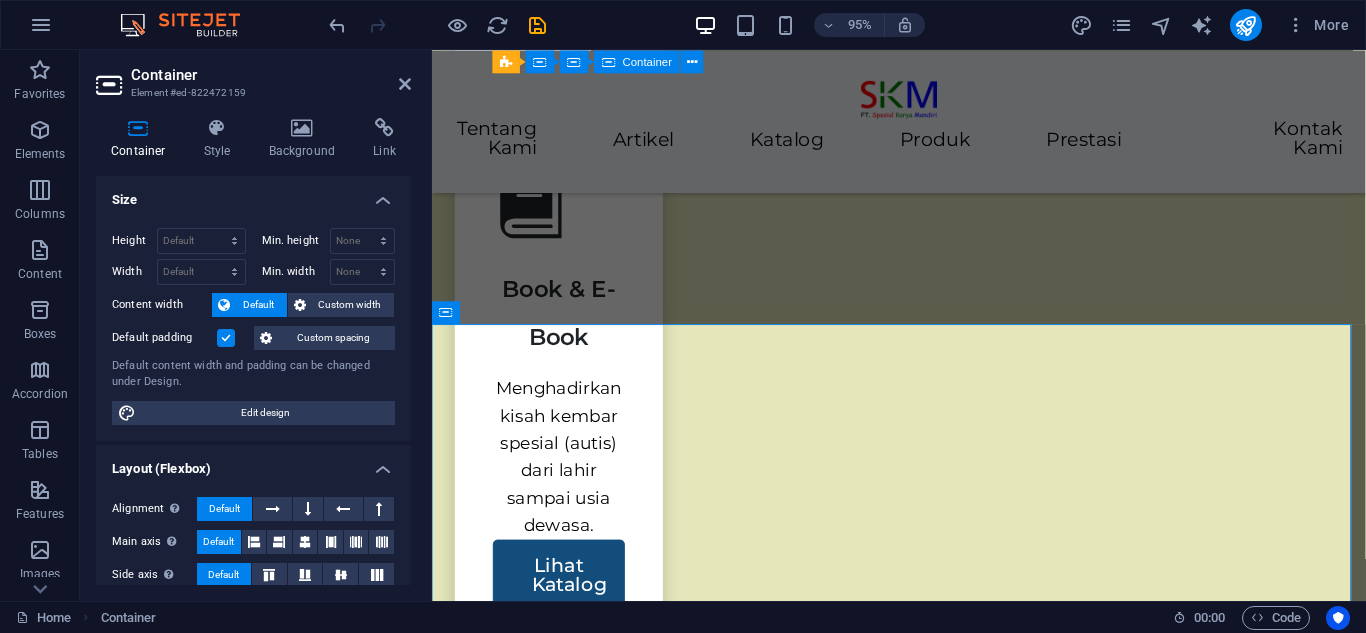 click on "Height Default px rem % vh vw Min. height None px rem % vh vw Width Default px rem % em vh vw Min. width None px rem % vh vw Content width Default Custom width Width Default px rem % em vh vw Min. width None px rem % vh vw Default padding Custom spacing Default content width and padding can be changed under Design. Edit design" at bounding box center [253, 326] 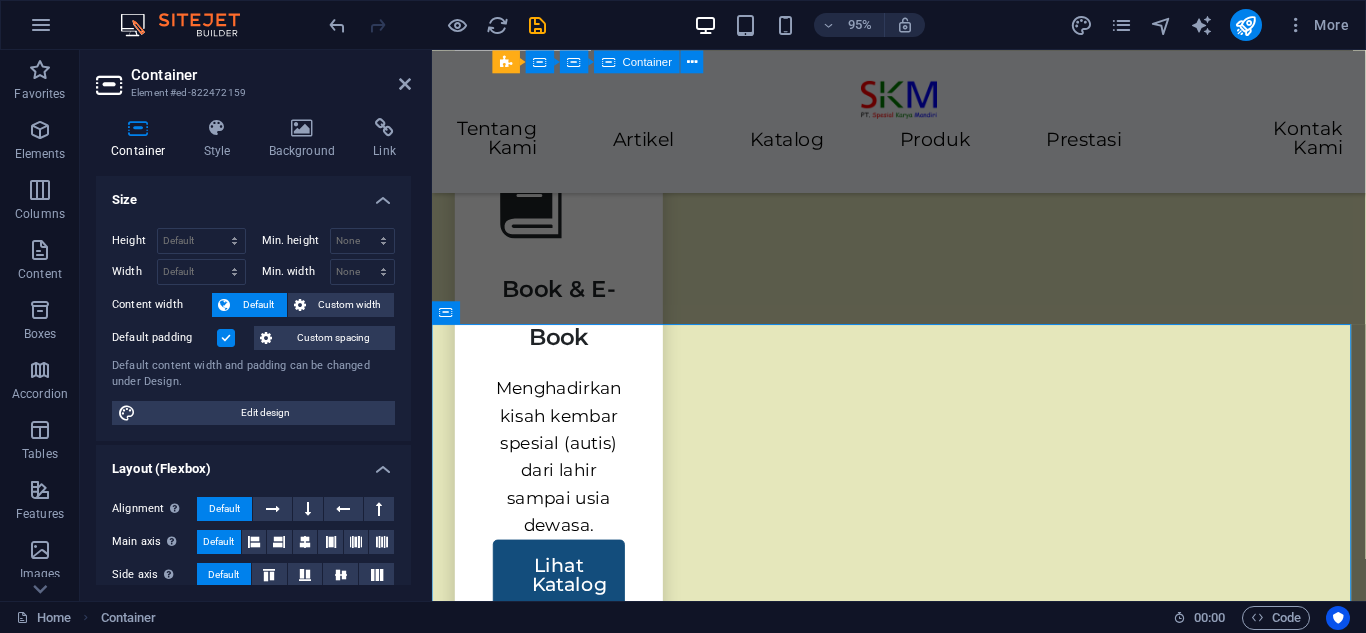 scroll, scrollTop: 4067, scrollLeft: 0, axis: vertical 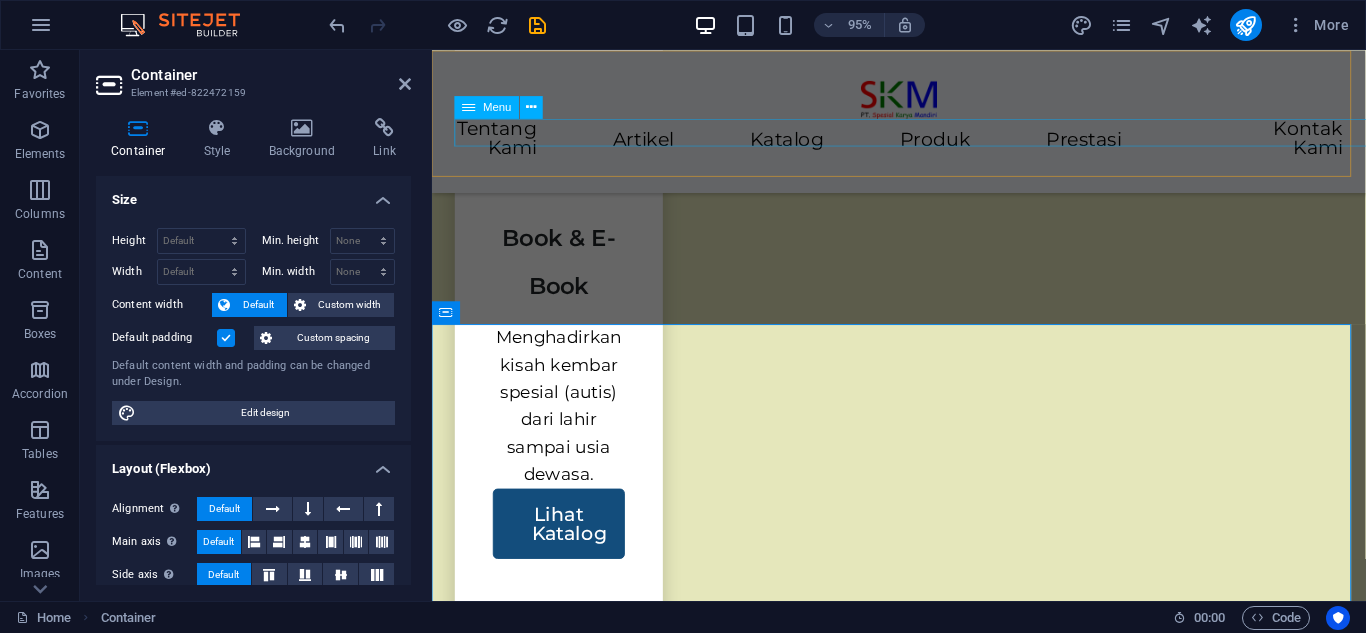 click on "Beranda Tentang Kami Artikel Katalog Produk Prestasi Kontak Kami" at bounding box center (923, 145) 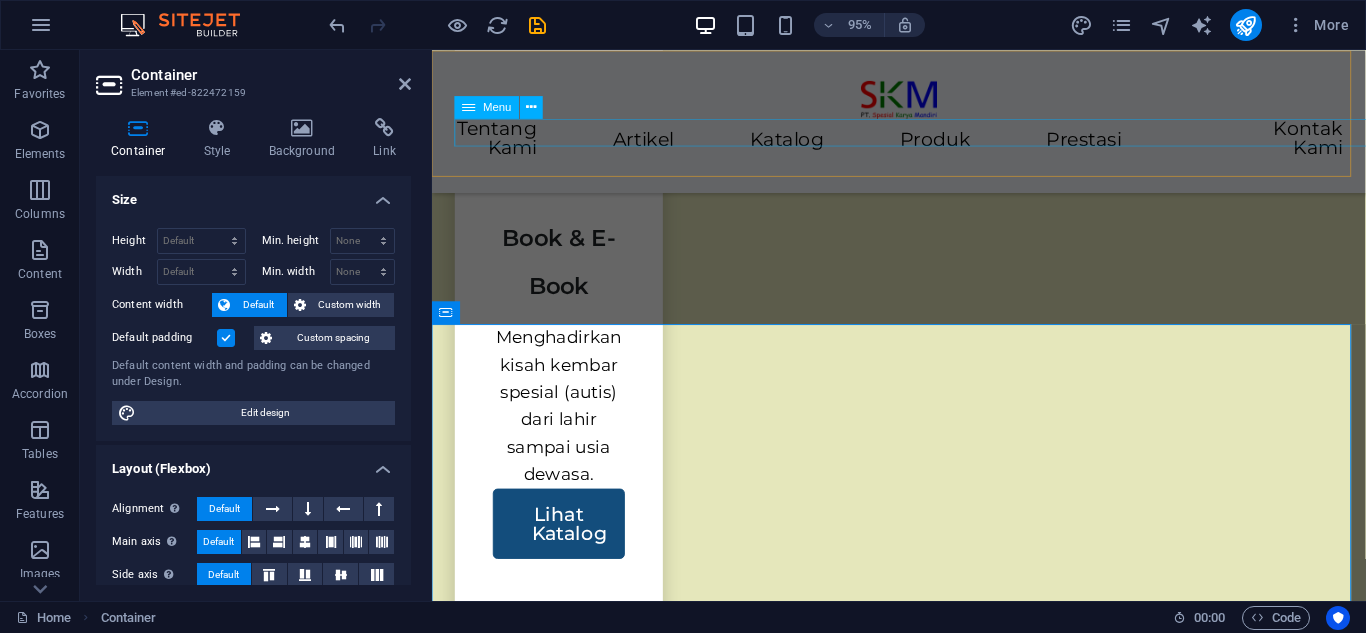 click on "Beranda Tentang Kami Artikel Katalog Produk Prestasi Kontak Kami" at bounding box center [923, 145] 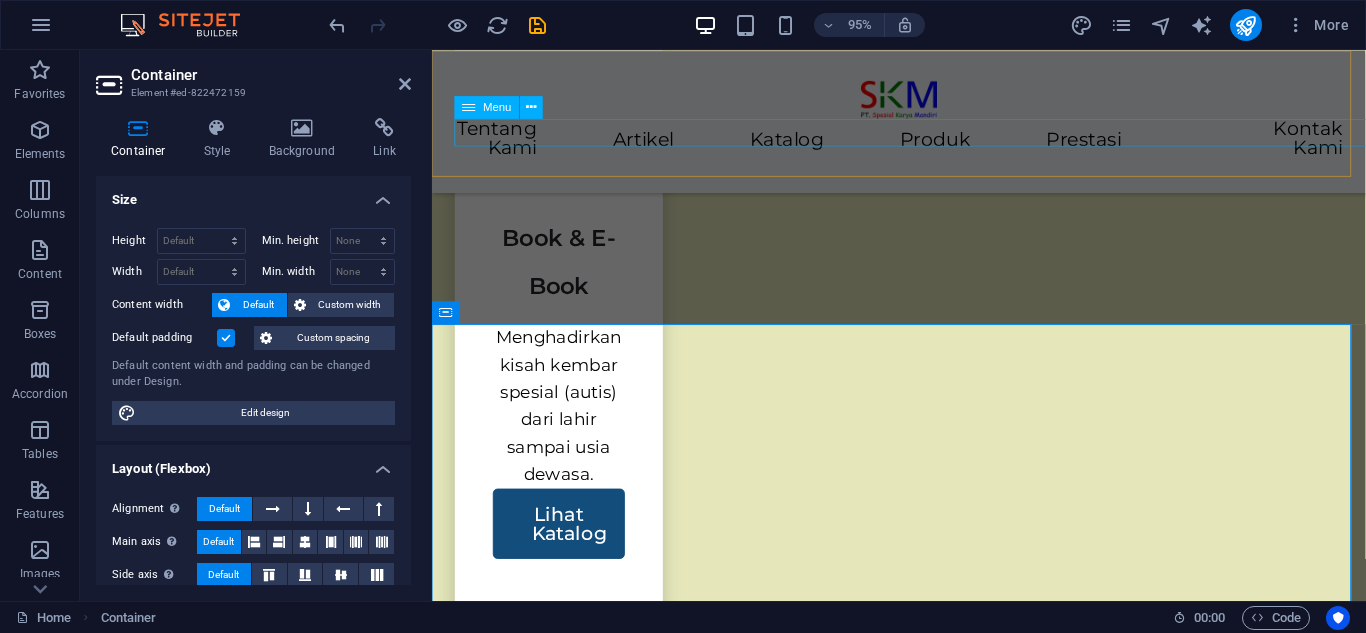 select on "4" 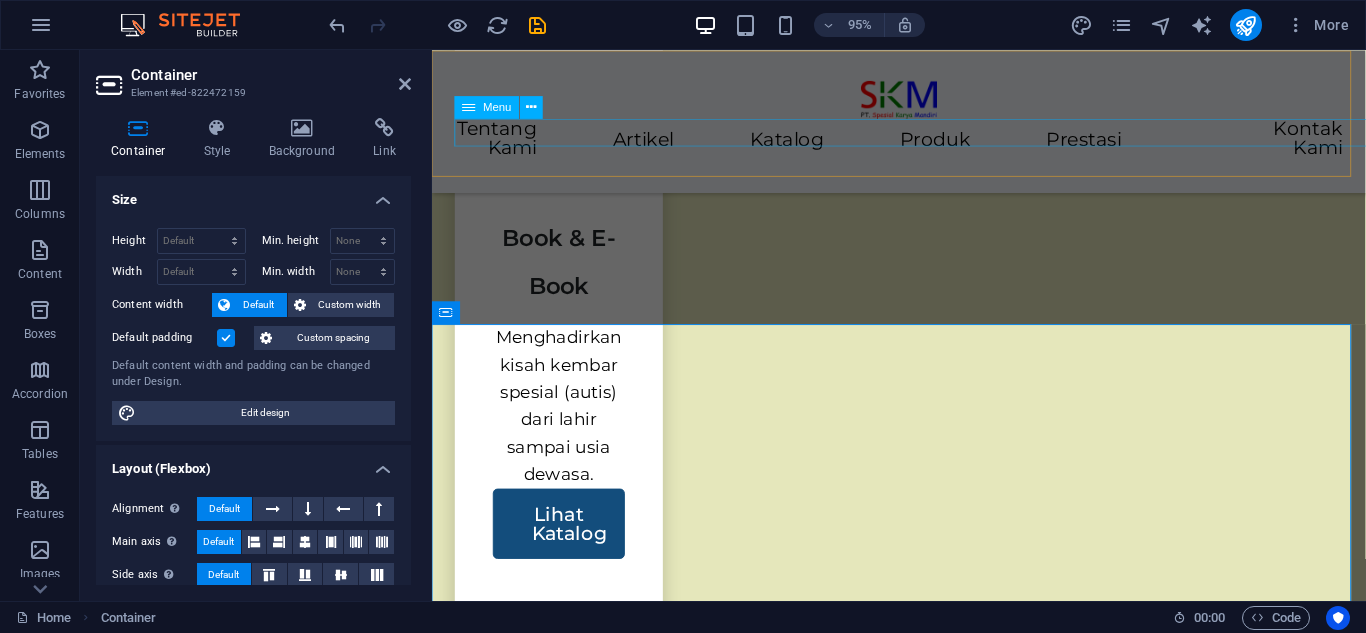 select 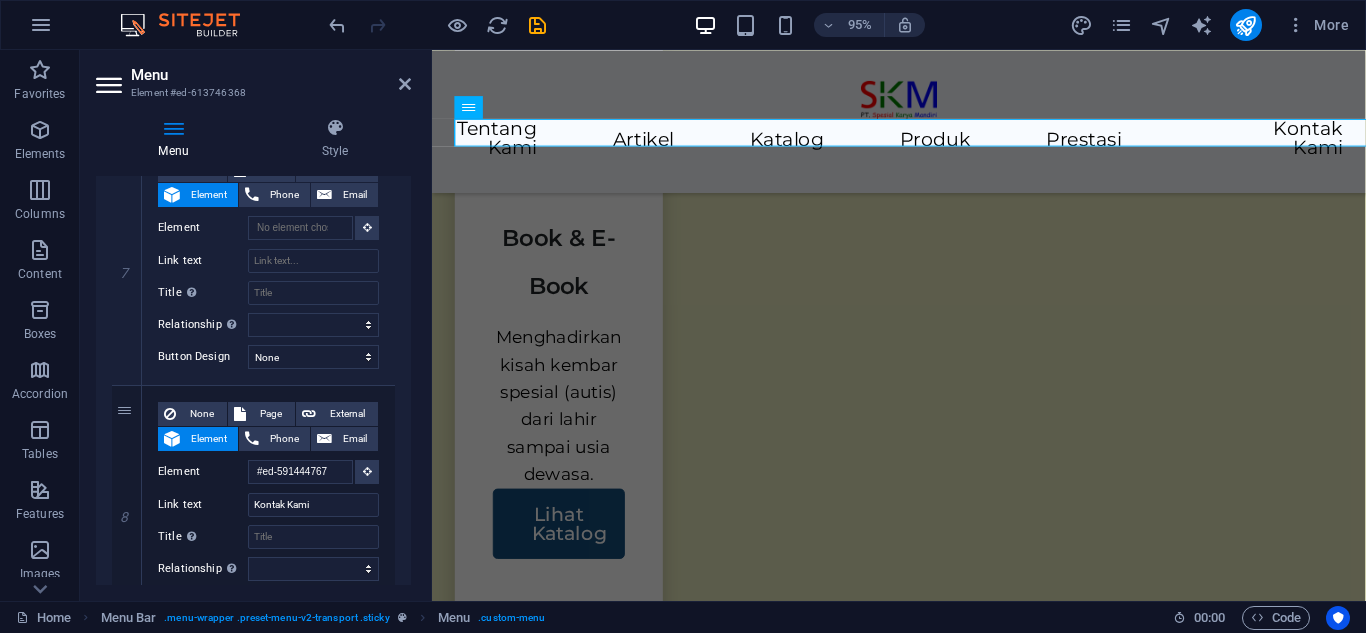 scroll, scrollTop: 1743, scrollLeft: 0, axis: vertical 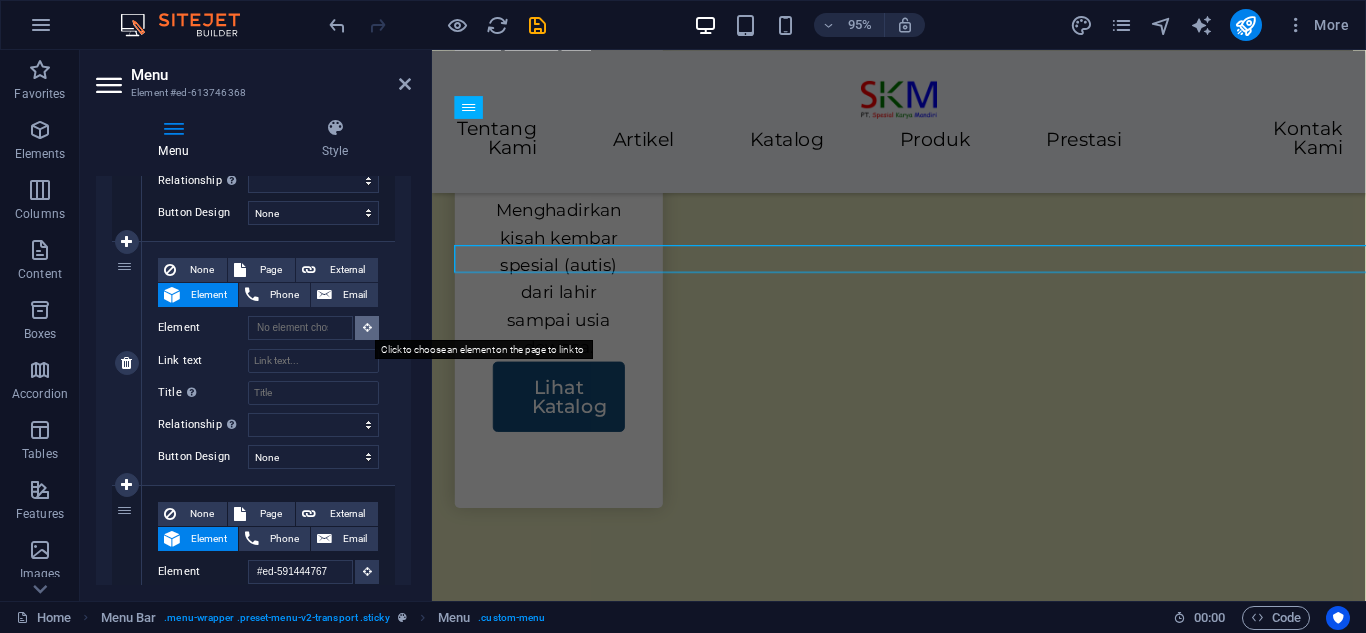 click at bounding box center (367, 327) 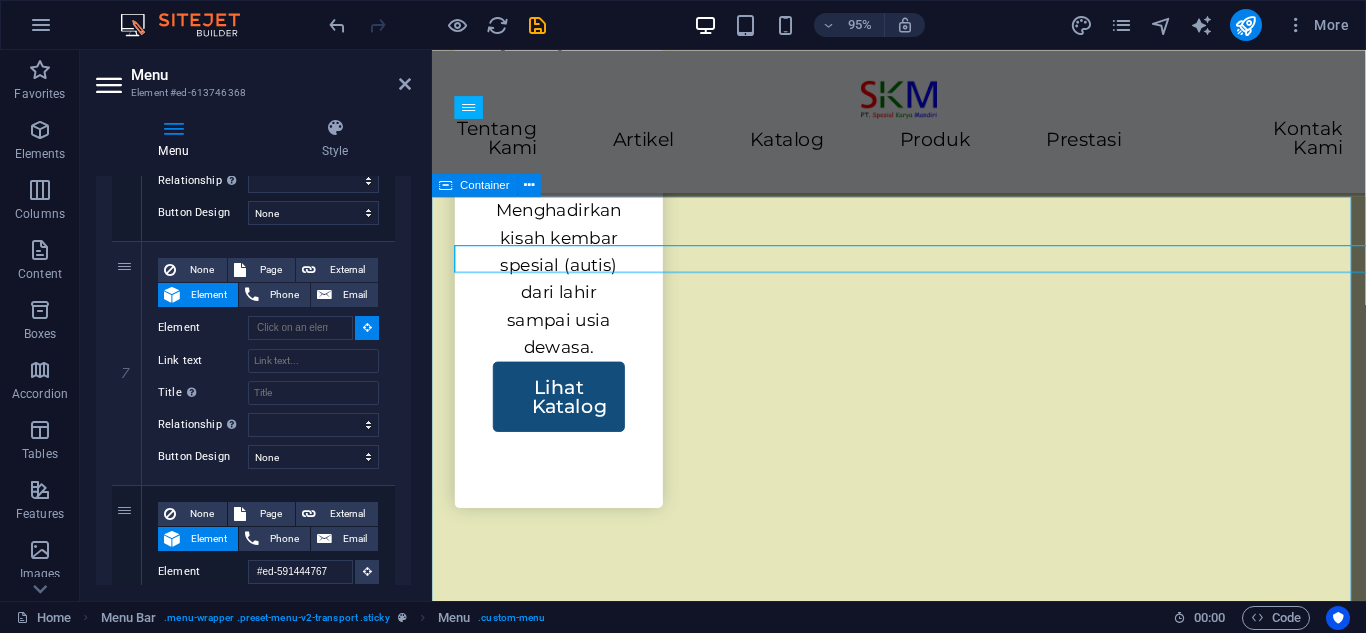 click on "Riwayat Kegiatan Kami telah Menggelar beberapa kegiatan, diantaranya sebagai berikut: Kata Siapa Autisme tidak bisa berbisnis (11 [MONTH] 2024) Workshop Dasar-Dasar HTML Bagian 1 (8 [MONTH] 2024) Tips dan Trik menghadapi Anak Berkebutuhan Khusus (15 [MONTH] 2024) Workshop Dasar-Dasar CSS Bagian 1 (12 [MONTH] 2024) Peran Keluarga dalam Menyikapi  dan Mendampingi Anak Berkebutuhan Khusus (19 [MONTH] 2024) Workshop Dasar-Dasar HTML Bagian 2 (26 [MONTH] 2024) Menangani Anak Berkebutuhan Khusus di Sekolah (10 [MONTH] 2024) Workshop Dasar-Dasar HTML Bagian 3 (24 [MONTH] 2024) Menghadapi Tantrum pada Anak Berkebutuhan Khusus (8 [MONTH] 2024) Workshop Dasar-Dasar HTML Bagian 4 (22 [MONTH] 2024) Talkshow Inspiratif di SLB Negeri 10 [CITY] (4 [MONTH] 2024) Kesejahteraan Mental dan Fisik bagi Orang Tua dalam Pengasuhan Anak Disabilitas (12 [MONTH] 2024)  Workshop AI dan Disabililtas (26 [MONTH] 2025) Menggali Potensi Anak Berkebutuhan Khusus (16 [MONTH] 2025)" at bounding box center [923, 8981] 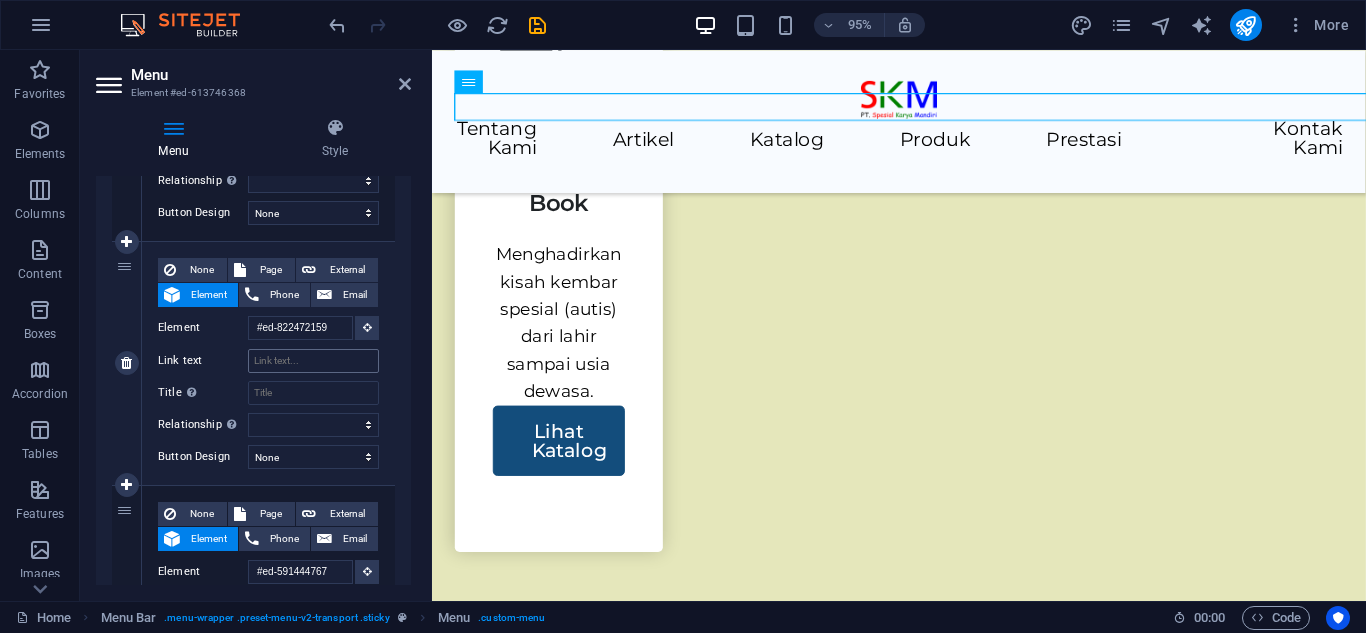 scroll, scrollTop: 4068, scrollLeft: 0, axis: vertical 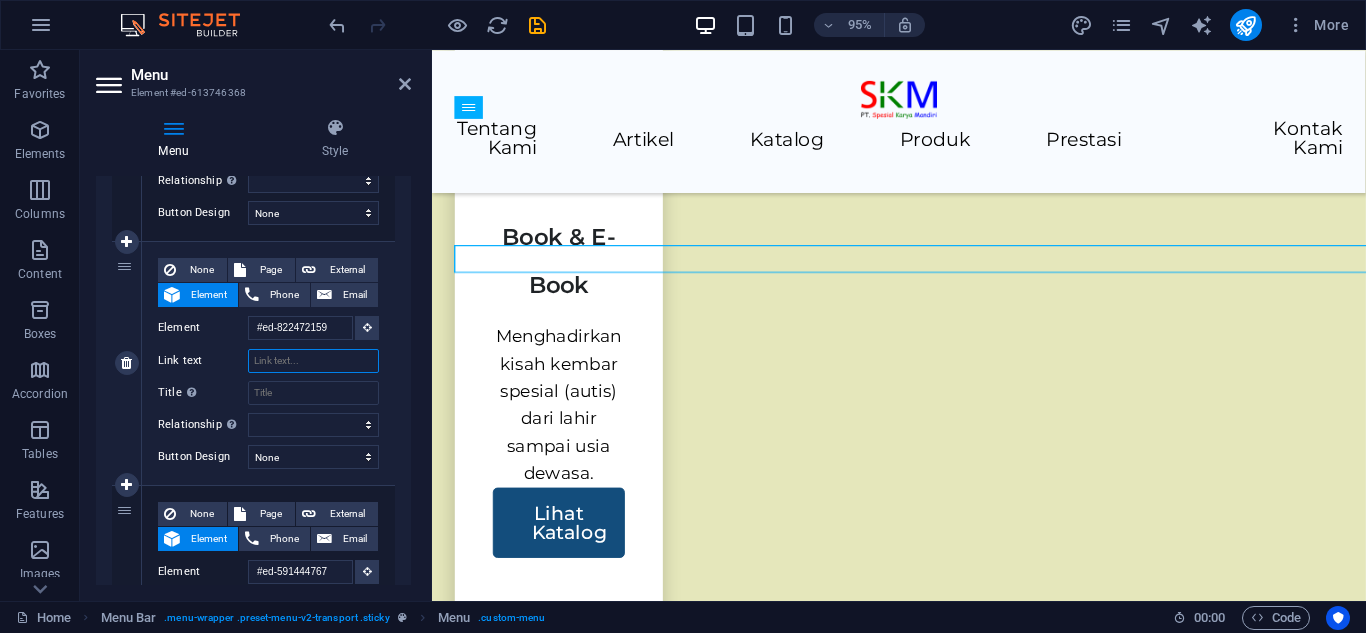 click on "Link text" at bounding box center (313, 361) 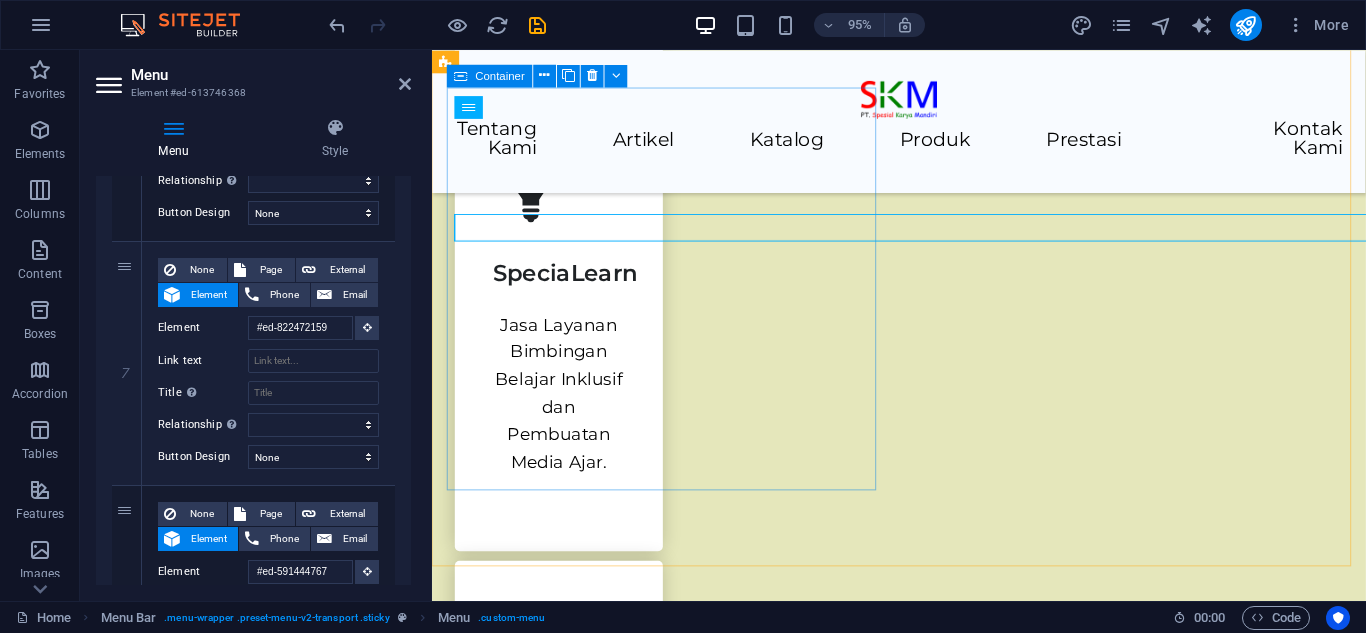 scroll, scrollTop: 2268, scrollLeft: 0, axis: vertical 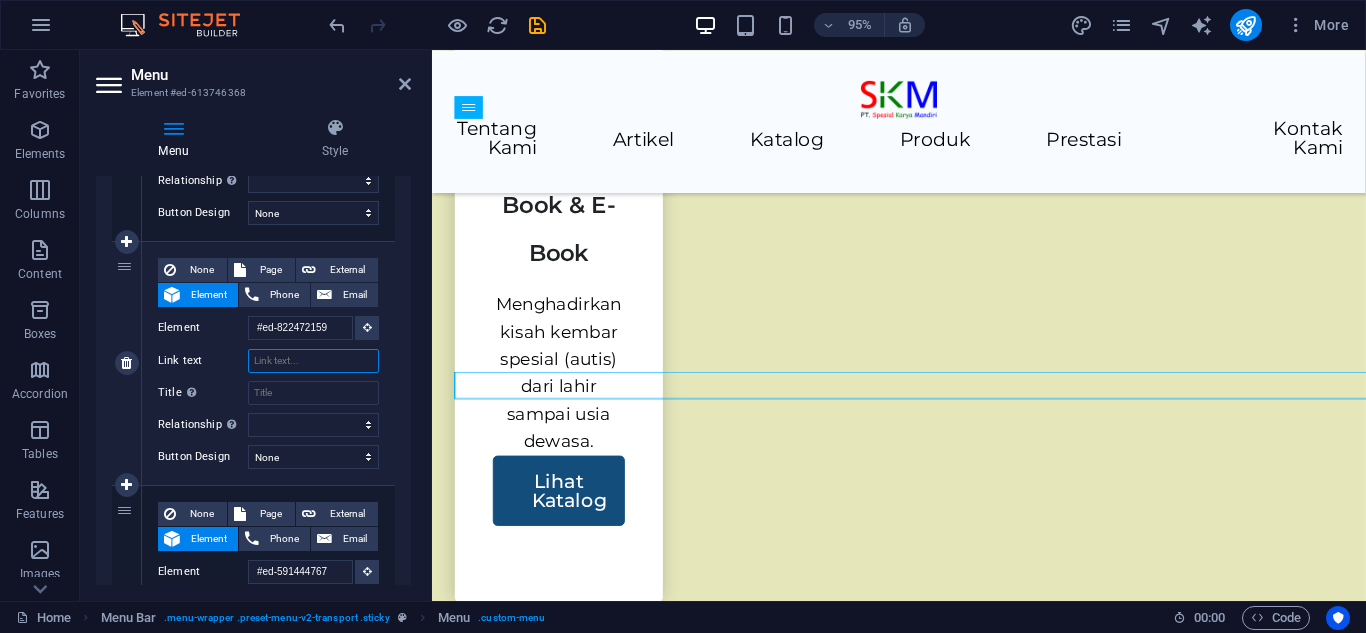 click on "Link text" at bounding box center [313, 361] 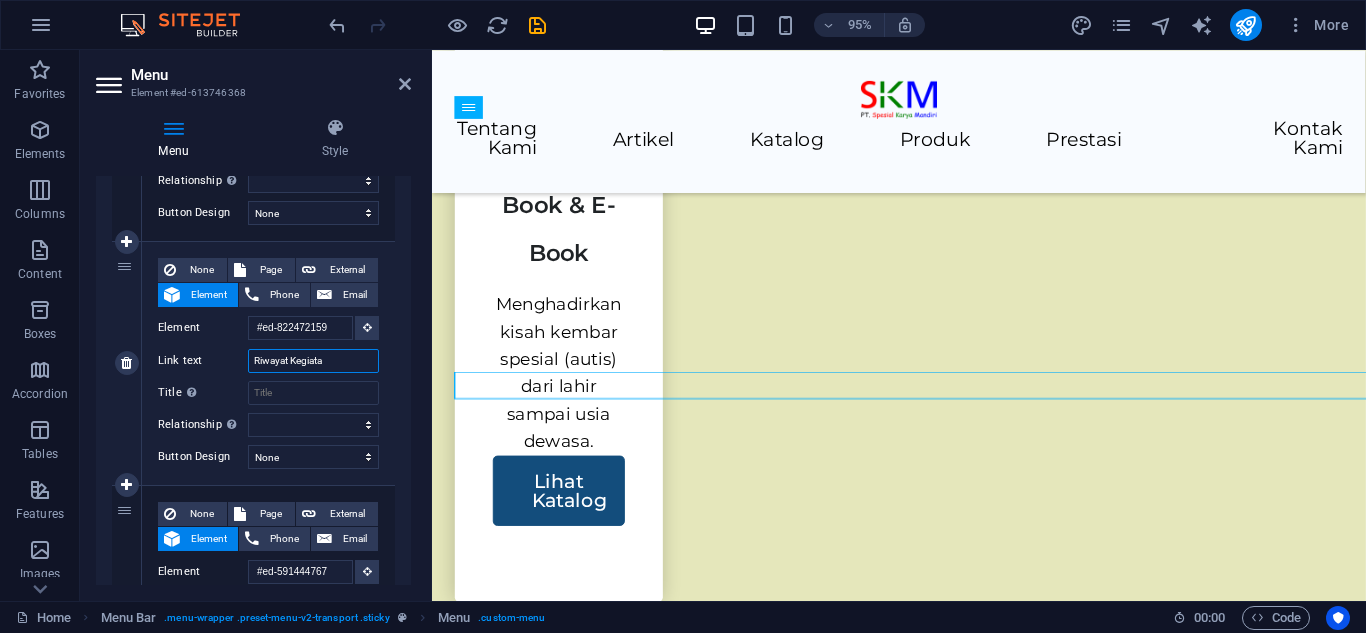 type on "Riwayat Kegiatan" 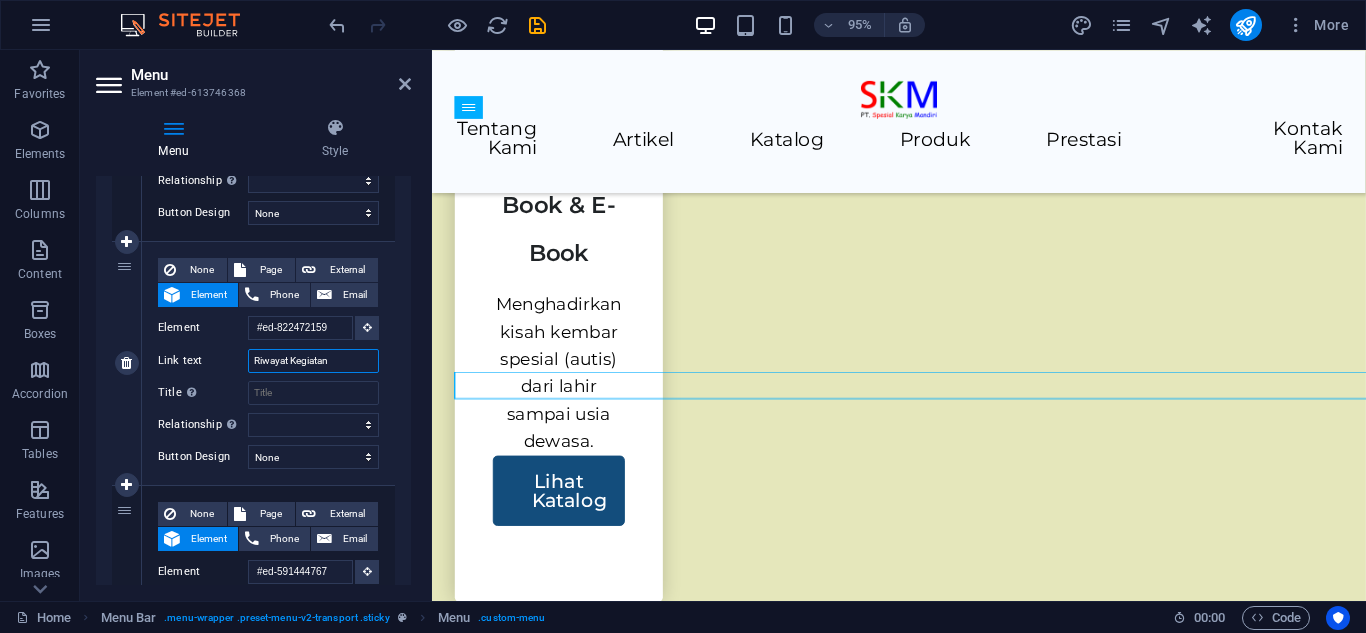 select 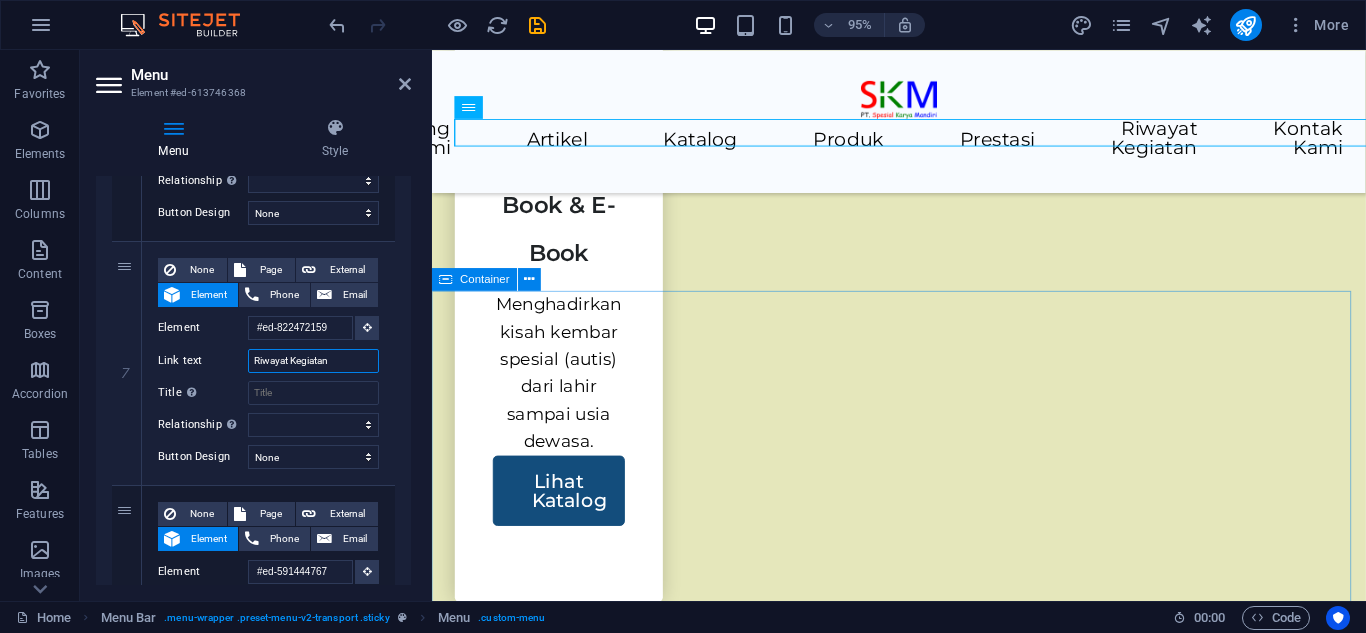 type on "Riwayat Kegiatan" 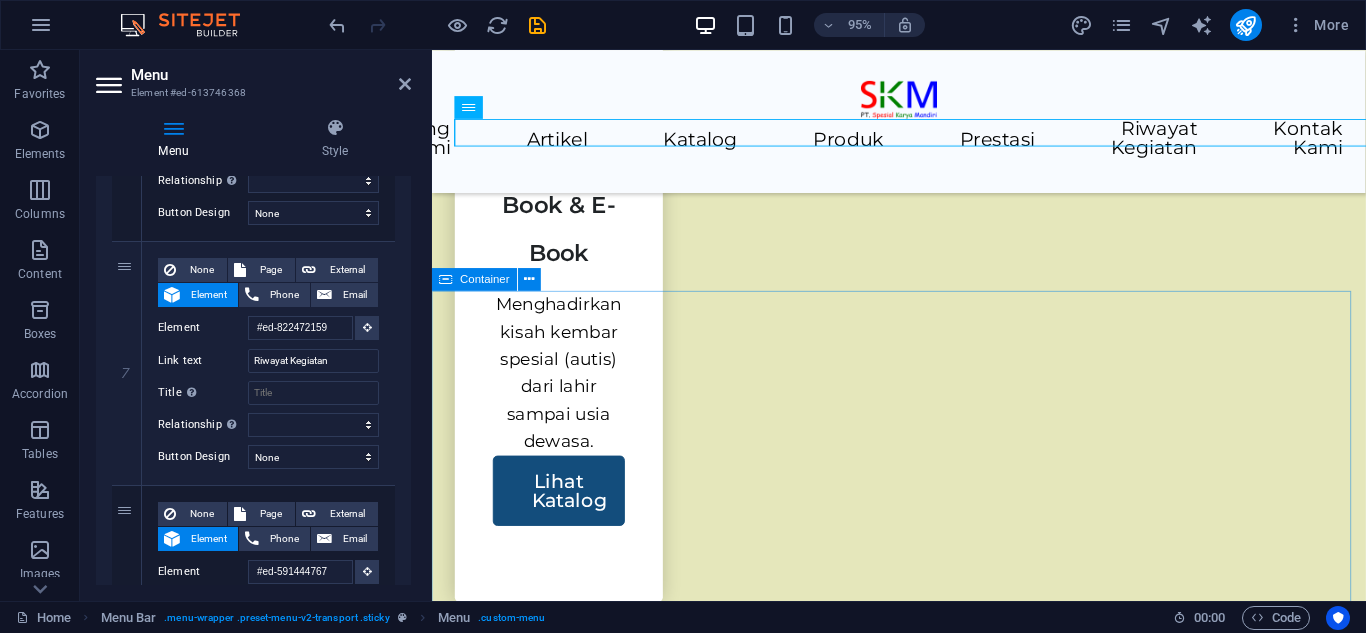 click on "Riwayat Kegiatan Kami telah Menggelar beberapa kegiatan, diantaranya sebagai berikut: Kata Siapa Autisme tidak bisa berbisnis (11 [MONTH] 2024) Workshop Dasar-Dasar HTML Bagian 1 (8 [MONTH] 2024) Tips dan Trik menghadapi Anak Berkebutuhan Khusus (15 [MONTH] 2024) Workshop Dasar-Dasar CSS Bagian 1 (12 [MONTH] 2024) Peran Keluarga dalam Menyikapi  dan Mendampingi Anak Berkebutuhan Khusus (19 [MONTH] 2024) Workshop Dasar-Dasar HTML Bagian 2 (26 [MONTH] 2024) Menangani Anak Berkebutuhan Khusus di Sekolah (10 [MONTH] 2024) Workshop Dasar-Dasar HTML Bagian 3 (24 [MONTH] 2024) Menghadapi Tantrum pada Anak Berkebutuhan Khusus (8 [MONTH] 2024) Workshop Dasar-Dasar HTML Bagian 4 (22 [MONTH] 2024) Talkshow Inspiratif di SLB Negeri 10 [CITY] (4 [MONTH] 2024) Kesejahteraan Mental dan Fisik bagi Orang Tua dalam Pengasuhan Anak Disabilitas (12 [MONTH] 2024)  Workshop AI dan Disabililtas (26 [MONTH] 2025) Menggali Potensi Anak Berkebutuhan Khusus (16 [MONTH] 2025)" at bounding box center (923, 9080) 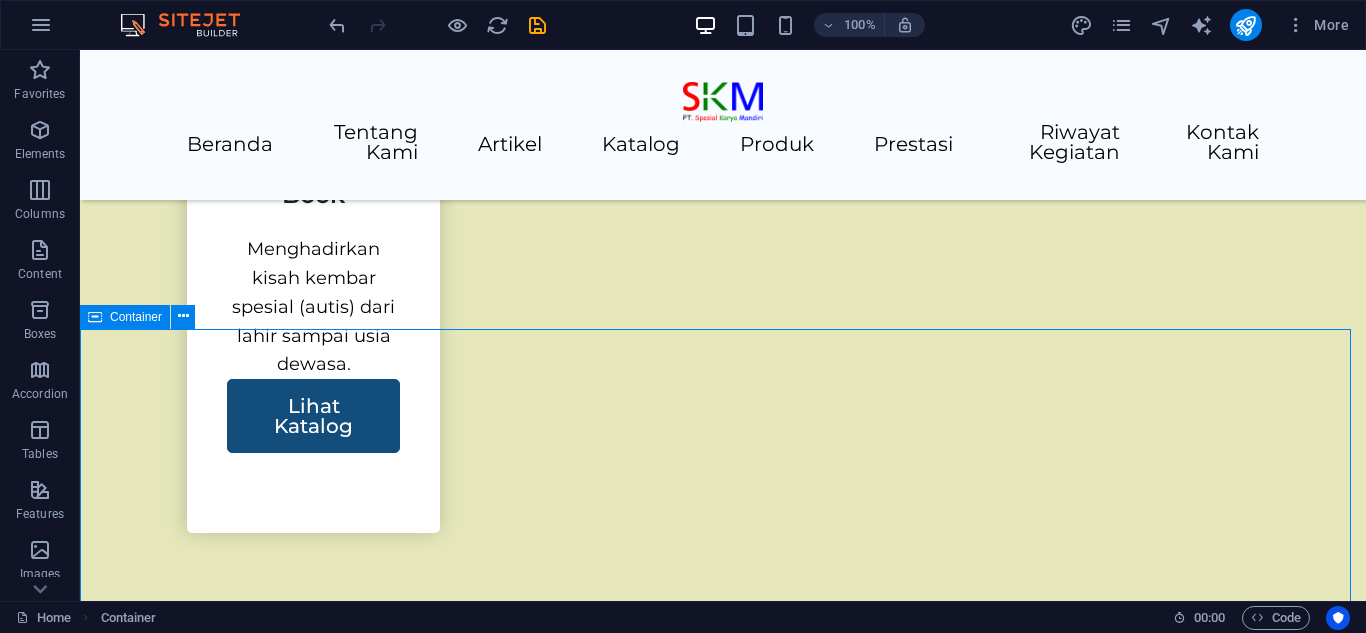 scroll, scrollTop: 4048, scrollLeft: 0, axis: vertical 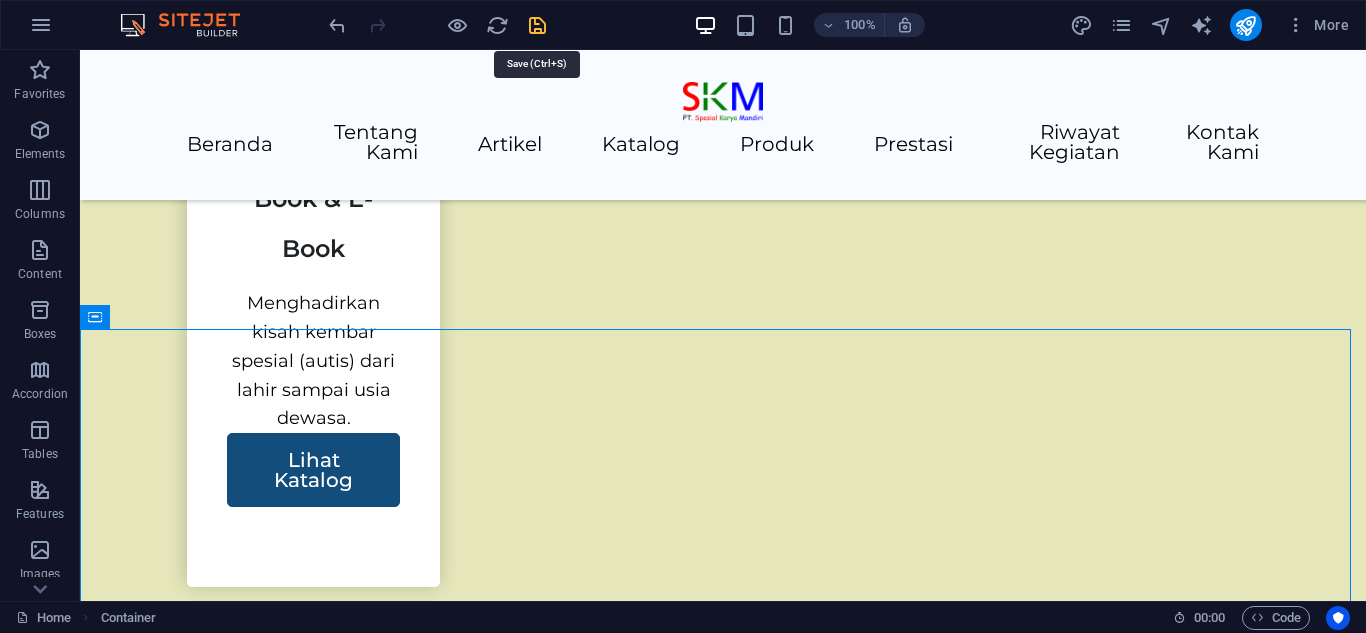 click at bounding box center (537, 25) 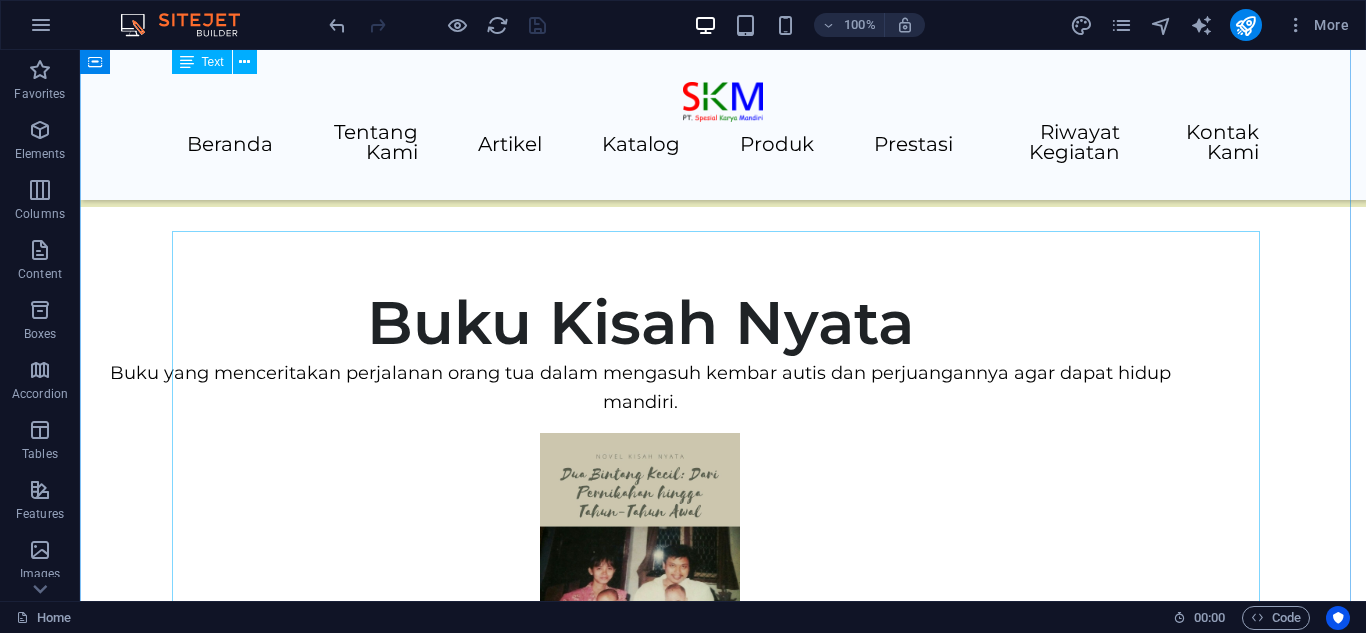 scroll, scrollTop: 4348, scrollLeft: 0, axis: vertical 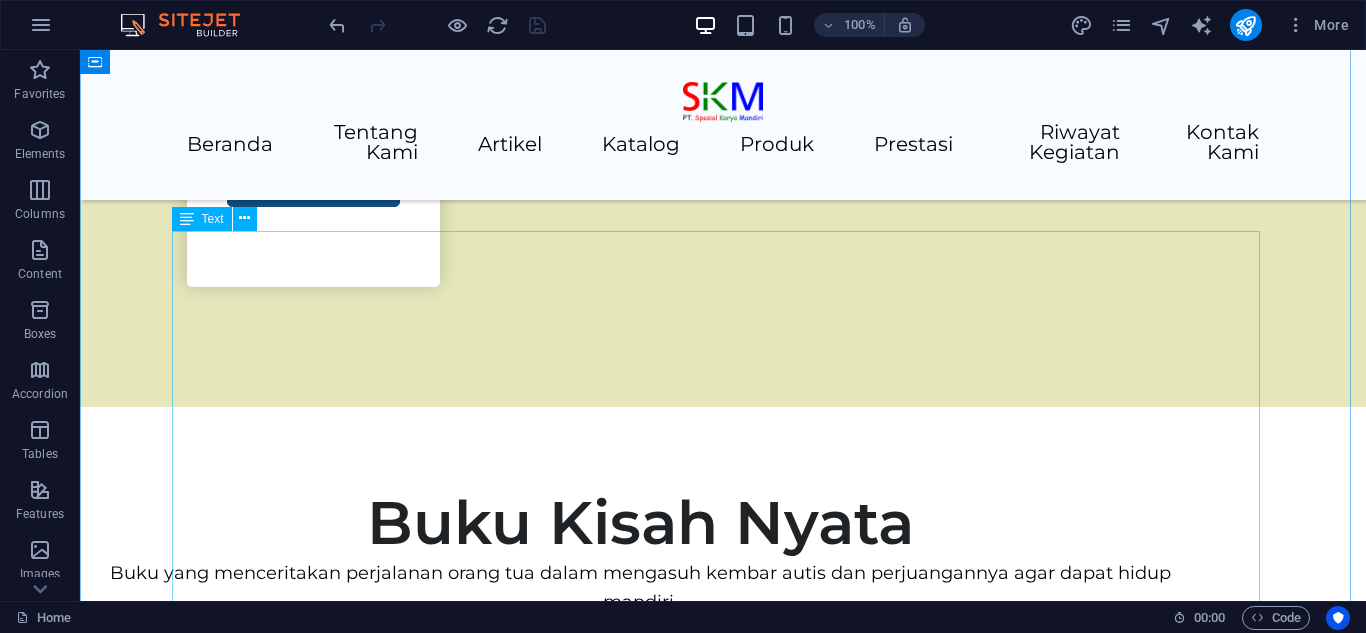 click on "Kami telah Menggelar beberapa kegiatan, diantaranya sebagai berikut: Kata Siapa Autisme tidak bisa berbisnis (11 [MONTH] 2024) Workshop Dasar-Dasar HTML Bagian 1 (8 [MONTH] 2024) Tips dan Trik menghadapi Anak Berkebutuhan Khusus (15 [MONTH] 2024) Workshop Dasar-Dasar CSS Bagian 1 (12 [MONTH] 2024) Peran Keluarga dalam Menyikapi  dan Mendampingi Anak Berkebutuhan Khusus (19 [MONTH] 2024) Workshop Dasar-Dasar HTML Bagian 2 (26 [MONTH] 2024) Menangani Anak Berkebutuhan Khusus di Sekolah (10 [MONTH] 2024) Workshop Dasar-Dasar HTML Bagian 3 (24 [MONTH] 2024) Menghadapi Tantrum pada Anak Berkebutuhan Khusus (8 [MONTH] 2024) Workshop Dasar-Dasar HTML Bagian 4 (22 [MONTH] 2024) Talkshow Inspiratif di SLB Negeri 10 [CITY] (4 [MONTH] 2024) Kesejahteraan Mental dan Fisik bagi Orang Tua dalam Pengasuhan Anak Disabilitas (12 [MONTH] 2024)  Workshop AI dan Disabililtas (26 [MONTH] 2025) Menggali Potensi Anak Berkebutuhan Khusus (16 [MONTH] 2025)" at bounding box center [723, 6443] 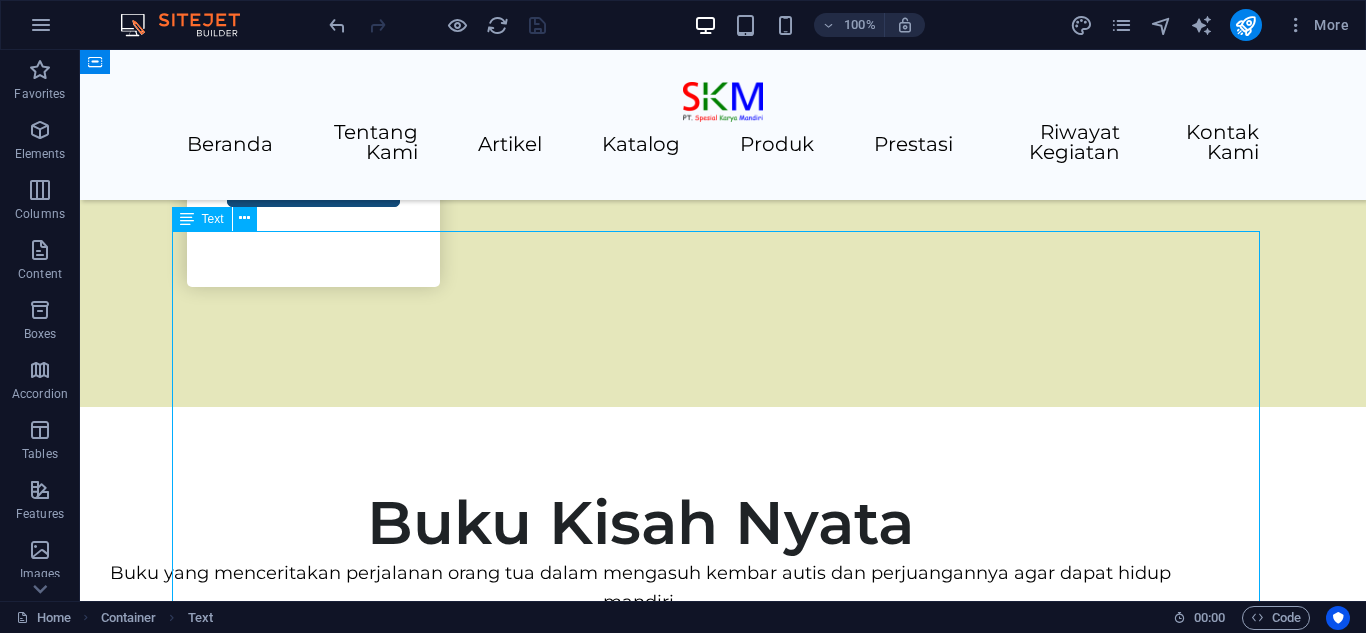 click on "Kami telah Menggelar beberapa kegiatan, diantaranya sebagai berikut: Kata Siapa Autisme tidak bisa berbisnis (11 [MONTH] 2024) Workshop Dasar-Dasar HTML Bagian 1 (8 [MONTH] 2024) Tips dan Trik menghadapi Anak Berkebutuhan Khusus (15 [MONTH] 2024) Workshop Dasar-Dasar CSS Bagian 1 (12 [MONTH] 2024) Peran Keluarga dalam Menyikapi  dan Mendampingi Anak Berkebutuhan Khusus (19 [MONTH] 2024) Workshop Dasar-Dasar HTML Bagian 2 (26 [MONTH] 2024) Menangani Anak Berkebutuhan Khusus di Sekolah (10 [MONTH] 2024) Workshop Dasar-Dasar HTML Bagian 3 (24 [MONTH] 2024) Menghadapi Tantrum pada Anak Berkebutuhan Khusus (8 [MONTH] 2024) Workshop Dasar-Dasar HTML Bagian 4 (22 [MONTH] 2024) Talkshow Inspiratif di SLB Negeri 10 [CITY] (4 [MONTH] 2024) Kesejahteraan Mental dan Fisik bagi Orang Tua dalam Pengasuhan Anak Disabilitas (12 [MONTH] 2024)  Workshop AI dan Disabililtas (26 [MONTH] 2025) Menggali Potensi Anak Berkebutuhan Khusus (16 [MONTH] 2025)" at bounding box center (723, 6443) 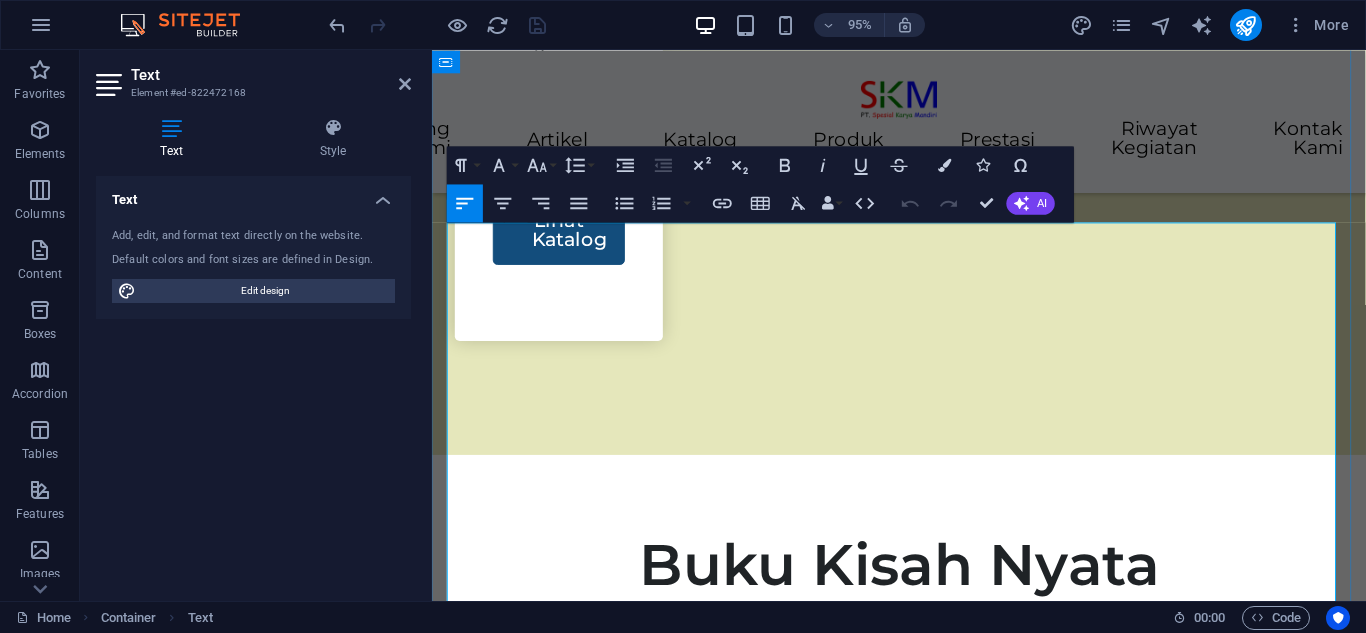 click at bounding box center (923, 5927) 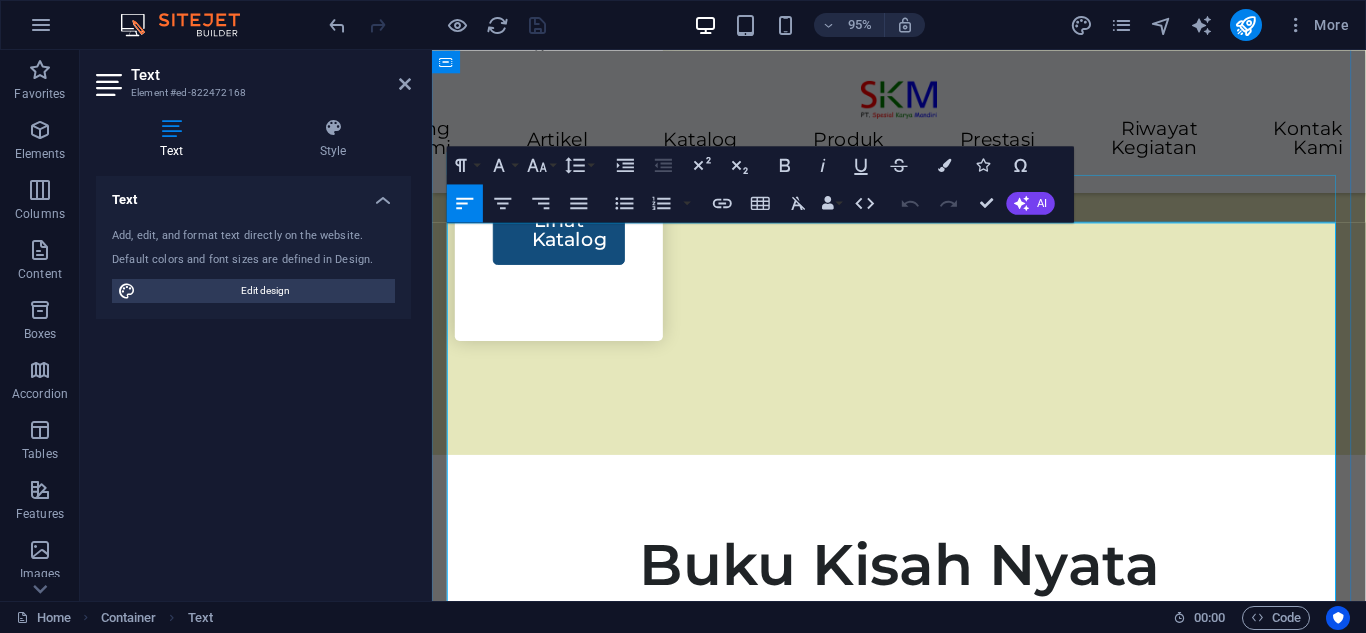 click at bounding box center (923, 5859) 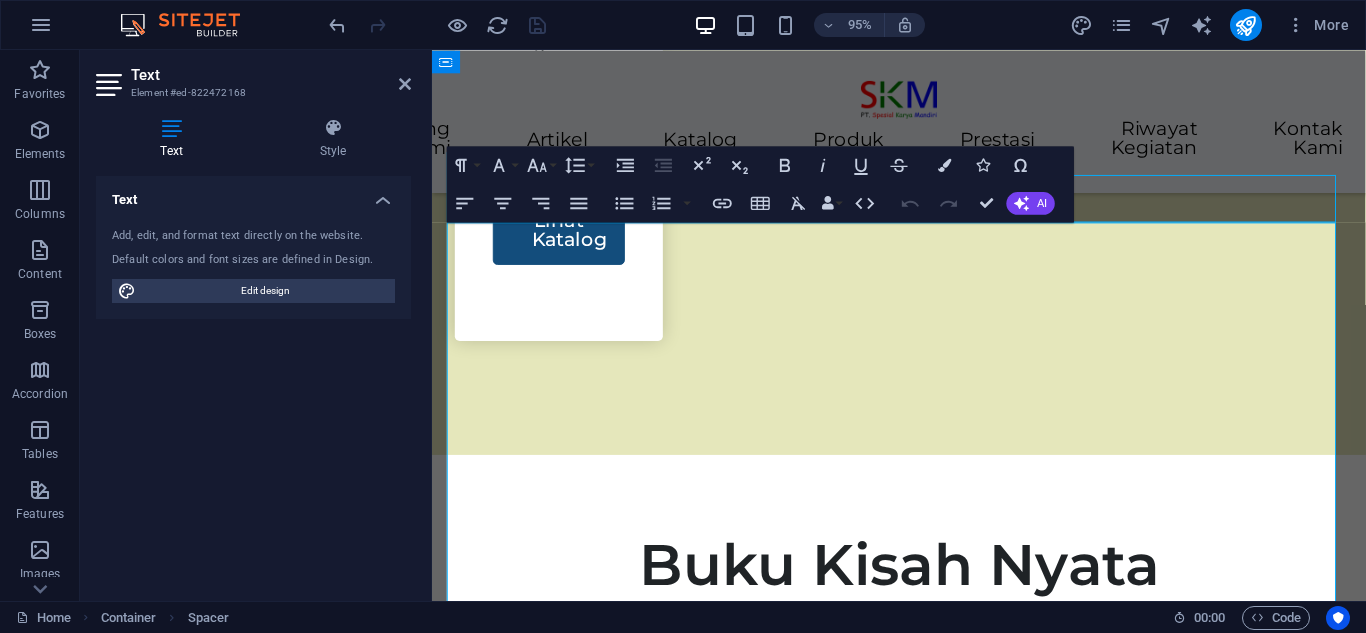 click at bounding box center [923, 5859] 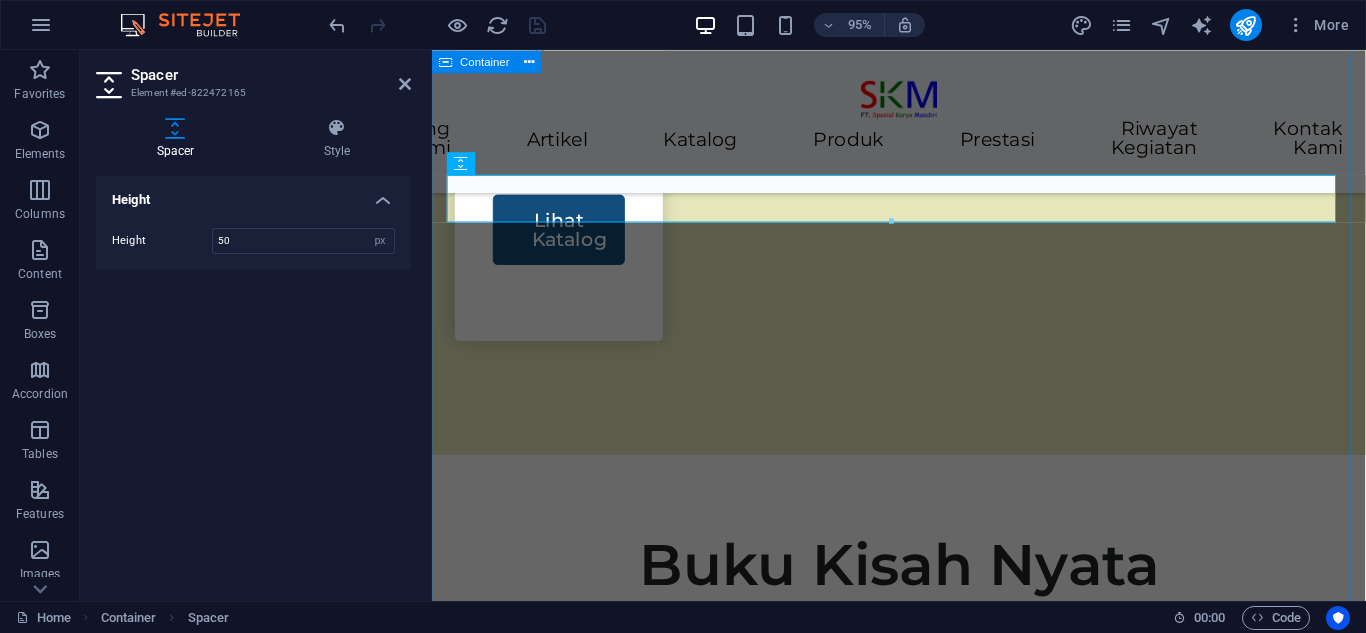 click on "Riwayat Kegiatan Kami telah Menggelar beberapa kegiatan, diantaranya sebagai berikut: Kata Siapa Autisme tidak bisa berbisnis (11 [MONTH] 2024) Workshop Dasar-Dasar HTML Bagian 1 (8 [MONTH] 2024) Tips dan Trik menghadapi Anak Berkebutuhan Khusus (15 [MONTH] 2024) Workshop Dasar-Dasar CSS Bagian 1 (12 [MONTH] 2024) Peran Keluarga dalam Menyikapi  dan Mendampingi Anak Berkebutuhan Khusus (19 [MONTH] 2024) Workshop Dasar-Dasar HTML Bagian 2 (26 [MONTH] 2024) Menangani Anak Berkebutuhan Khusus di Sekolah (10 [MONTH] 2024) Workshop Dasar-Dasar HTML Bagian 3 (24 [MONTH] 2024) Menghadapi Tantrum pada Anak Berkebutuhan Khusus (8 [MONTH] 2024) Workshop Dasar-Dasar HTML Bagian 4 (22 [MONTH] 2024) Talkshow Inspiratif di SLB Negeri 10 [CITY] (4 [MONTH] 2024) Kesejahteraan Mental dan Fisik bagi Orang Tua dalam Pengasuhan Anak Disabilitas (12 [MONTH] 2024)  Workshop AI dan Disabililtas (26 [MONTH] 2025) Menggali Potensi Anak Berkebutuhan Khusus (16 [MONTH] 2025)" at bounding box center [923, 8806] 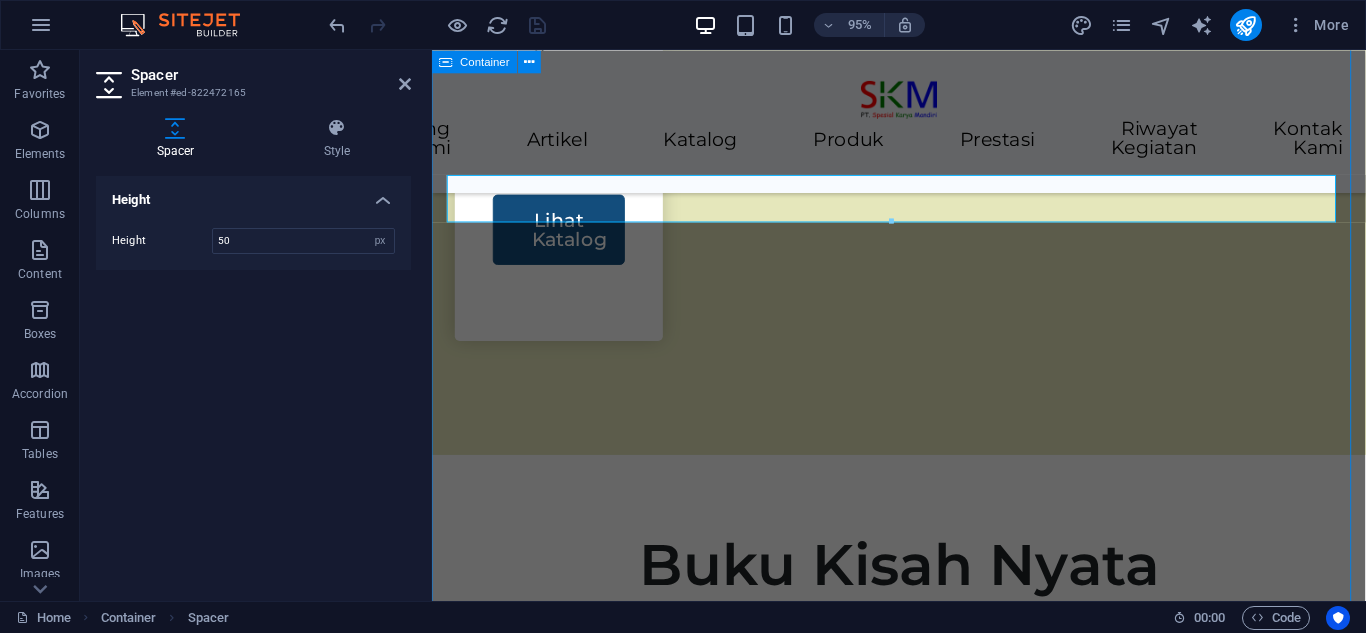 click on "Riwayat Kegiatan Kami telah Menggelar beberapa kegiatan, diantaranya sebagai berikut: Kata Siapa Autisme tidak bisa berbisnis (11 [MONTH] 2024) Workshop Dasar-Dasar HTML Bagian 1 (8 [MONTH] 2024) Tips dan Trik menghadapi Anak Berkebutuhan Khusus (15 [MONTH] 2024) Workshop Dasar-Dasar CSS Bagian 1 (12 [MONTH] 2024) Peran Keluarga dalam Menyikapi  dan Mendampingi Anak Berkebutuhan Khusus (19 [MONTH] 2024) Workshop Dasar-Dasar HTML Bagian 2 (26 [MONTH] 2024) Menangani Anak Berkebutuhan Khusus di Sekolah (10 [MONTH] 2024) Workshop Dasar-Dasar HTML Bagian 3 (24 [MONTH] 2024) Menghadapi Tantrum pada Anak Berkebutuhan Khusus (8 [MONTH] 2024) Workshop Dasar-Dasar HTML Bagian 4 (22 [MONTH] 2024) Talkshow Inspiratif di SLB Negeri 10 [CITY] (4 [MONTH] 2024) Kesejahteraan Mental dan Fisik bagi Orang Tua dalam Pengasuhan Anak Disabilitas (12 [MONTH] 2024)  Workshop AI dan Disabililtas (26 [MONTH] 2025) Menggali Potensi Anak Berkebutuhan Khusus (16 [MONTH] 2025)" at bounding box center (923, 8806) 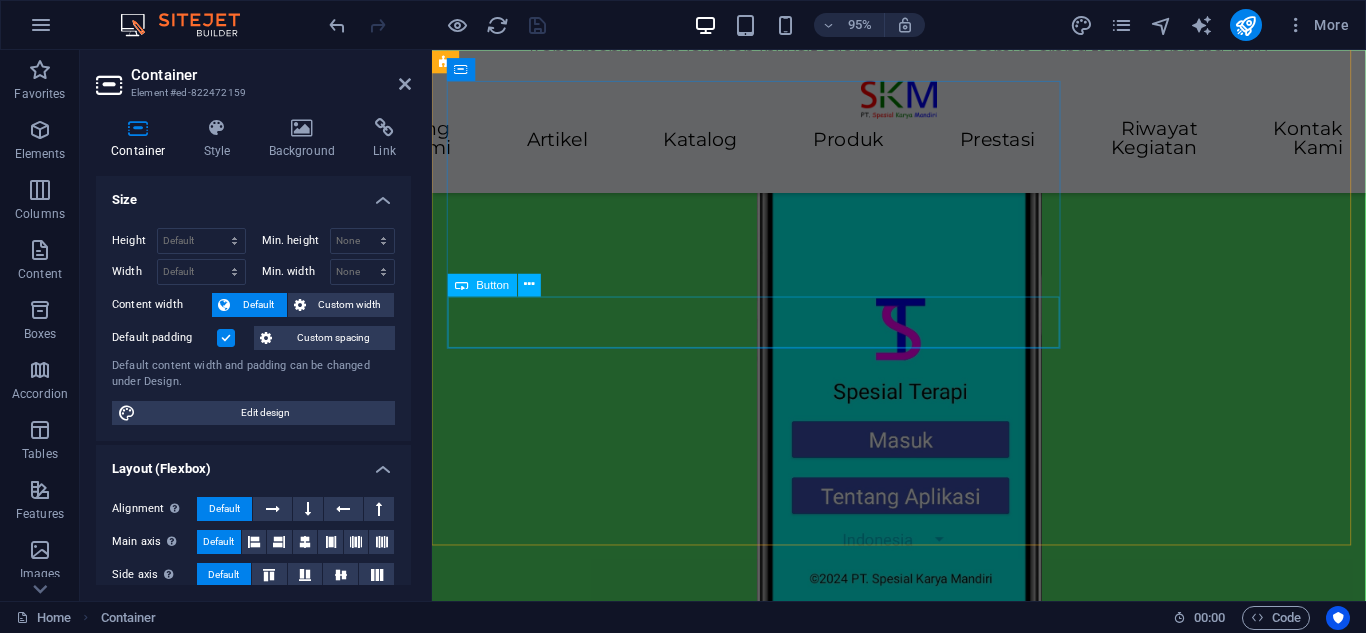 scroll, scrollTop: 0, scrollLeft: 0, axis: both 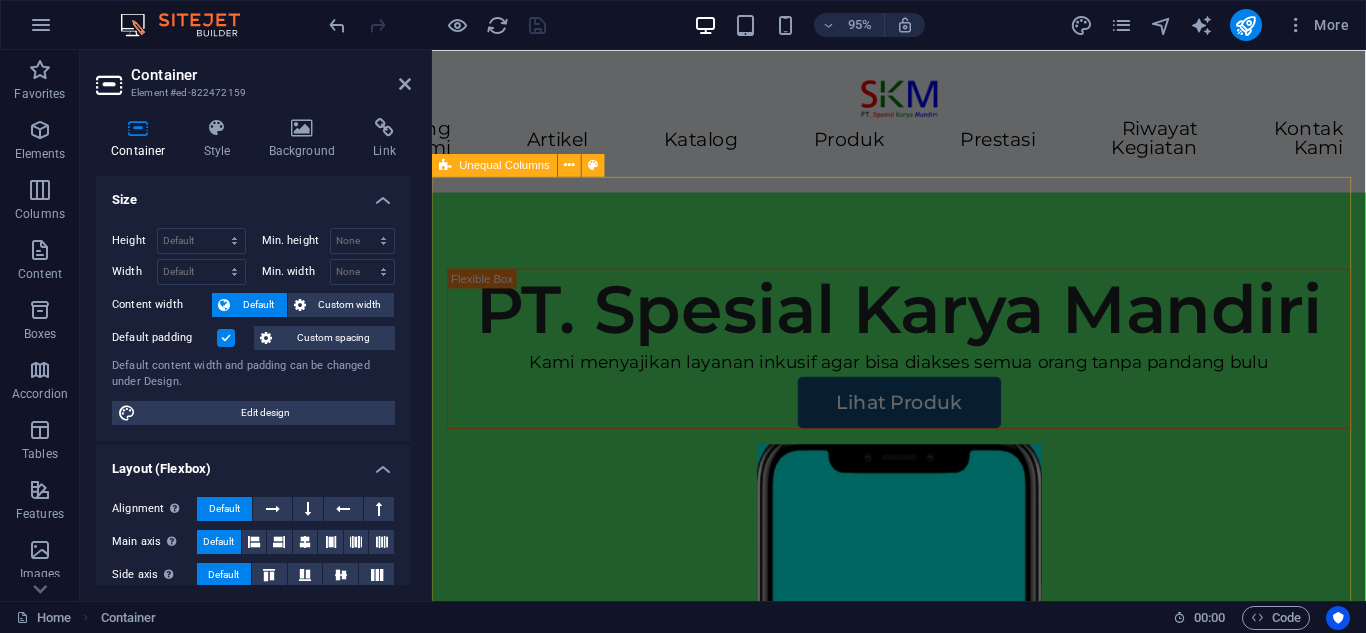 click on "PT. Spesial Karya Mandiri Kami menyajikan layanan inkusif agar bisa diakses semua orang tanpa pandang bulu Lihat Produk" at bounding box center [923, 708] 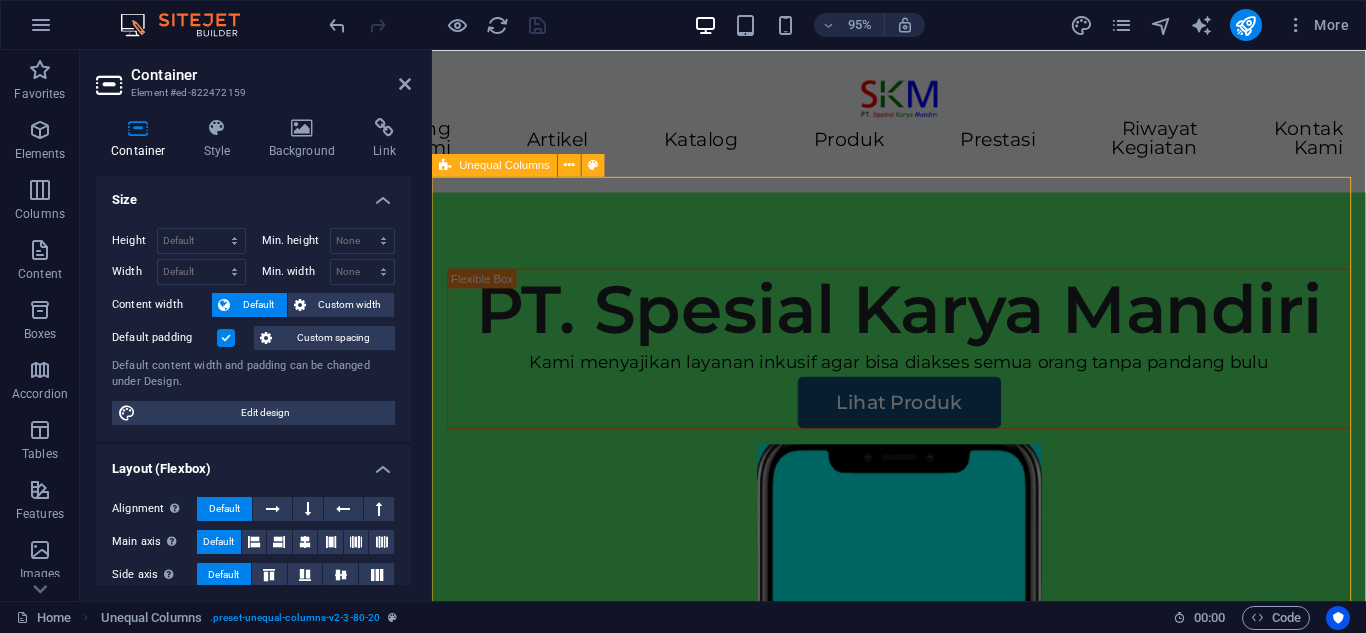 click on "PT. Spesial Karya Mandiri Kami menyajikan layanan inkusif agar bisa diakses semua orang tanpa pandang bulu Lihat Produk" at bounding box center (923, 708) 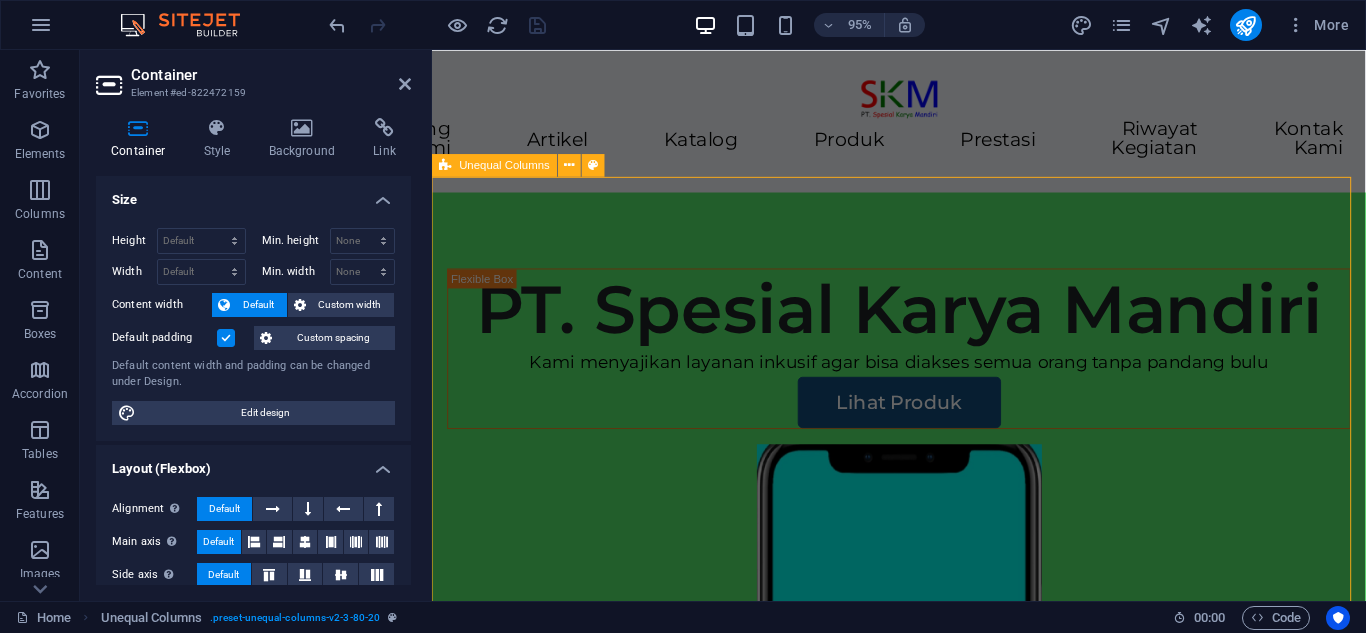 click on "PT. Spesial Karya Mandiri Kami menyajikan layanan inkusif agar bisa diakses semua orang tanpa pandang bulu Lihat Produk" at bounding box center [923, 708] 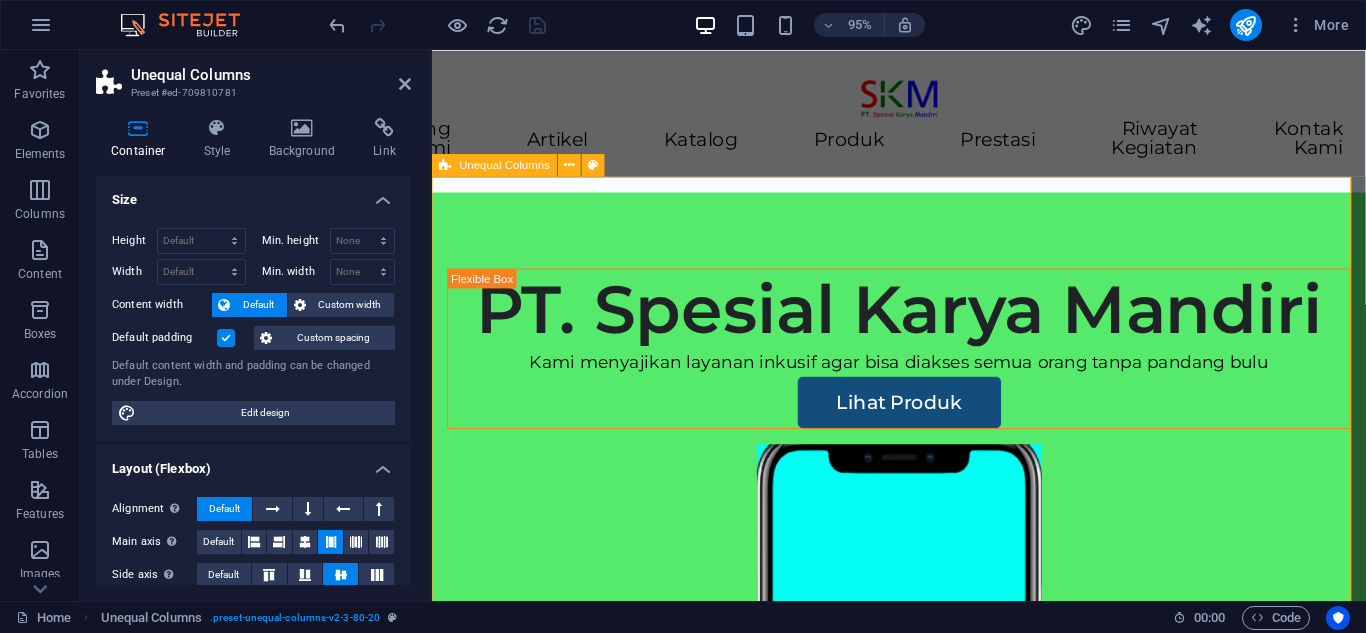 click on "PT. Spesial Karya Mandiri Kami menyajikan layanan inkusif agar bisa diakses semua orang tanpa pandang bulu Lihat Produk" at bounding box center (923, 708) 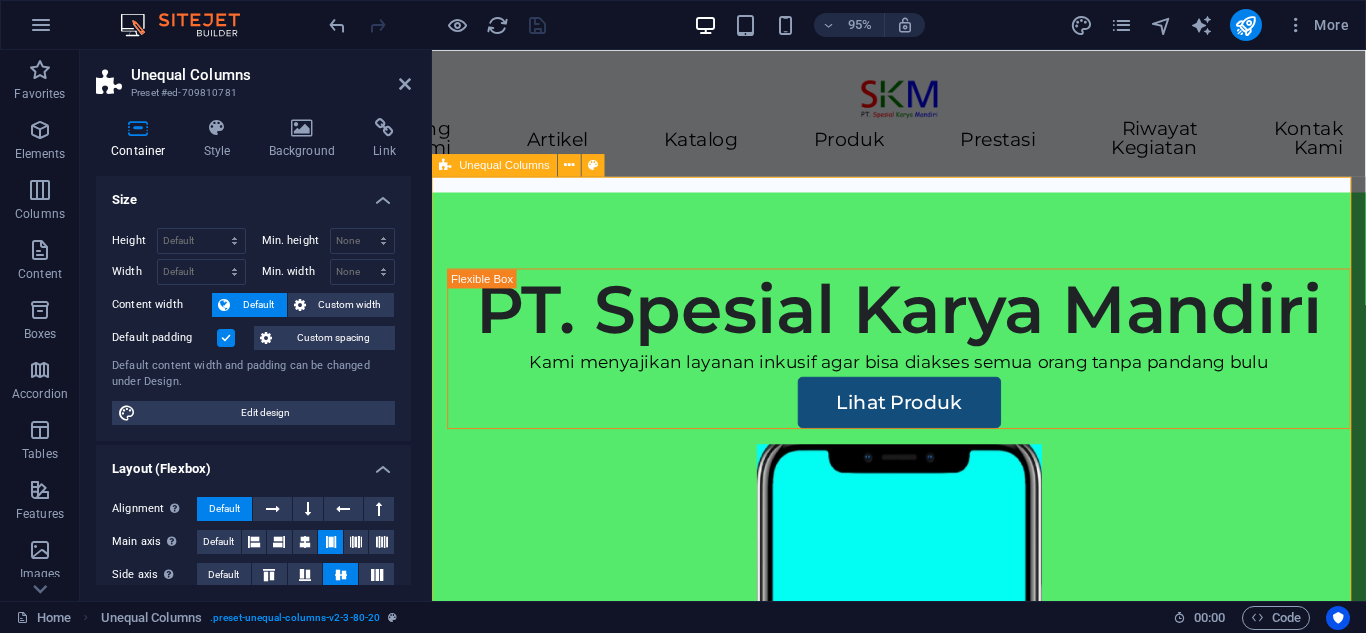click on "PT. Spesial Karya Mandiri Kami menyajikan layanan inkusif agar bisa diakses semua orang tanpa pandang bulu Lihat Produk" at bounding box center (923, 708) 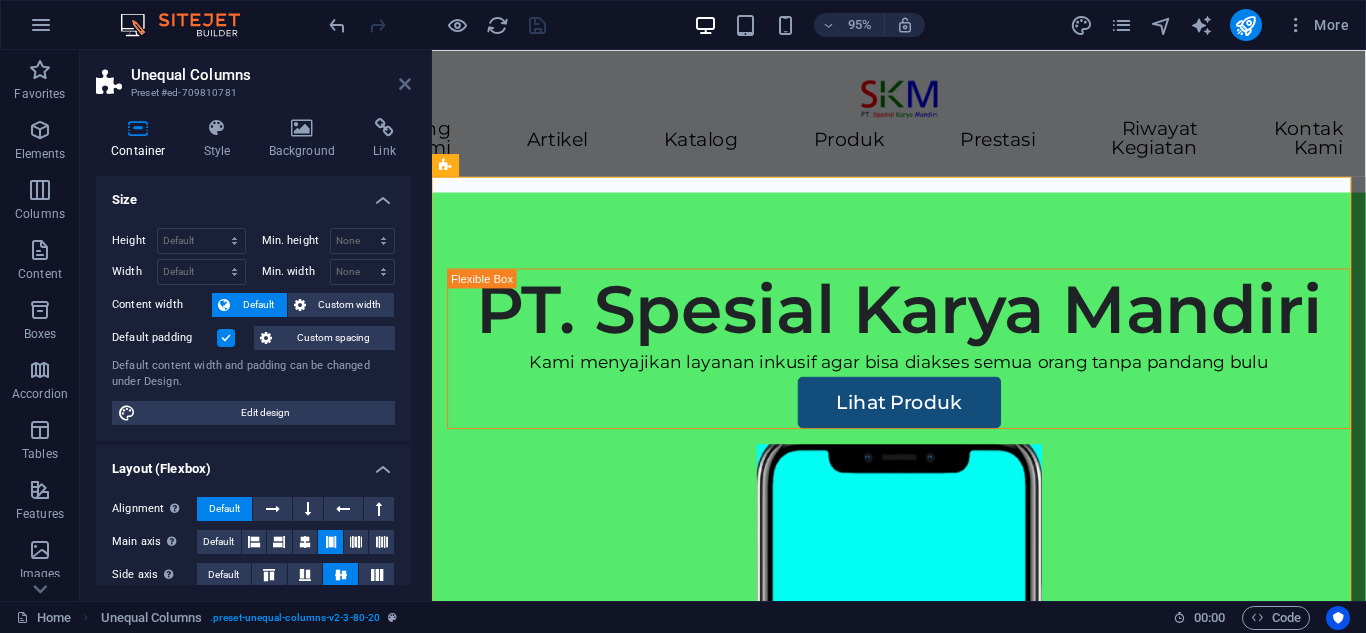 click at bounding box center [405, 84] 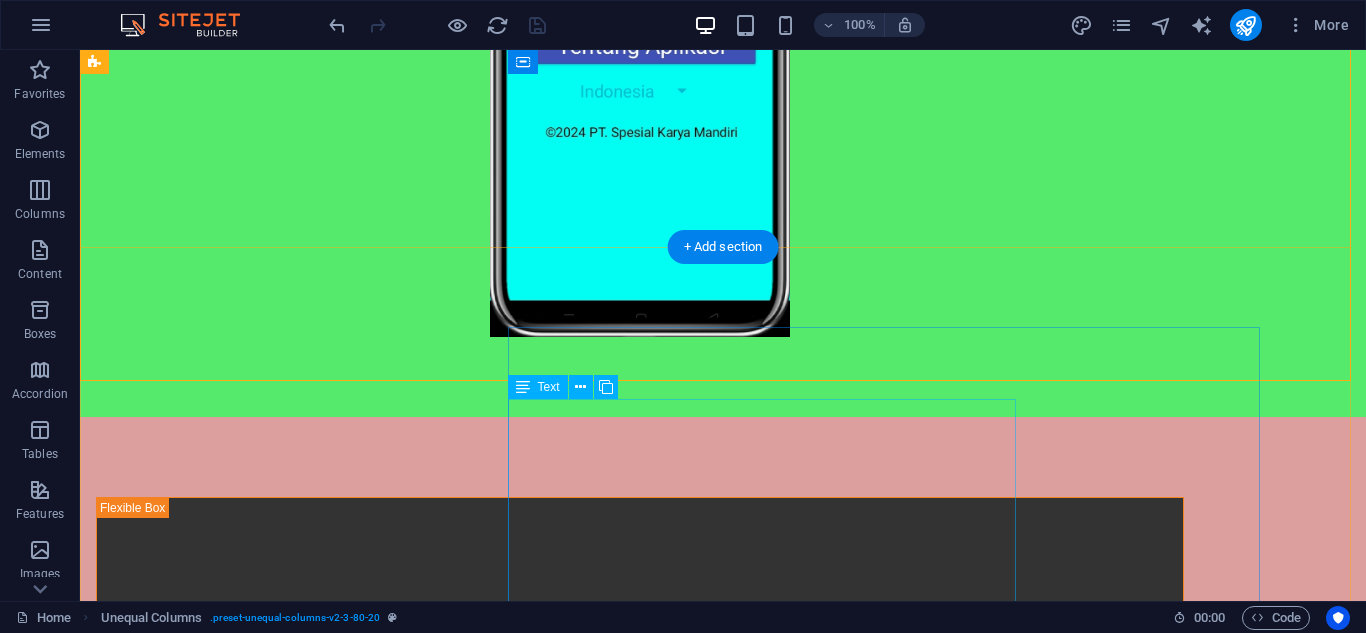 scroll, scrollTop: 0, scrollLeft: 0, axis: both 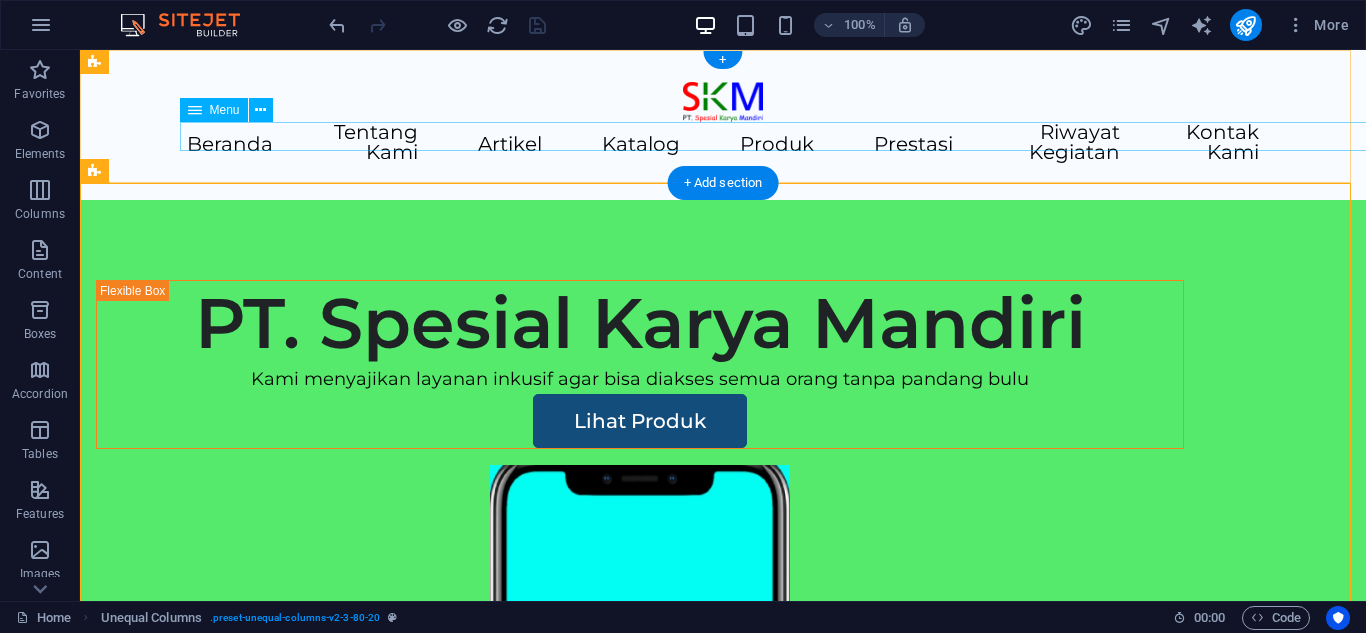 click on "Beranda Tentang Kami Artikel Katalog Produk Prestasi Riwayat Kegiatan Kontak Kami" at bounding box center (723, 145) 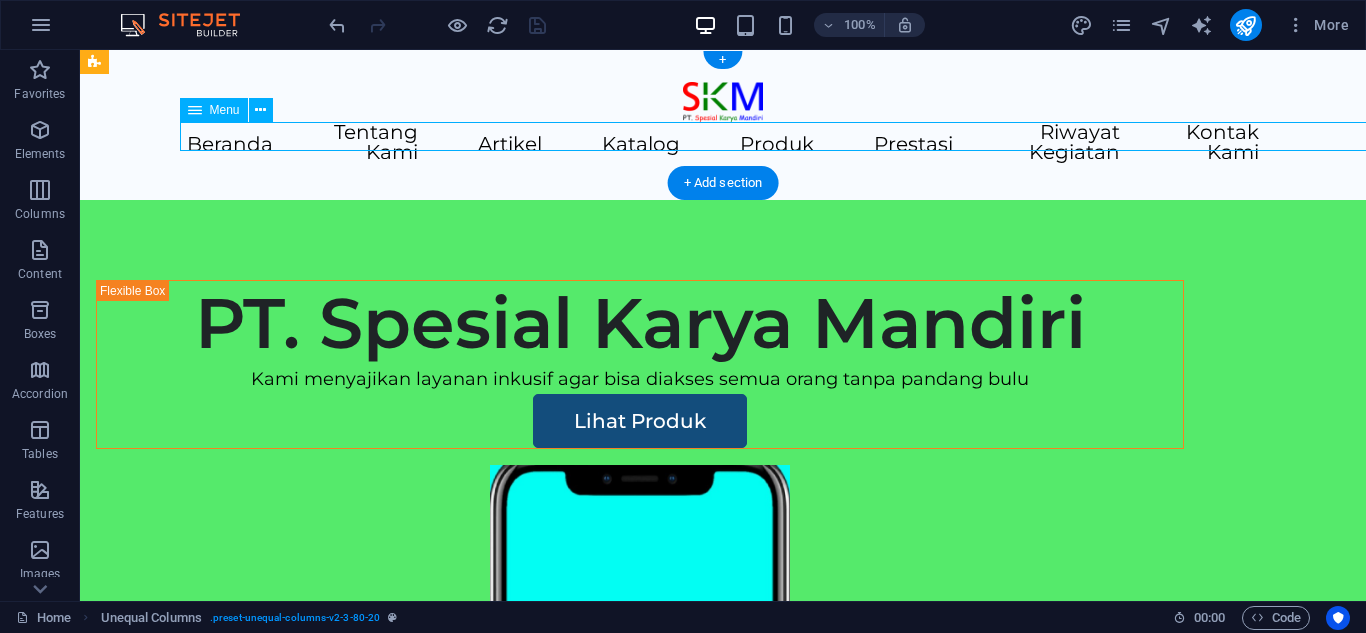 click on "Beranda Tentang Kami Artikel Katalog Produk Prestasi Riwayat Kegiatan Kontak Kami" at bounding box center [723, 145] 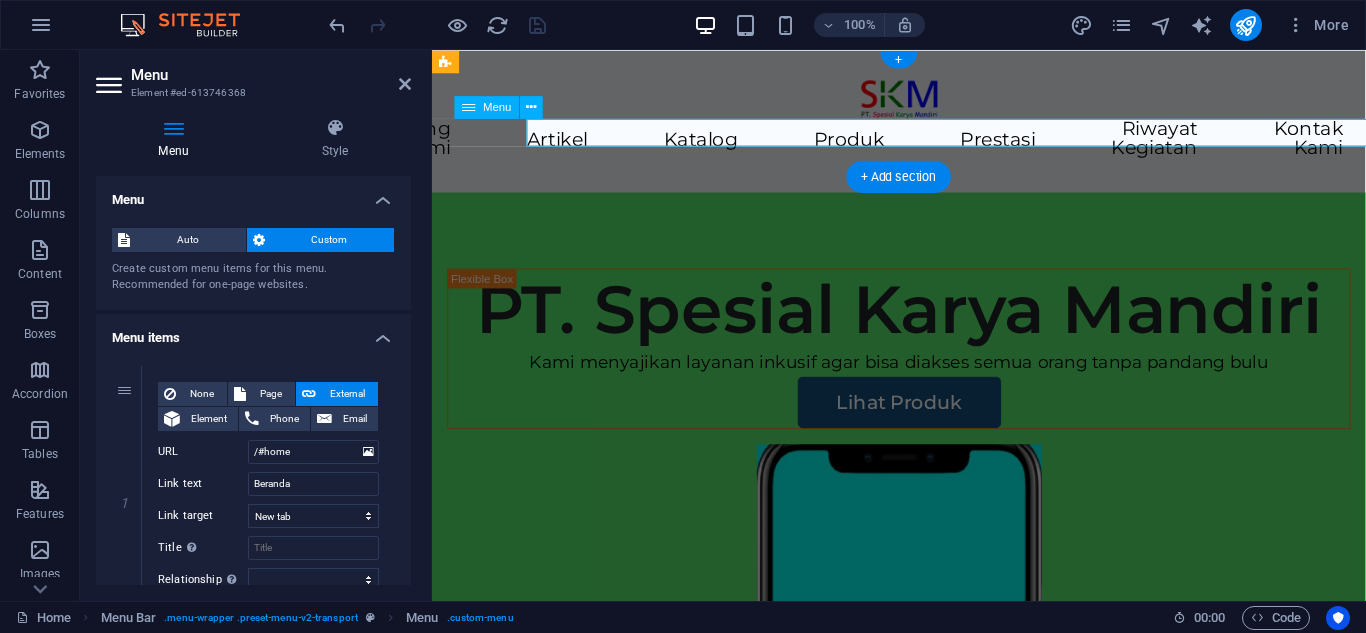 click on "Beranda Tentang Kami Artikel Katalog Produk Prestasi Riwayat Kegiatan Kontak Kami" at bounding box center (923, 145) 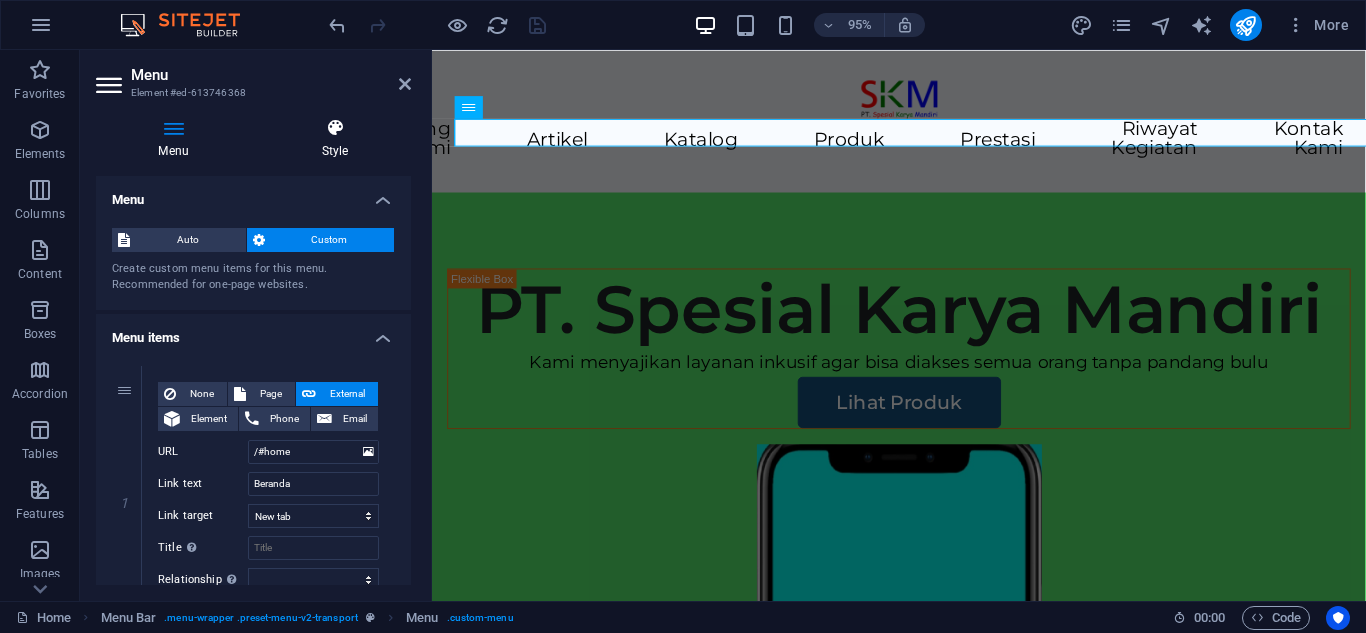 click on "Style" at bounding box center (335, 139) 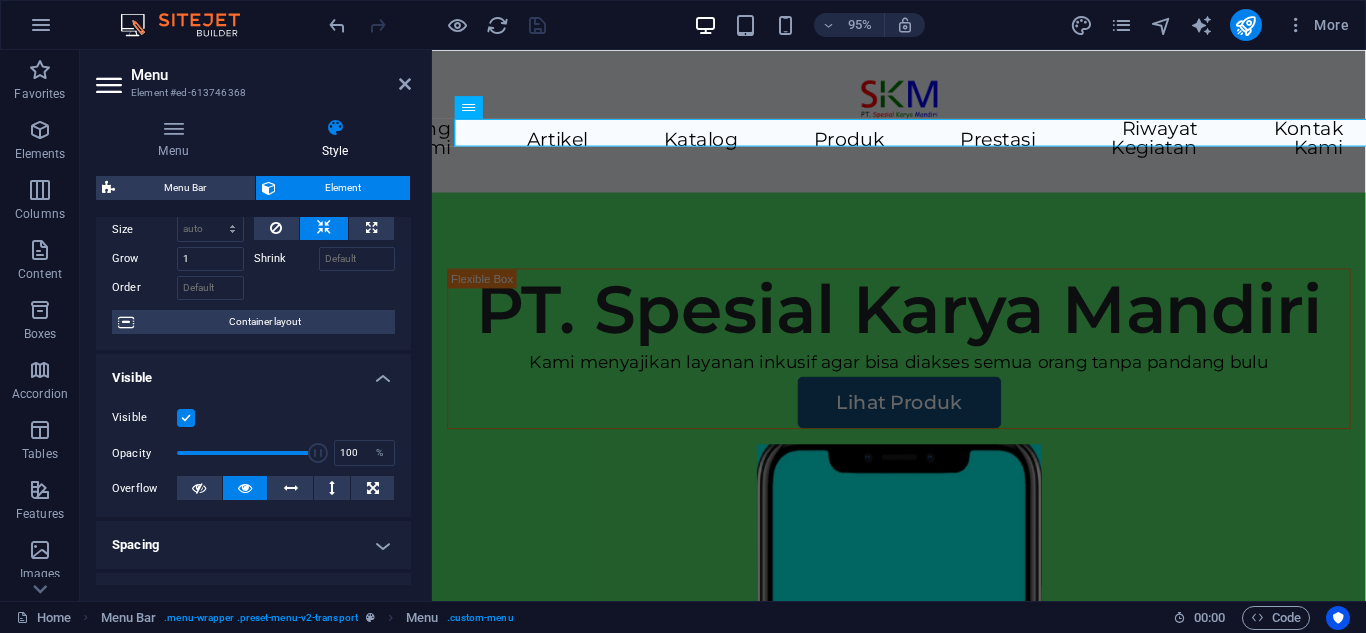scroll, scrollTop: 0, scrollLeft: 0, axis: both 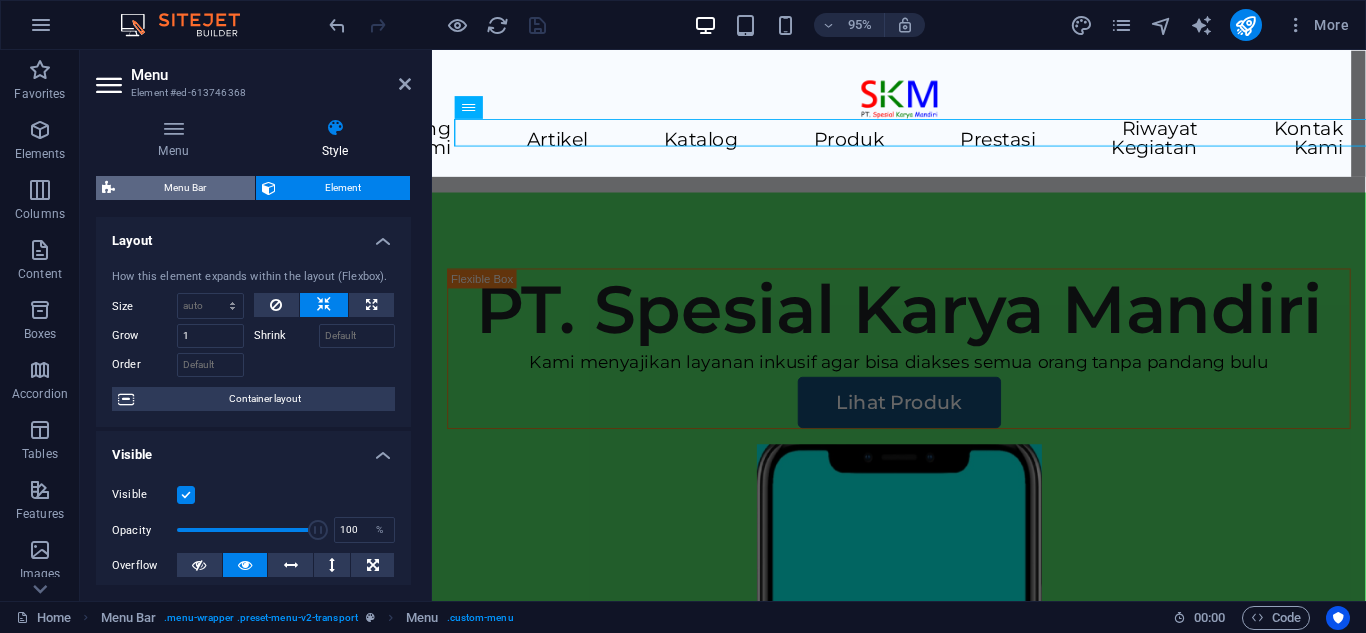 click on "Menu Bar" at bounding box center [185, 188] 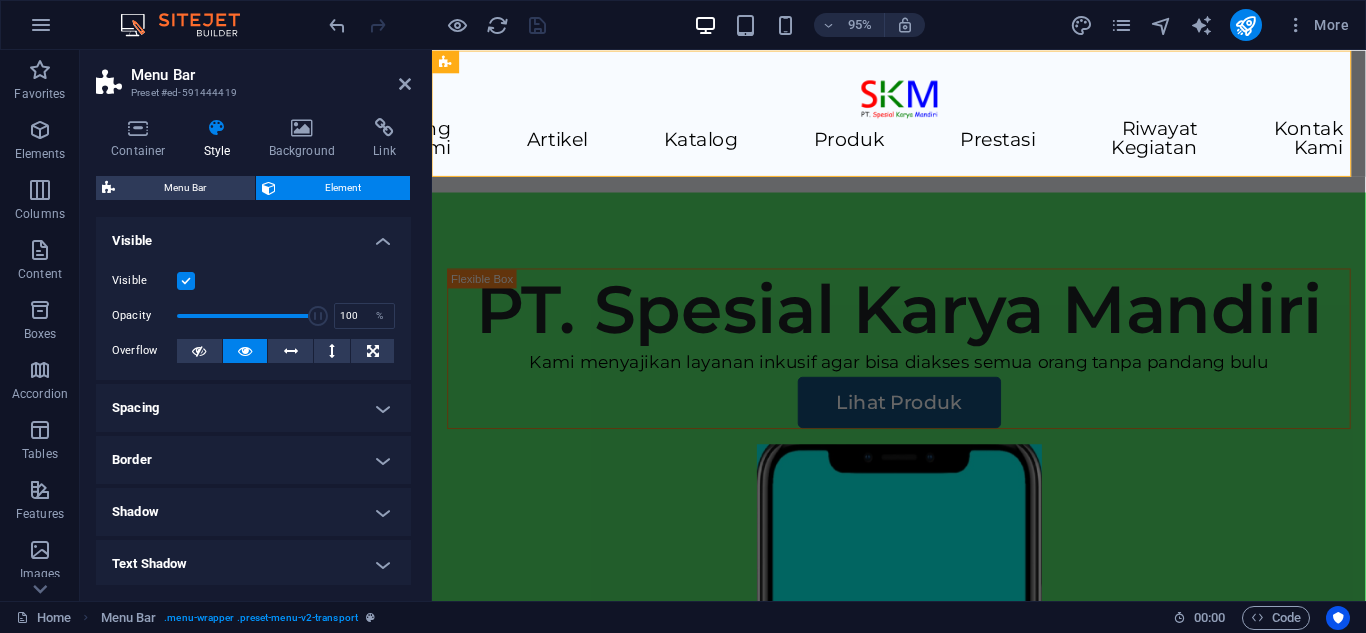 click on "Element" at bounding box center [343, 188] 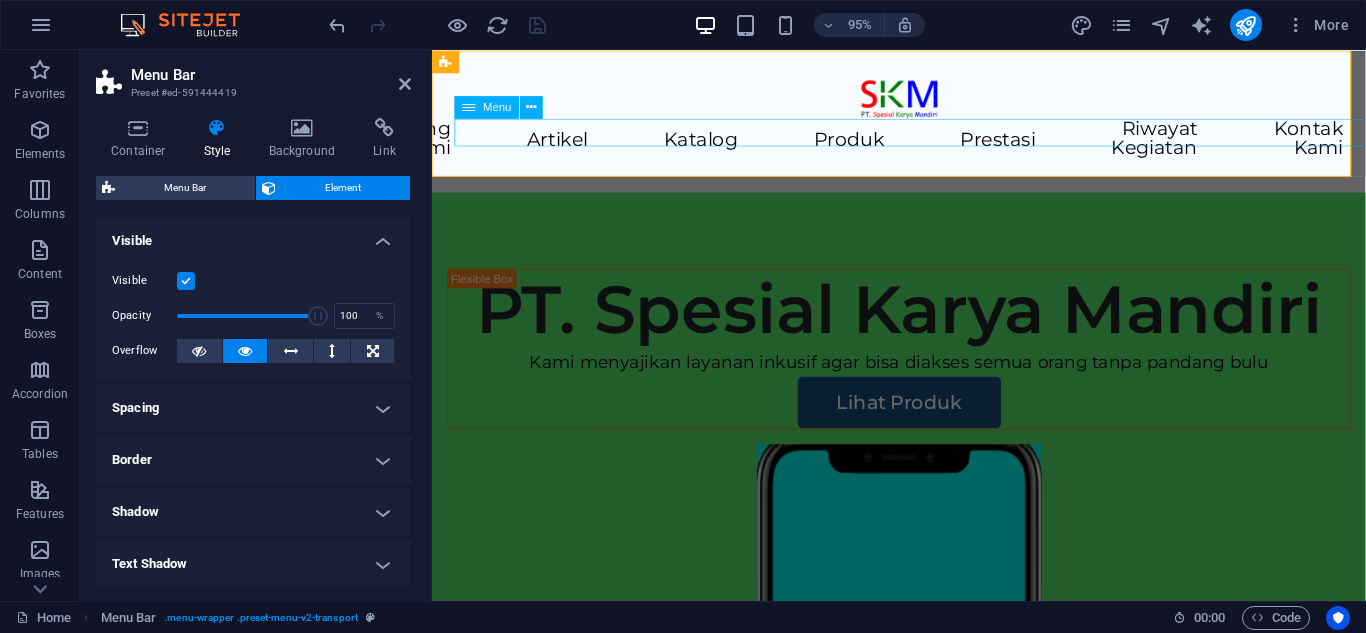 click on "Beranda Tentang Kami Artikel Katalog Produk Prestasi Riwayat Kegiatan Kontak Kami" at bounding box center (923, 145) 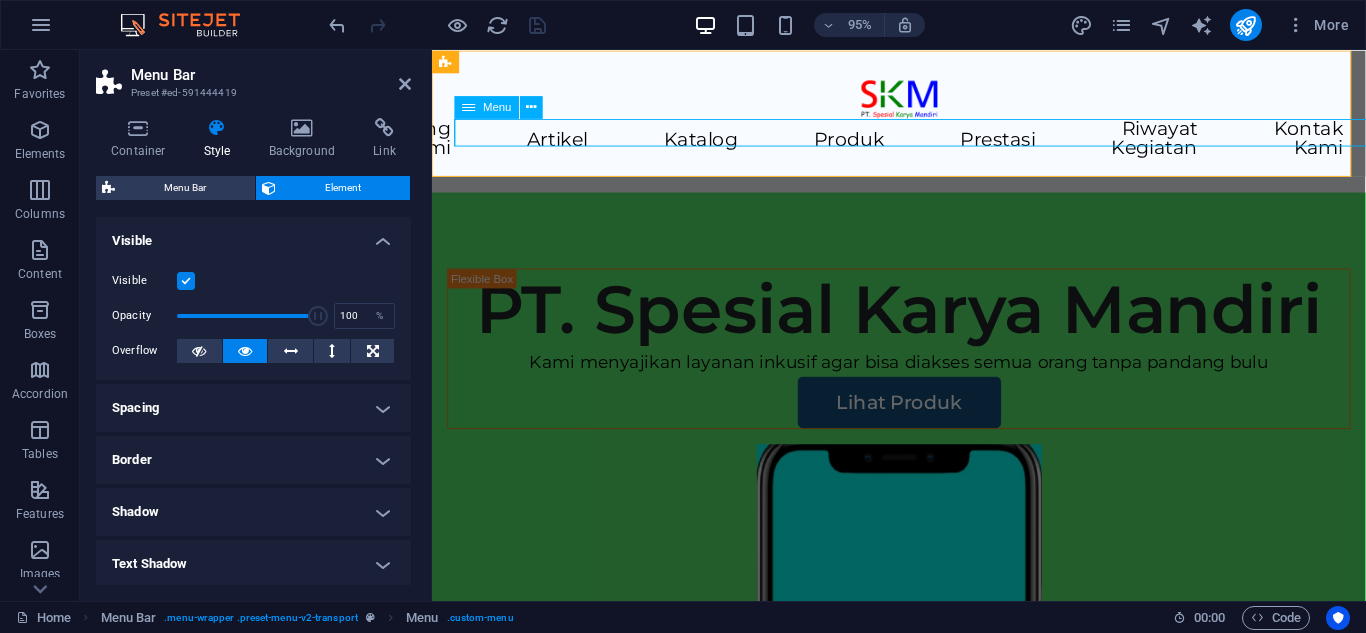 click on "Beranda Tentang Kami Artikel Katalog Produk Prestasi Riwayat Kegiatan Kontak Kami" at bounding box center (923, 145) 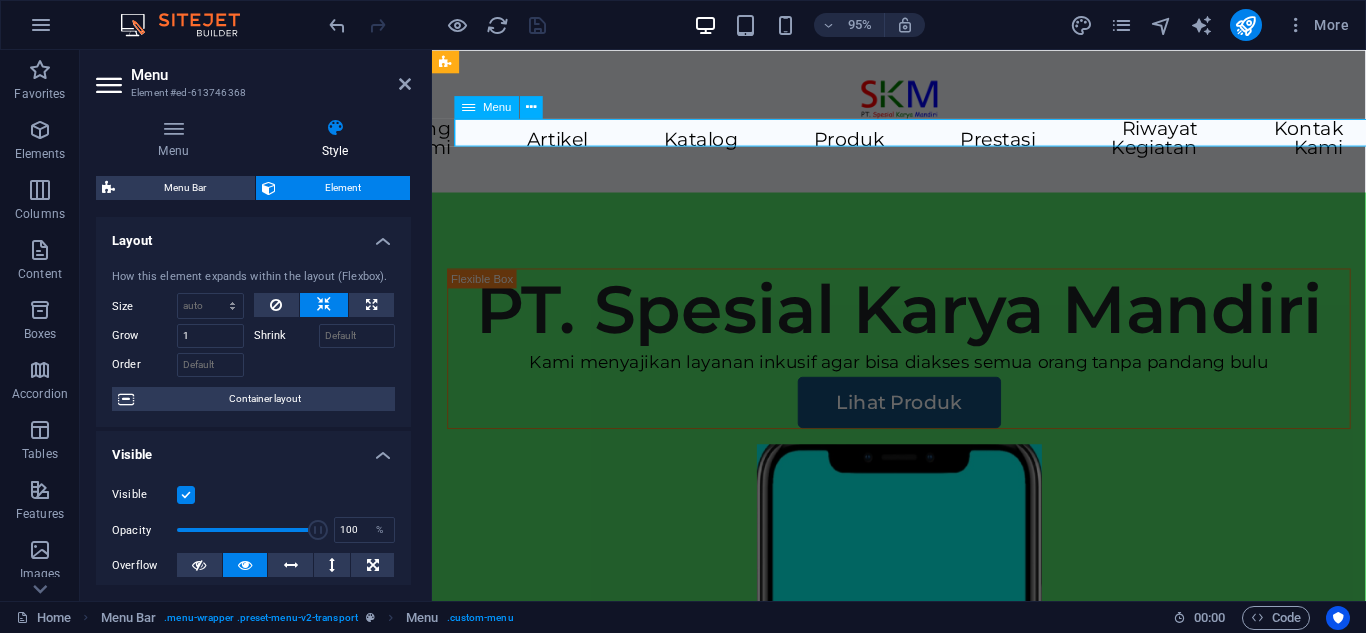 click on "Beranda Tentang Kami Artikel Katalog Produk Prestasi Riwayat Kegiatan Kontak Kami" at bounding box center [923, 145] 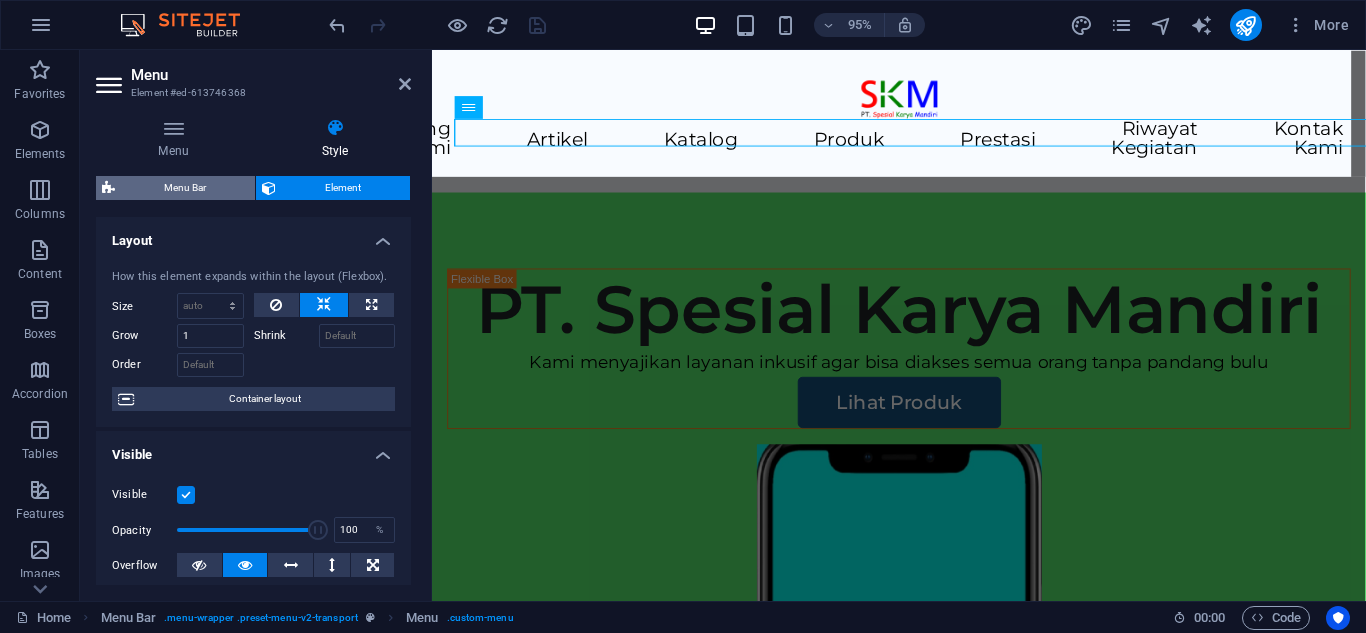 click on "Menu Bar" at bounding box center (185, 188) 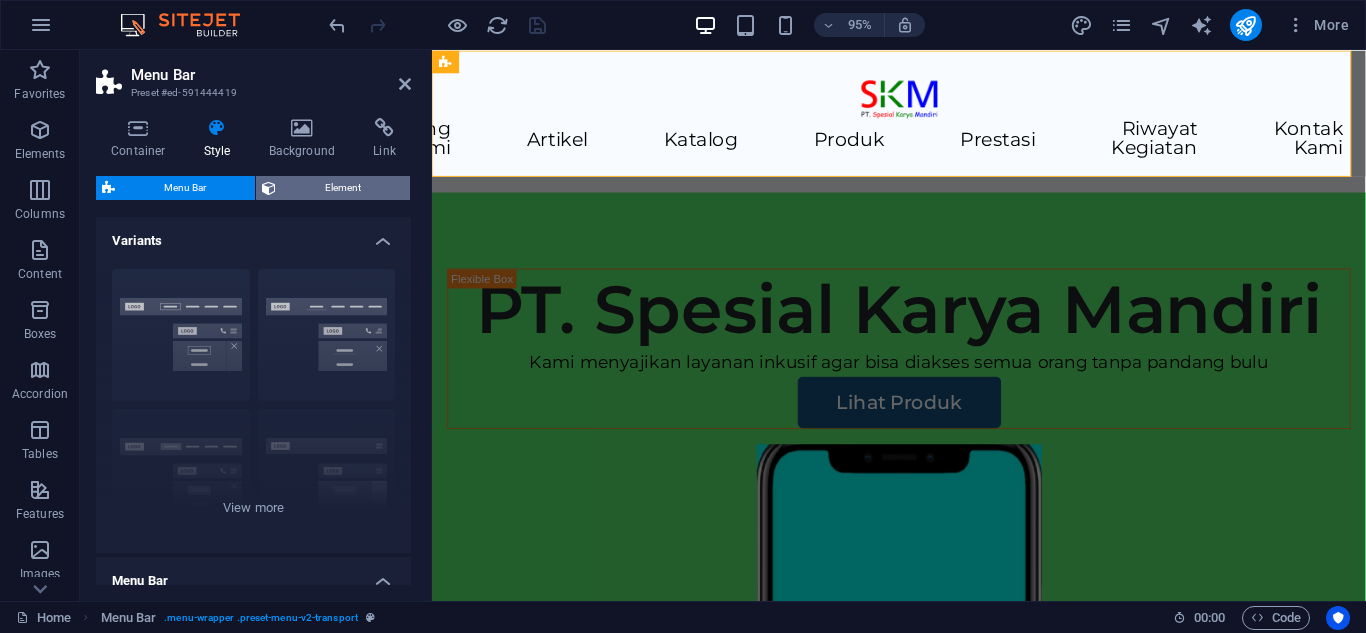 click on "Element" at bounding box center (343, 188) 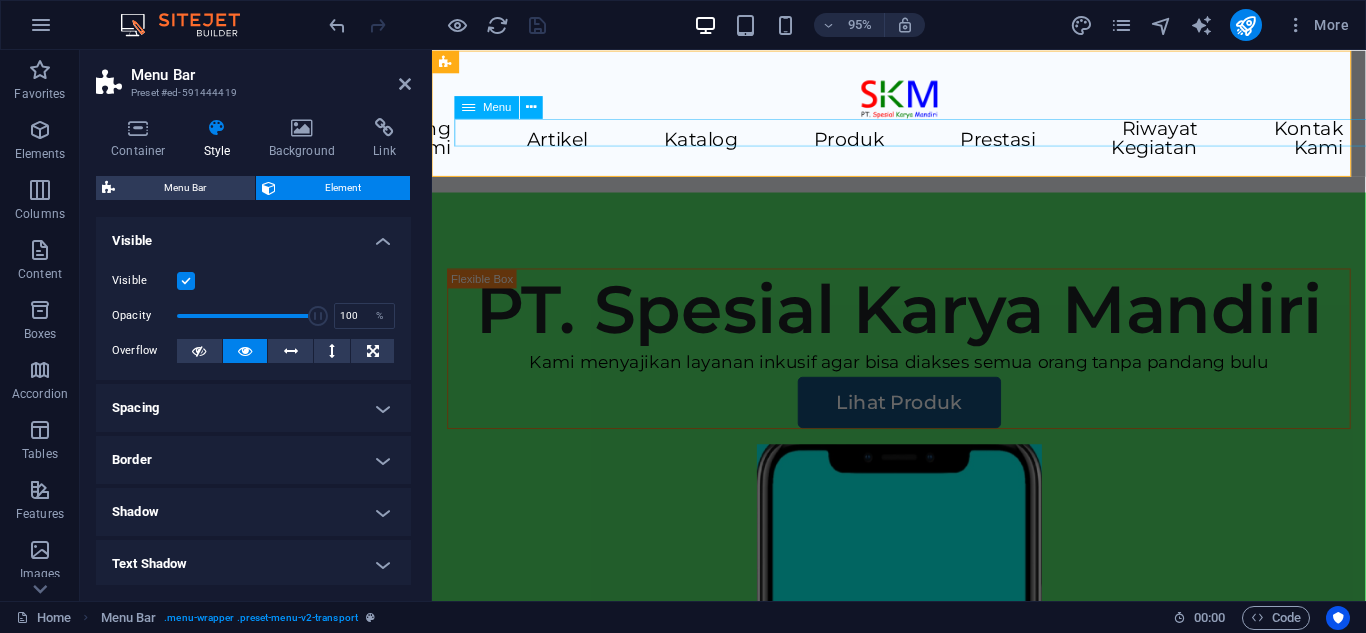 click on "Beranda Tentang Kami Artikel Katalog Produk Prestasi Riwayat Kegiatan Kontak Kami" at bounding box center [923, 145] 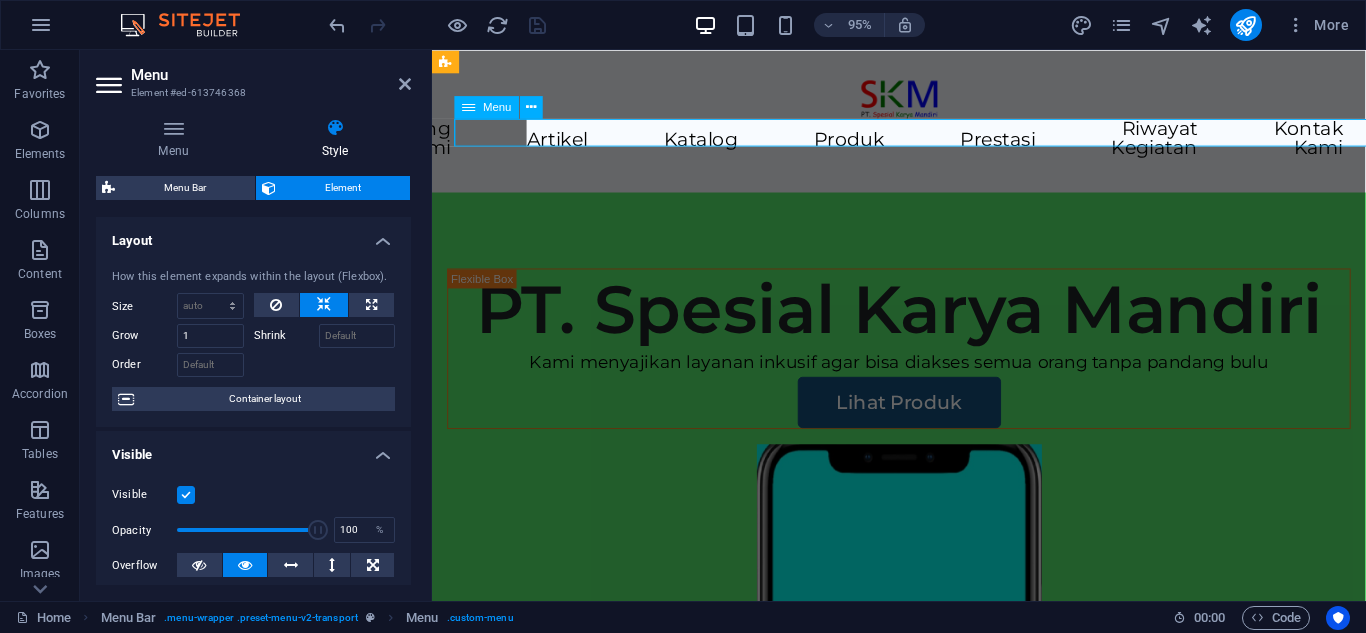 click on "Beranda Tentang Kami Artikel Katalog Produk Prestasi Riwayat Kegiatan Kontak Kami" at bounding box center [923, 145] 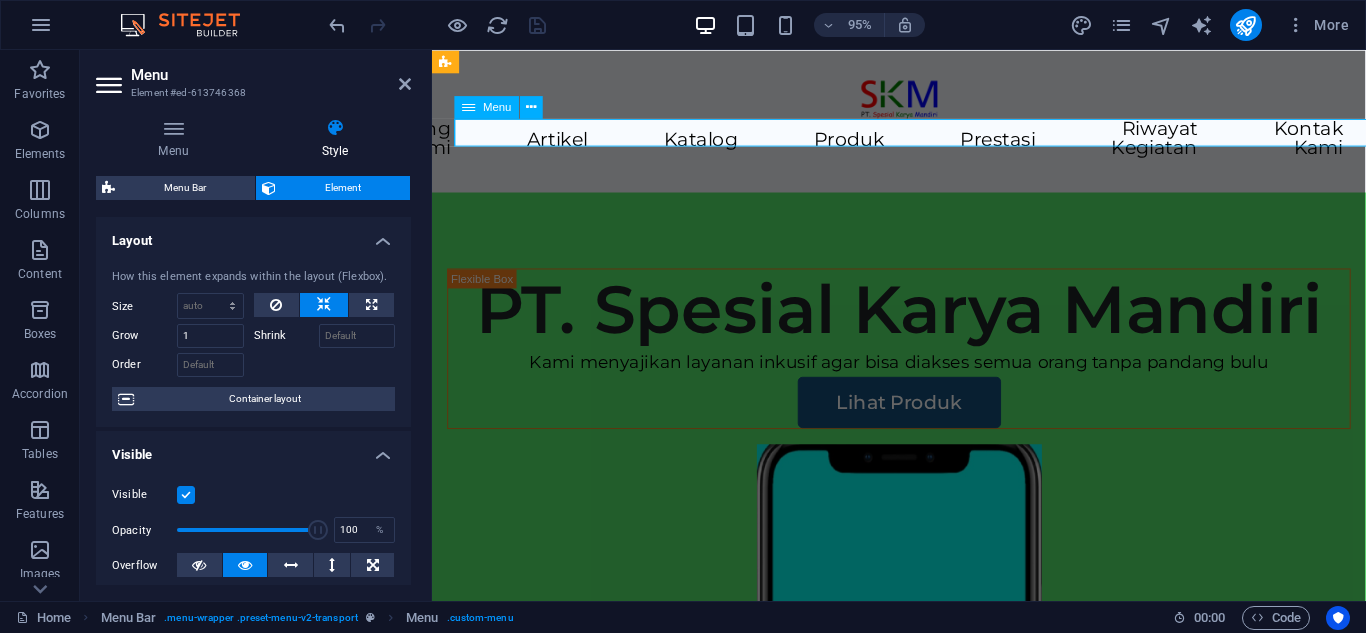 click on "Beranda Tentang Kami Artikel Katalog Produk Prestasi Riwayat Kegiatan Kontak Kami" at bounding box center (923, 145) 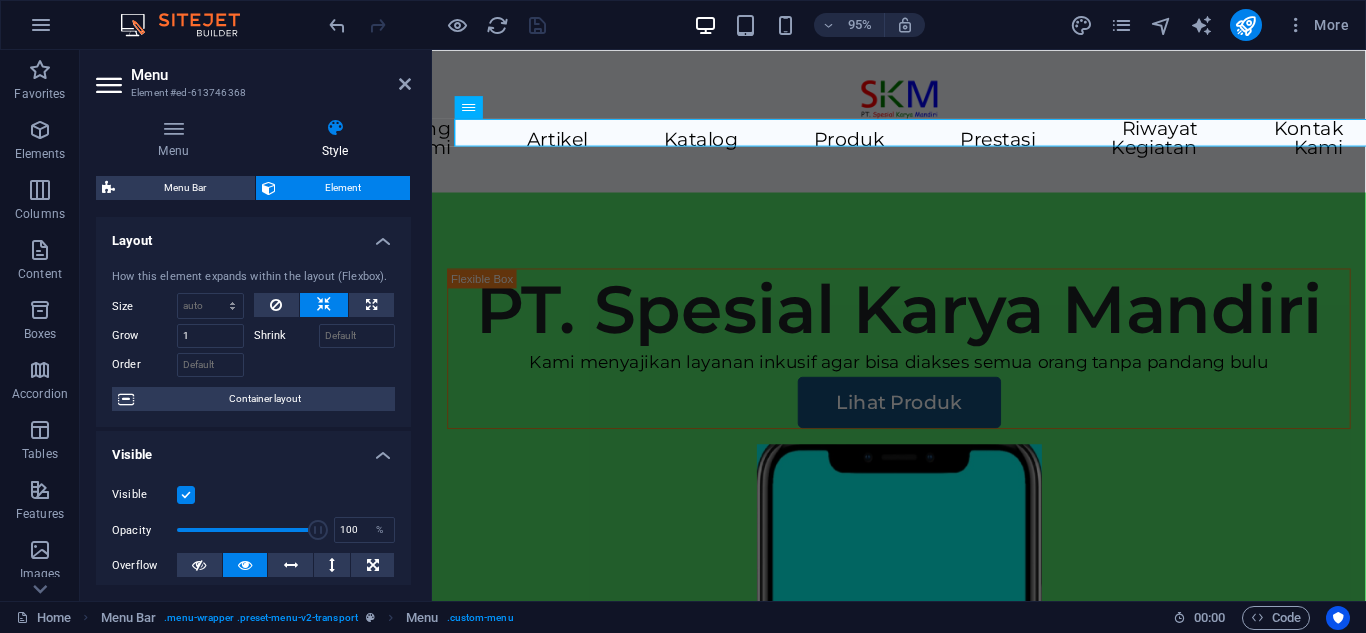 scroll, scrollTop: 300, scrollLeft: 0, axis: vertical 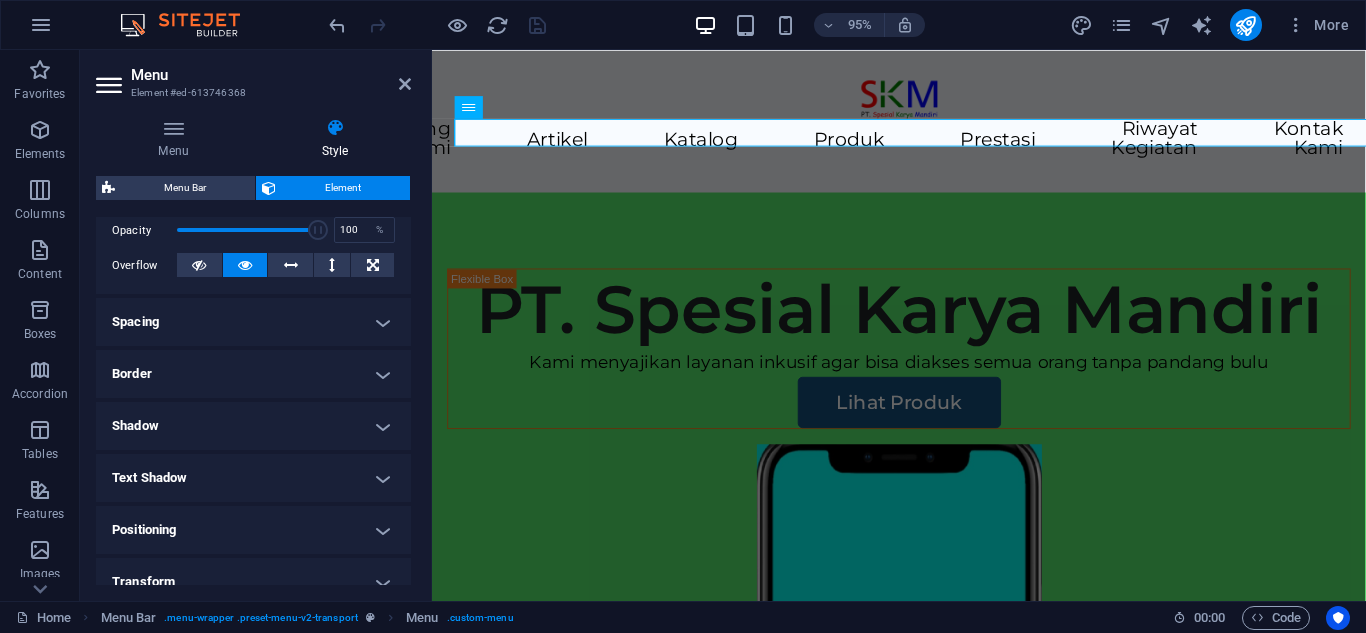 click on "Spacing" at bounding box center (253, 322) 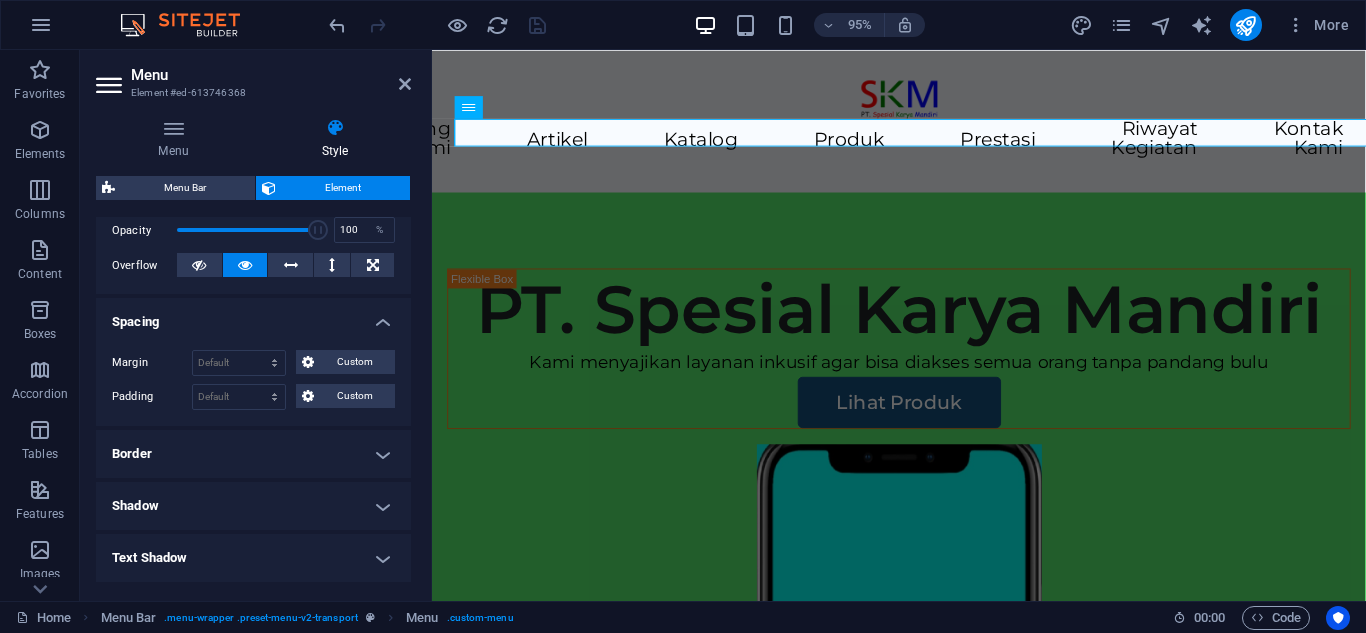 click on "Spacing" at bounding box center (253, 316) 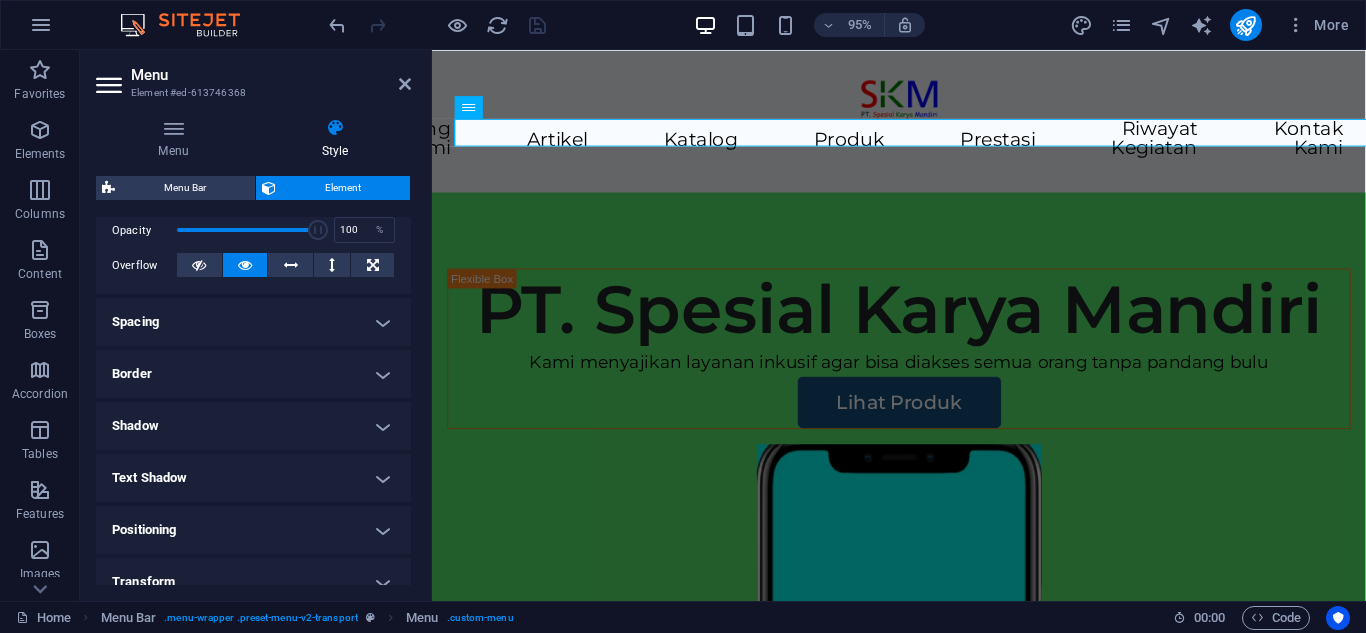click on "Shadow" at bounding box center [253, 426] 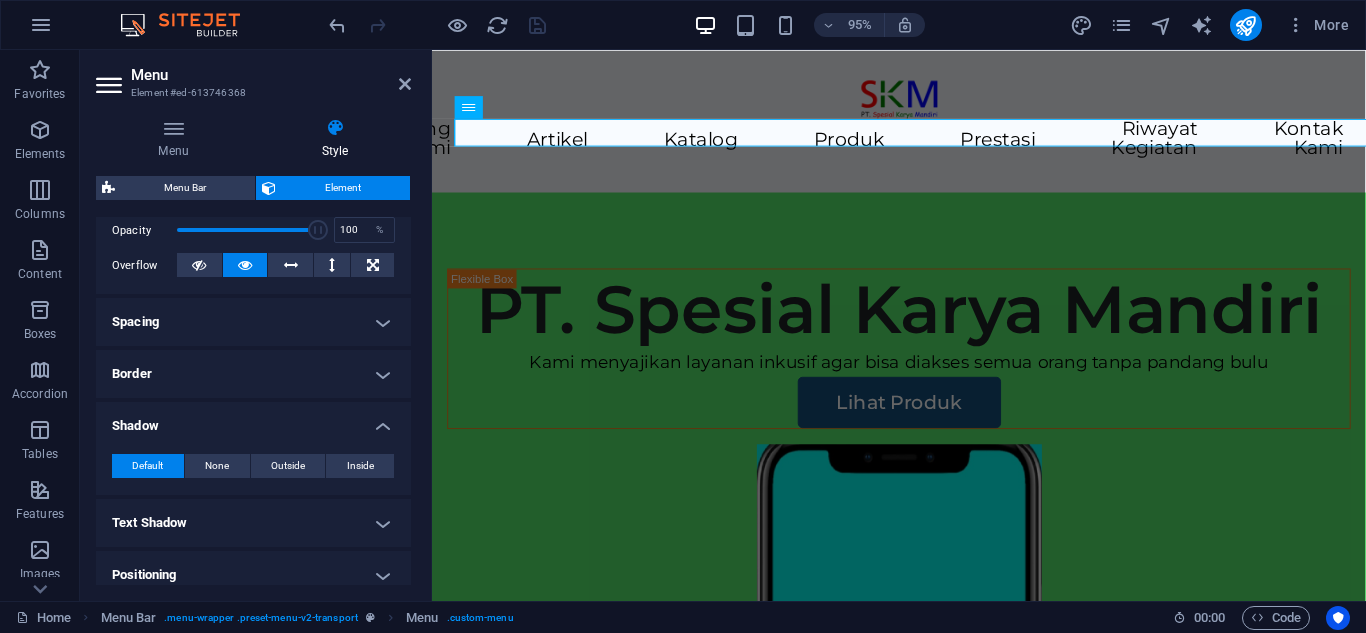 click on "Border" at bounding box center (253, 374) 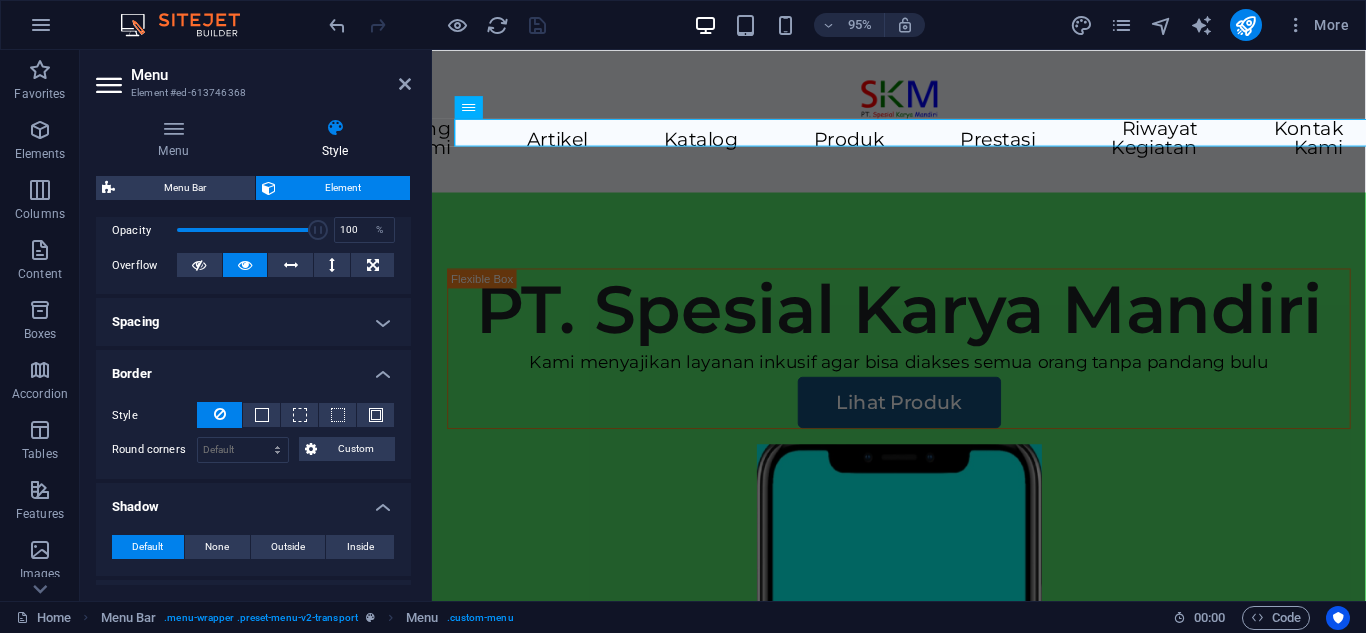 scroll, scrollTop: 500, scrollLeft: 0, axis: vertical 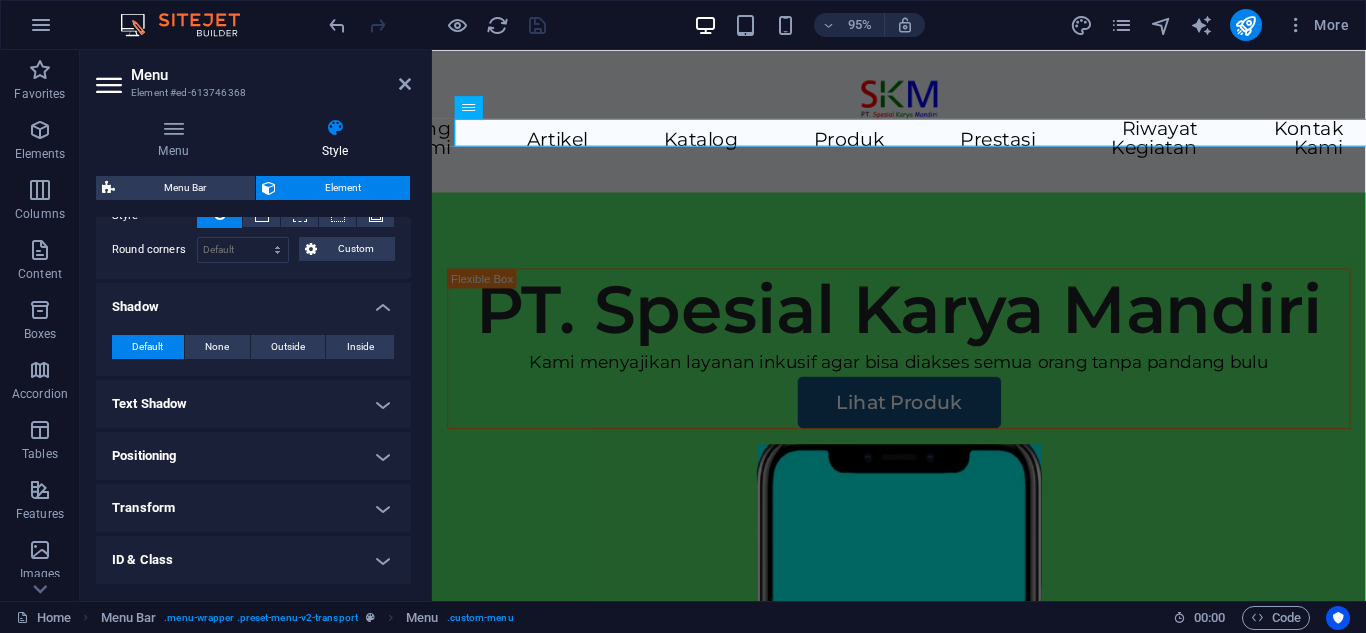 click on "Text Shadow" at bounding box center (253, 404) 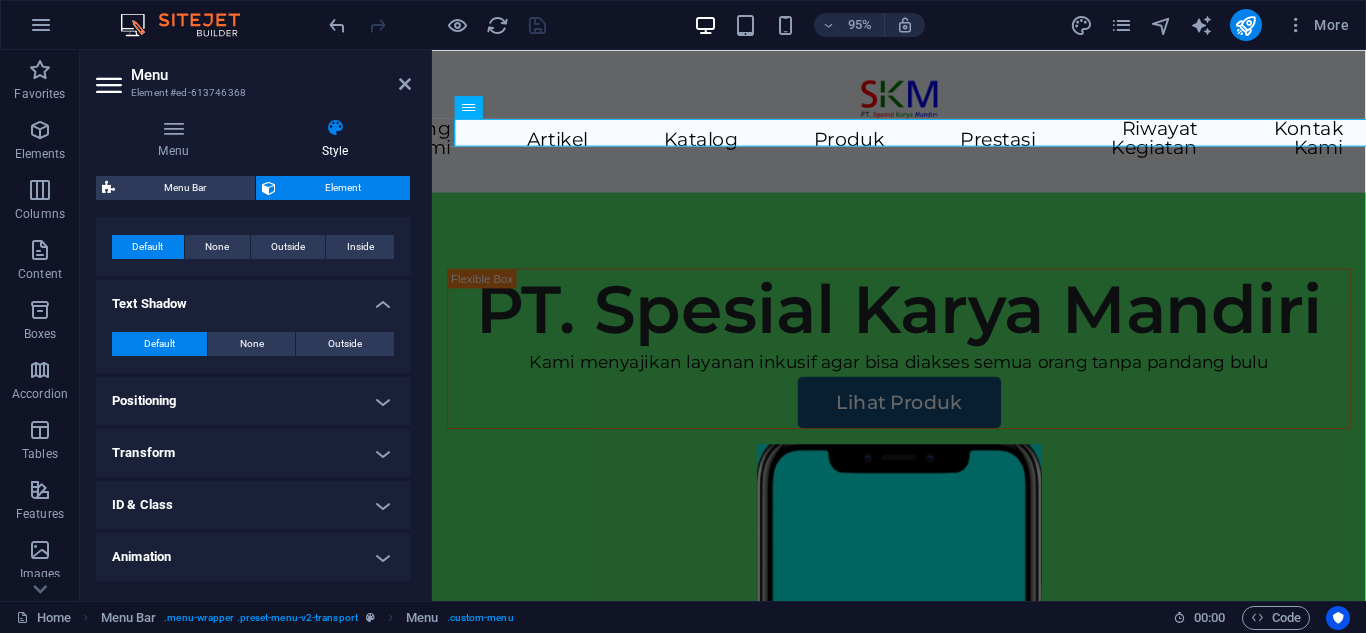 click on "Positioning" at bounding box center [253, 401] 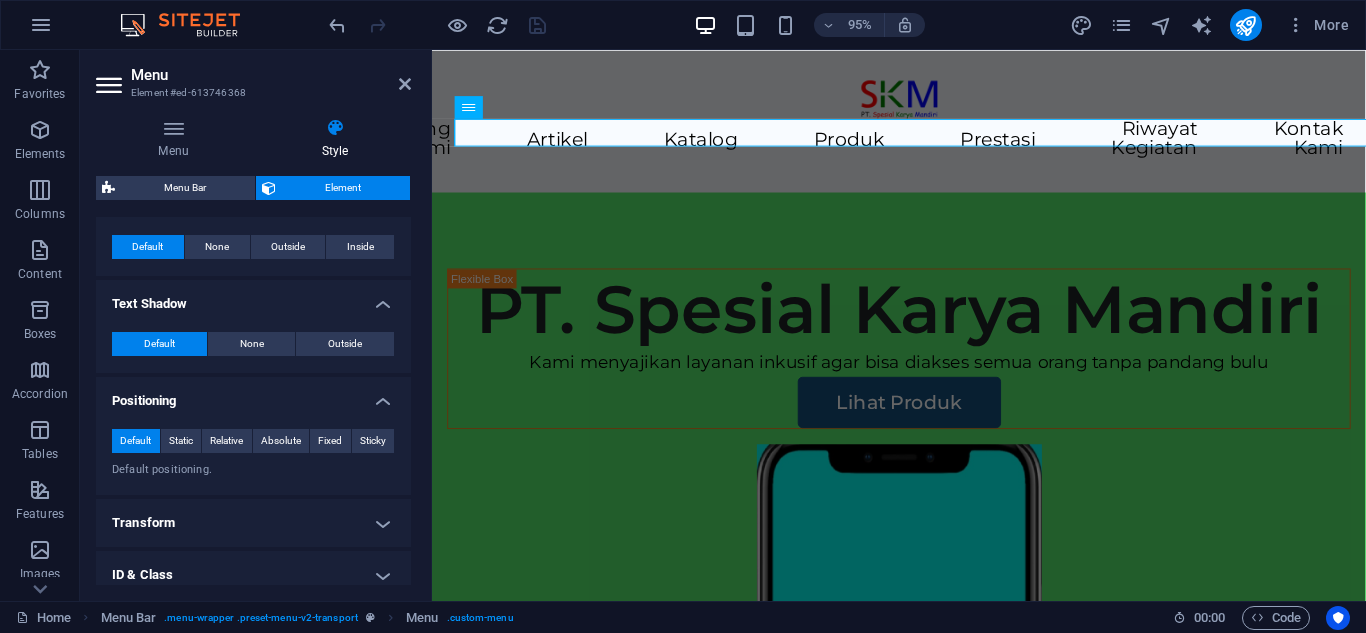 scroll, scrollTop: 700, scrollLeft: 0, axis: vertical 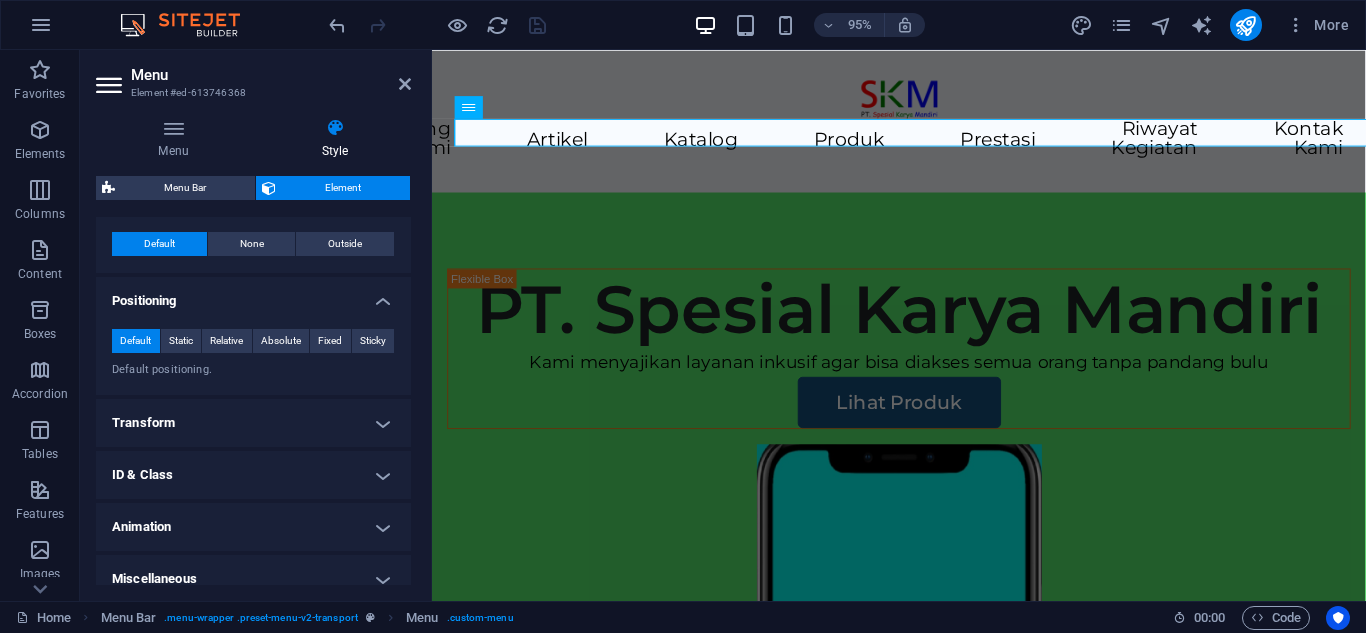click on "Transform" at bounding box center (253, 423) 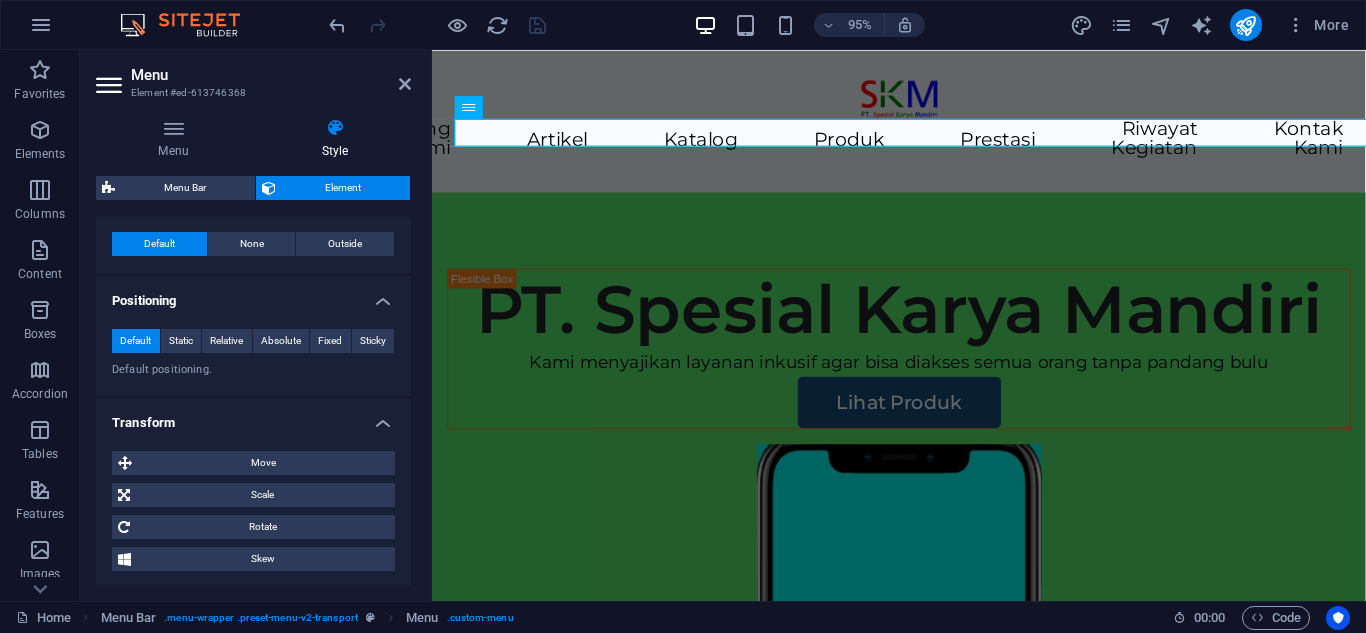 scroll, scrollTop: 858, scrollLeft: 0, axis: vertical 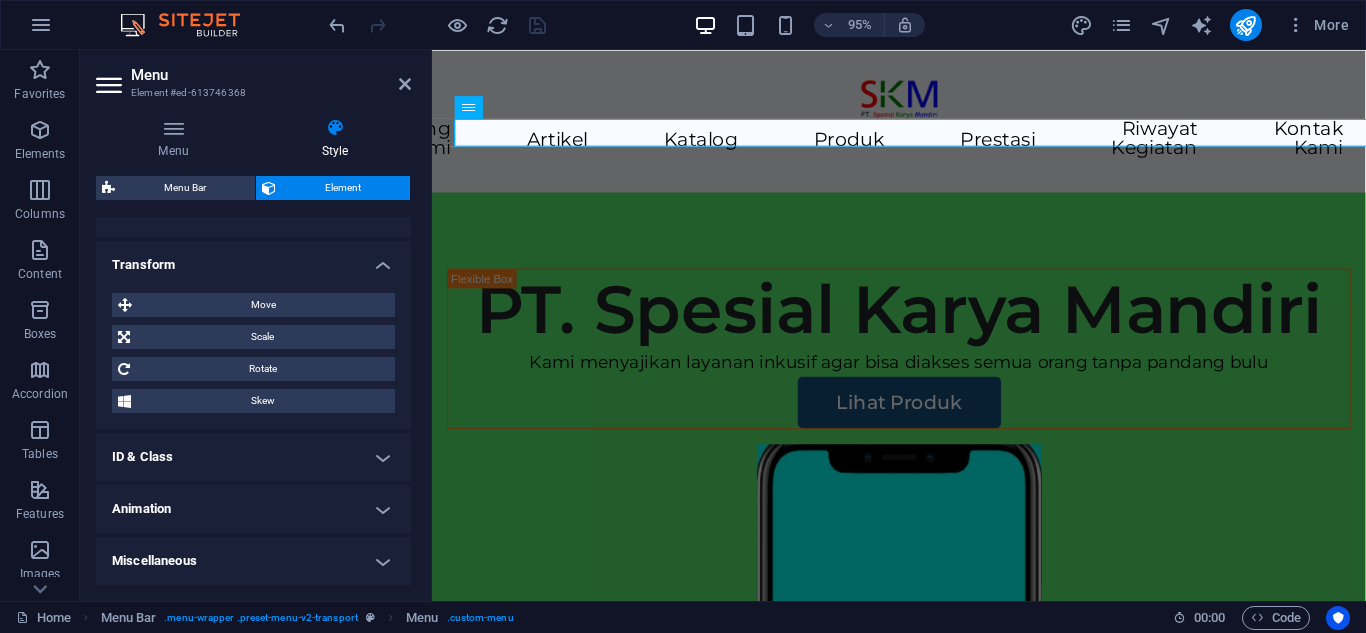 click on "ID & Class" at bounding box center [253, 457] 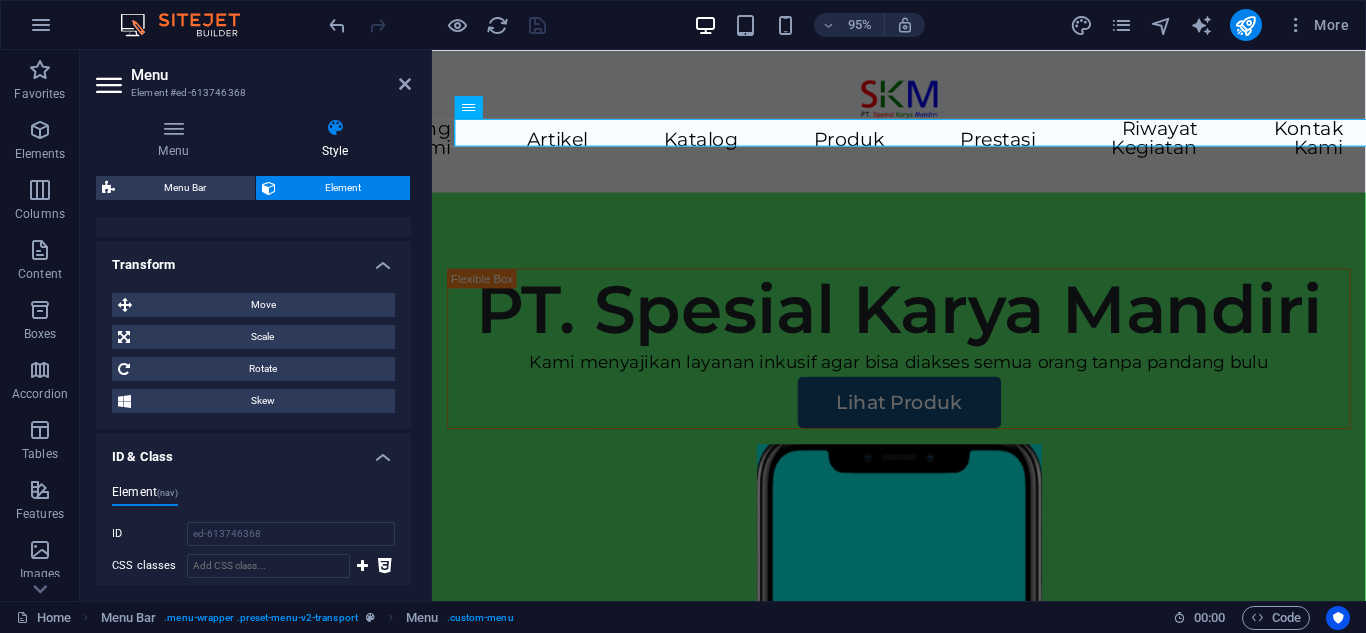 scroll, scrollTop: 1094, scrollLeft: 0, axis: vertical 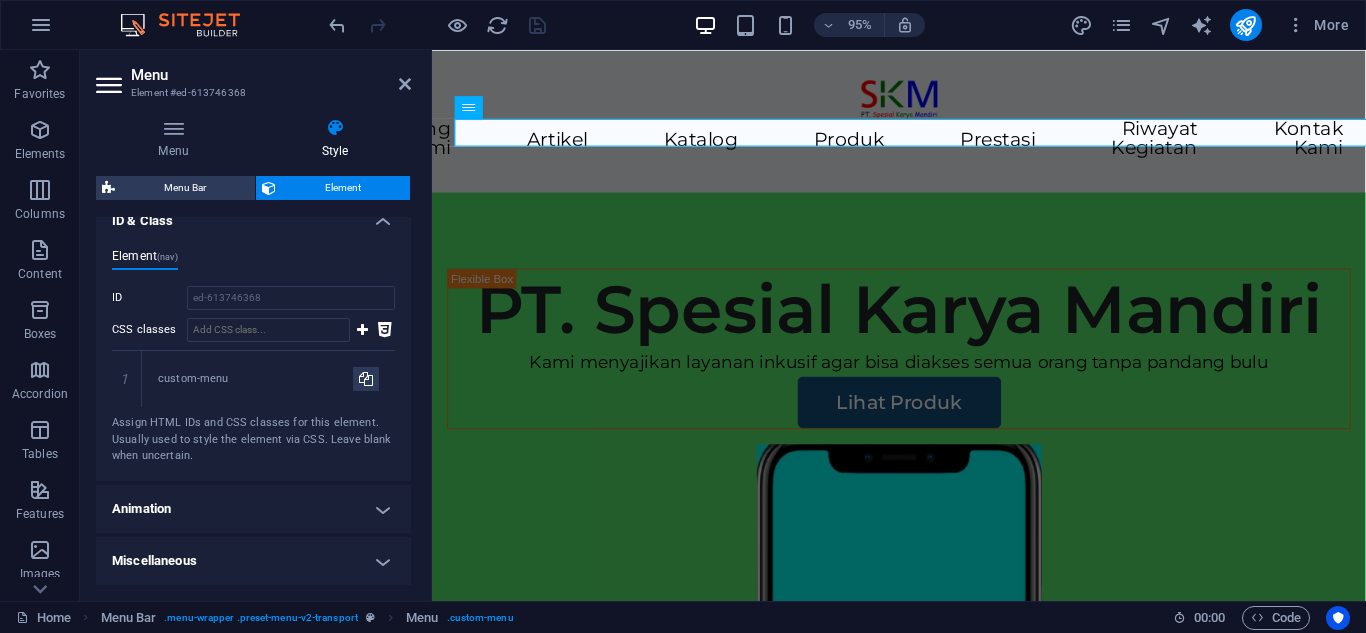 click on "Animation" at bounding box center (253, 509) 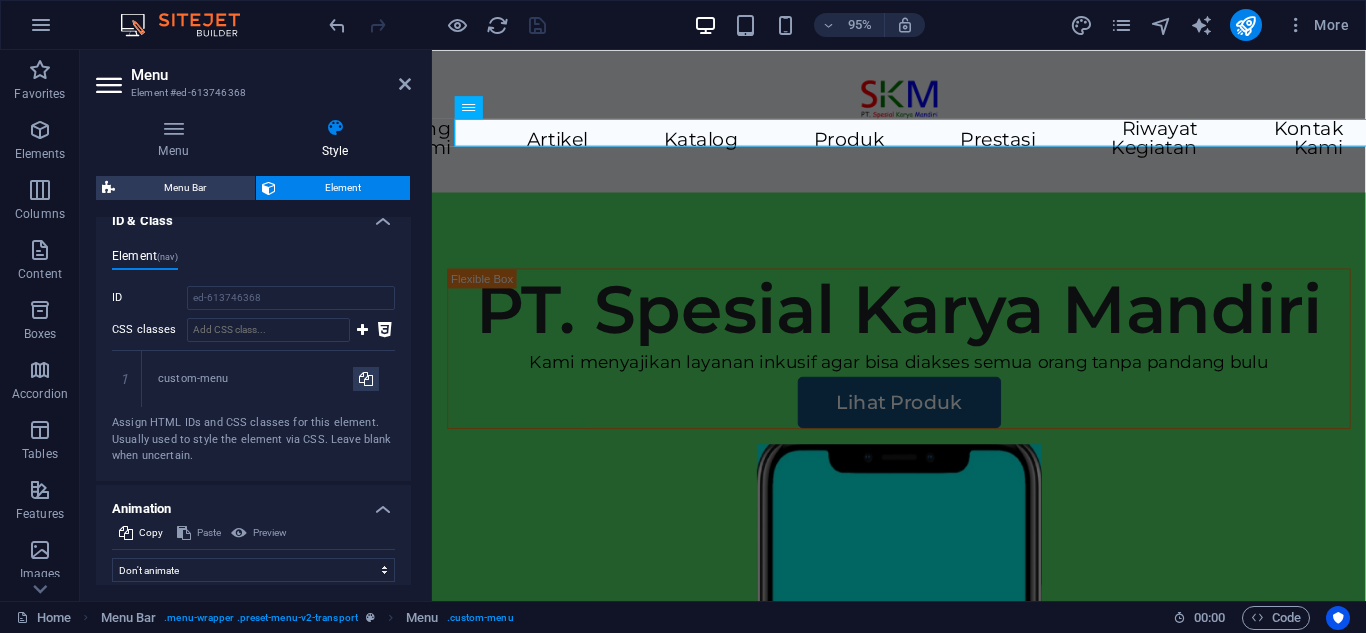 scroll, scrollTop: 1159, scrollLeft: 0, axis: vertical 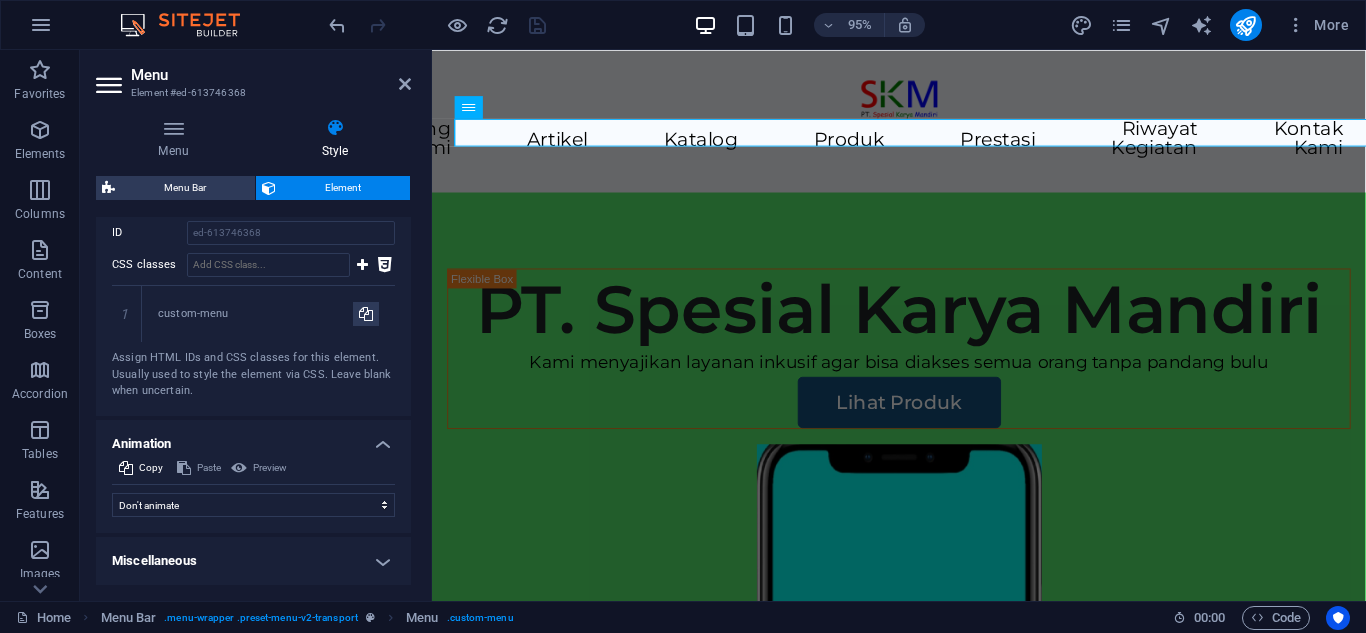 click on "Miscellaneous" at bounding box center [253, 561] 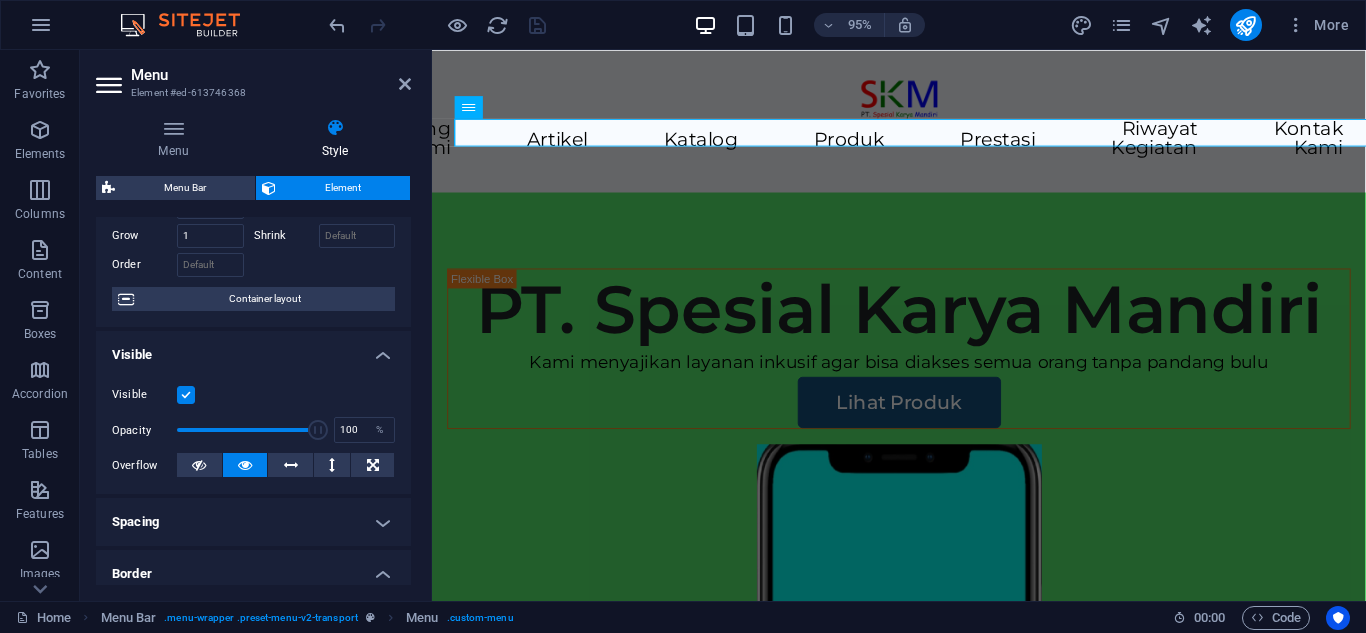 scroll, scrollTop: 0, scrollLeft: 0, axis: both 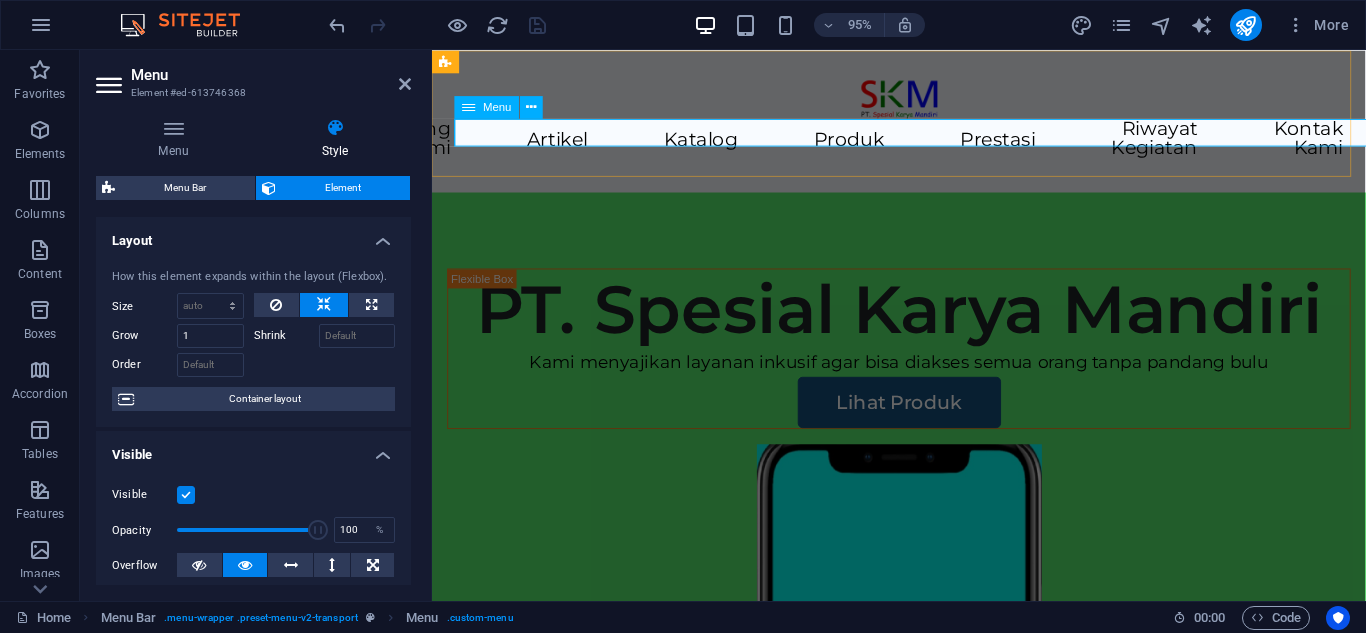 click on "Beranda Tentang Kami Artikel Katalog Produk Prestasi Riwayat Kegiatan Kontak Kami" at bounding box center [923, 145] 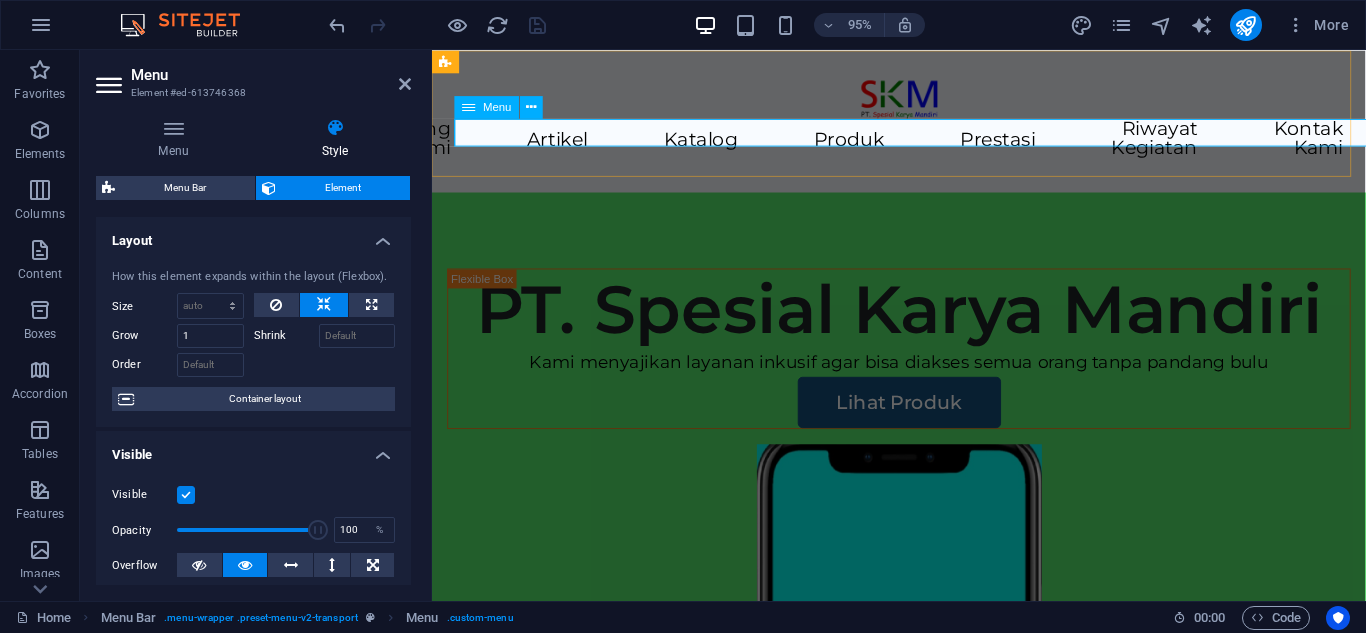 click on "Beranda Tentang Kami Artikel Katalog Produk Prestasi Riwayat Kegiatan Kontak Kami" at bounding box center [923, 145] 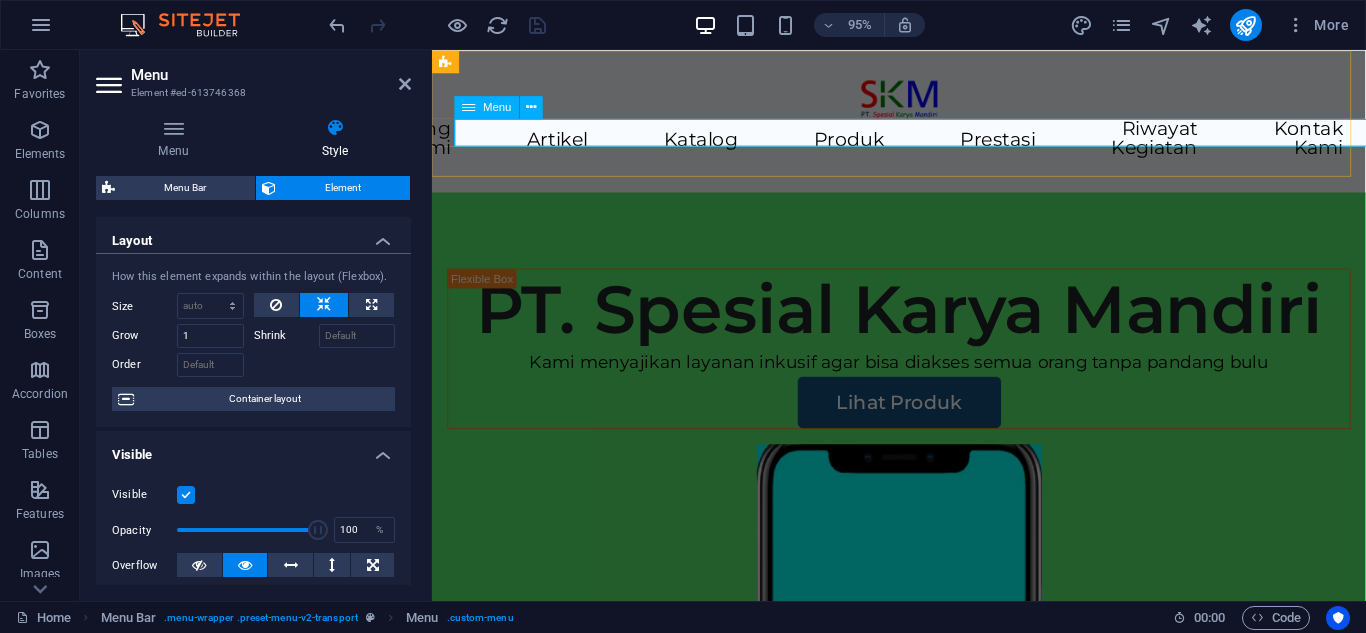 click on "Beranda Tentang Kami Artikel Katalog Produk Prestasi Riwayat Kegiatan Kontak Kami" at bounding box center (923, 145) 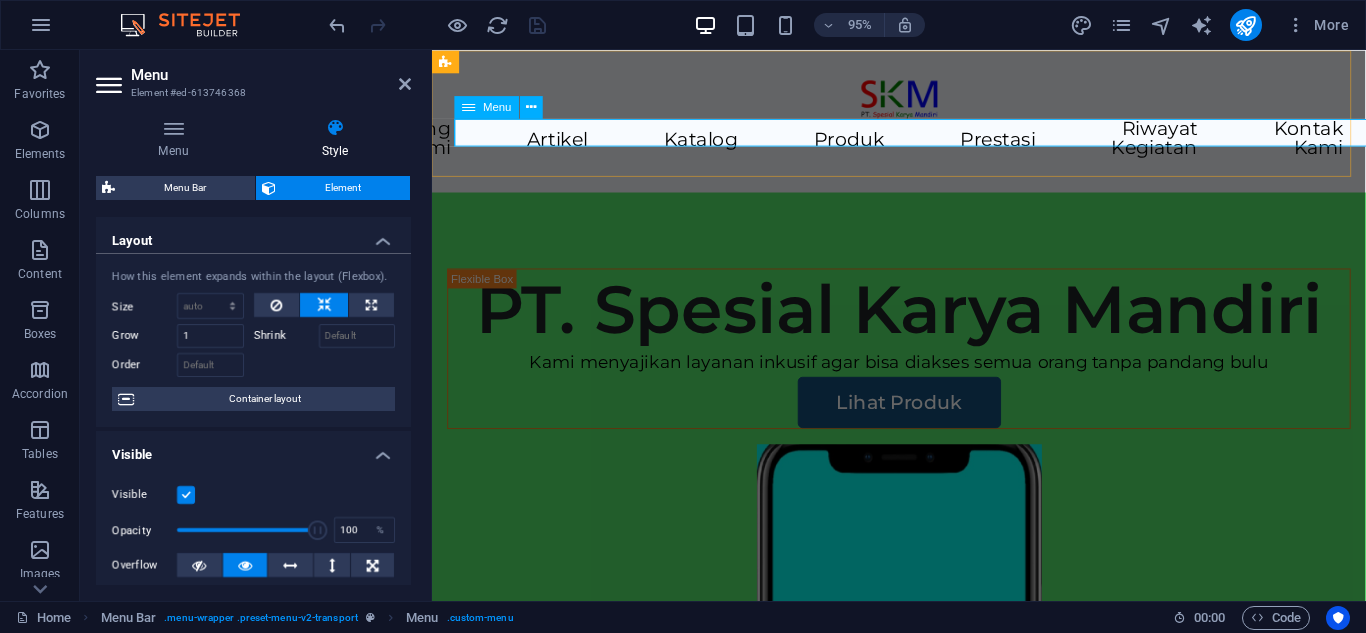 click on "Beranda Tentang Kami Artikel Katalog Produk Prestasi Riwayat Kegiatan Kontak Kami" at bounding box center [923, 145] 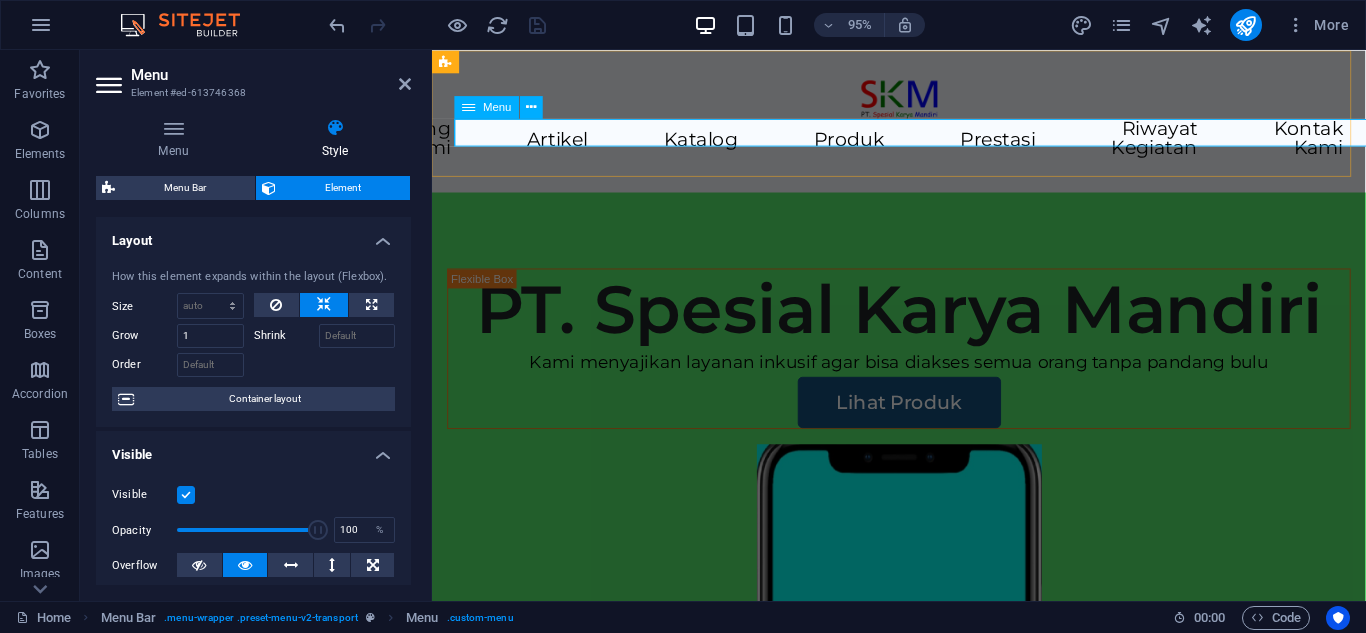 click on "Beranda Tentang Kami Artikel Katalog Produk Prestasi Riwayat Kegiatan Kontak Kami" at bounding box center (923, 145) 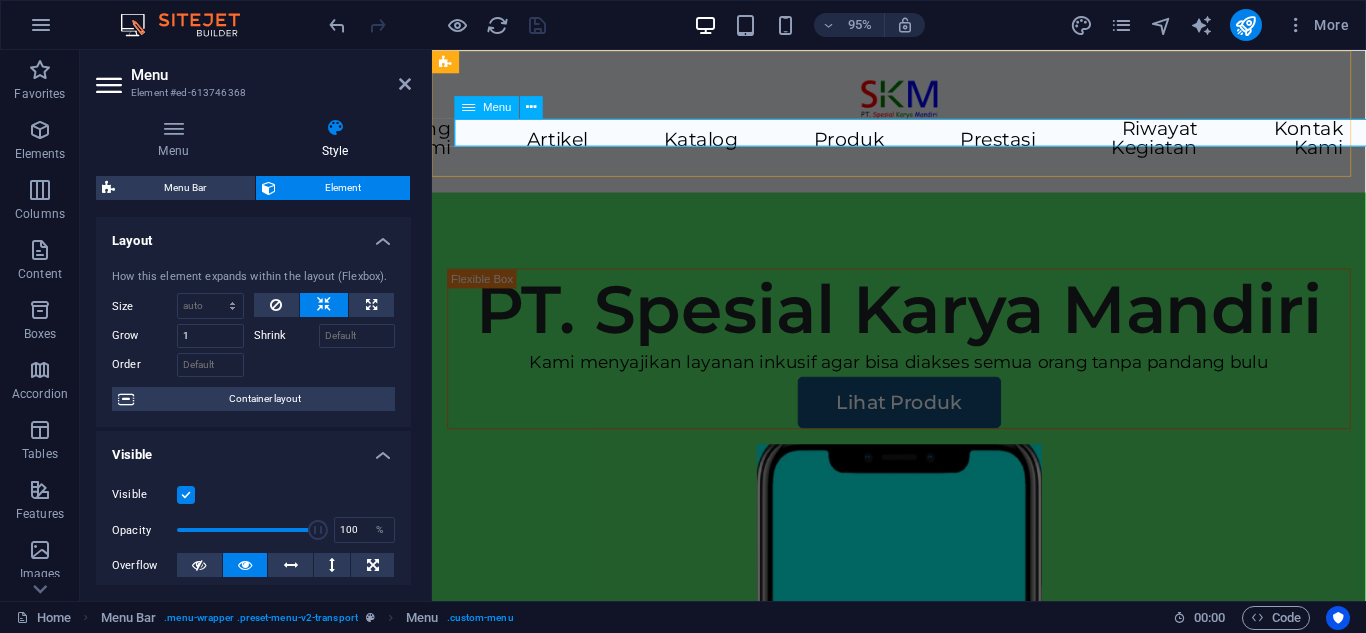 click on "Beranda Tentang Kami Artikel Katalog Produk Prestasi Riwayat Kegiatan Kontak Kami" at bounding box center (923, 145) 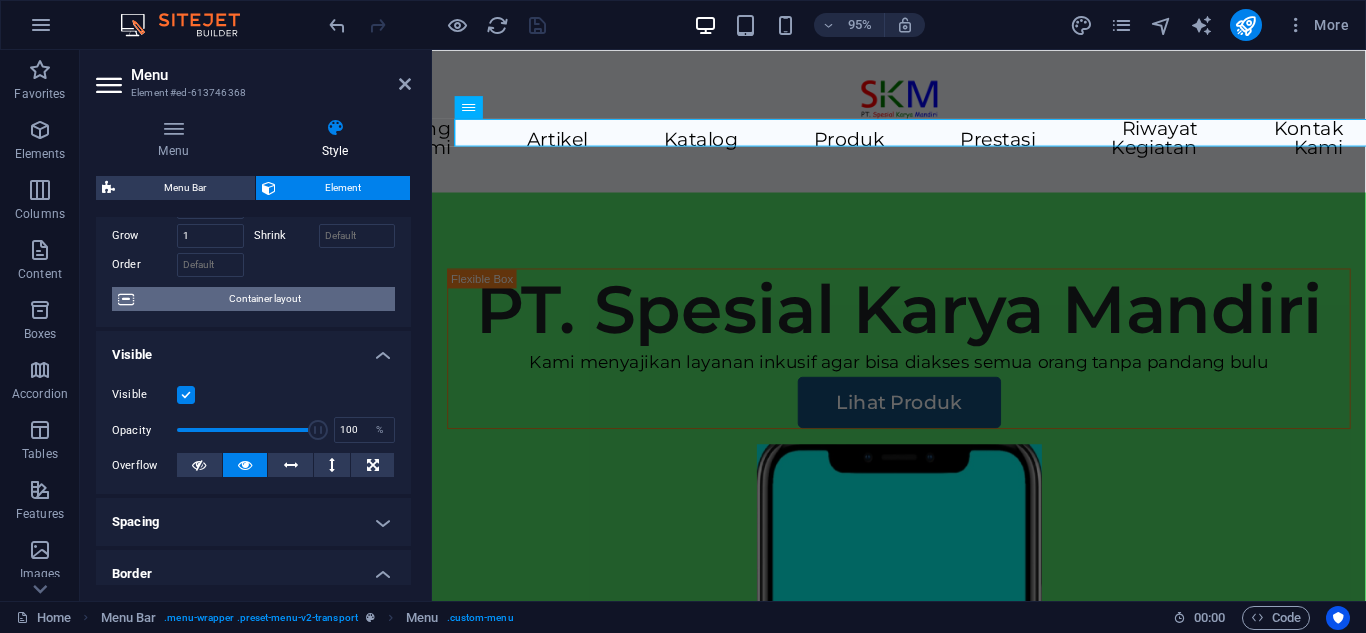 scroll, scrollTop: 0, scrollLeft: 0, axis: both 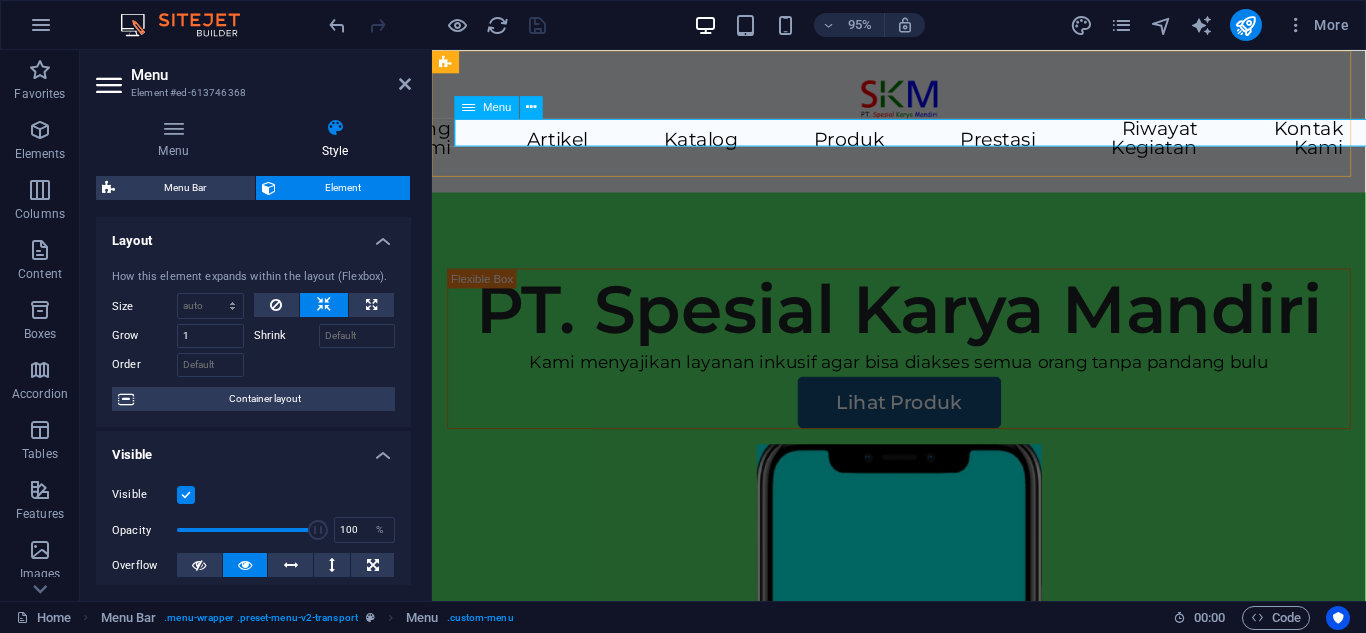 click on "Beranda Tentang Kami Artikel Katalog Produk Prestasi Riwayat Kegiatan Kontak Kami" at bounding box center (923, 145) 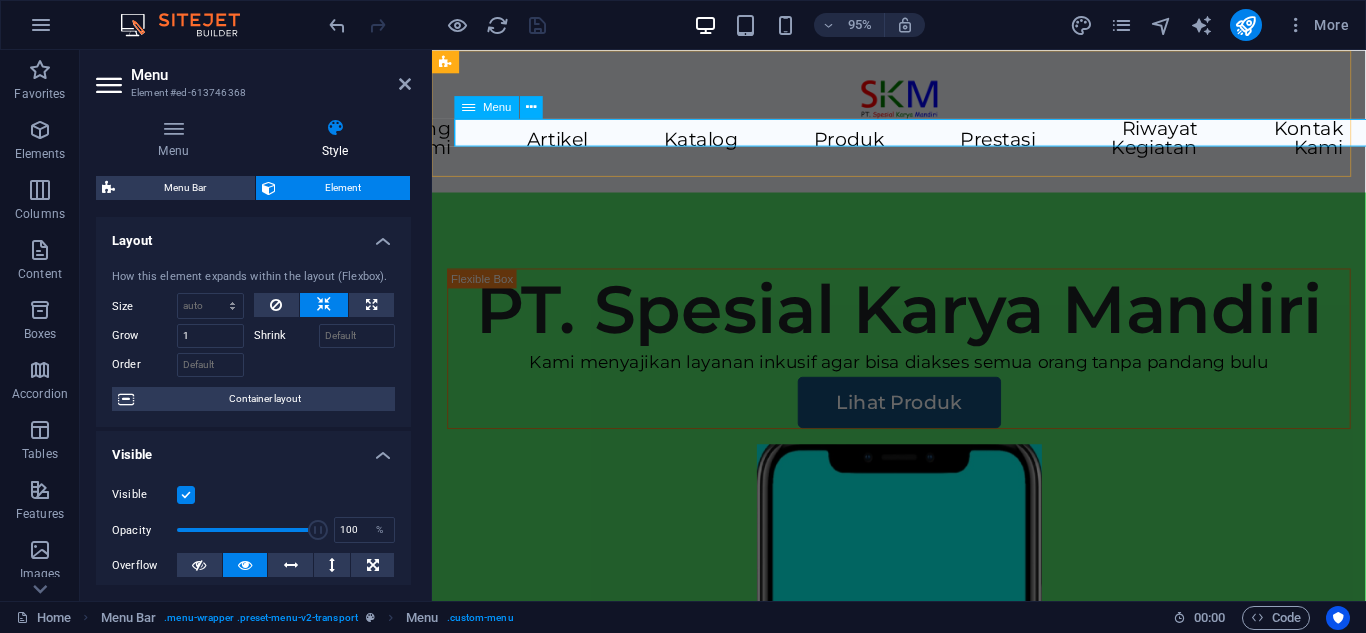 click on "Beranda Tentang Kami Artikel Katalog Produk Prestasi Riwayat Kegiatan Kontak Kami" at bounding box center [923, 145] 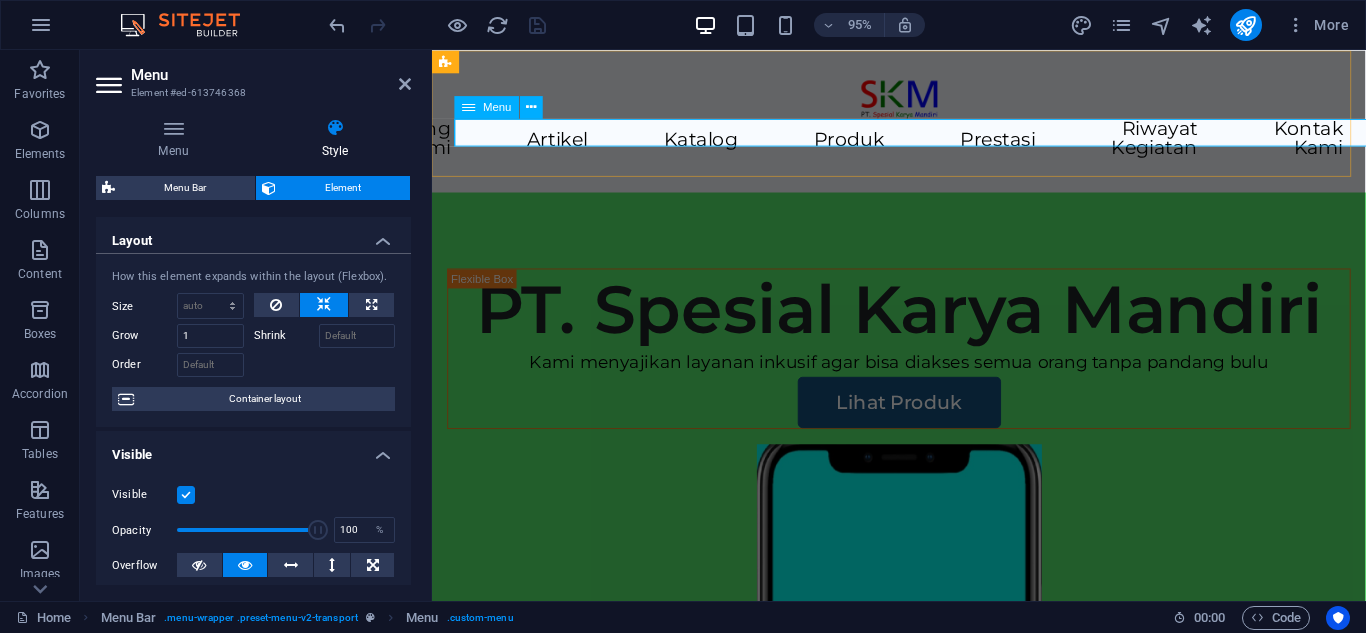 click on "Beranda Tentang Kami Artikel Katalog Produk Prestasi Riwayat Kegiatan Kontak Kami" at bounding box center [923, 145] 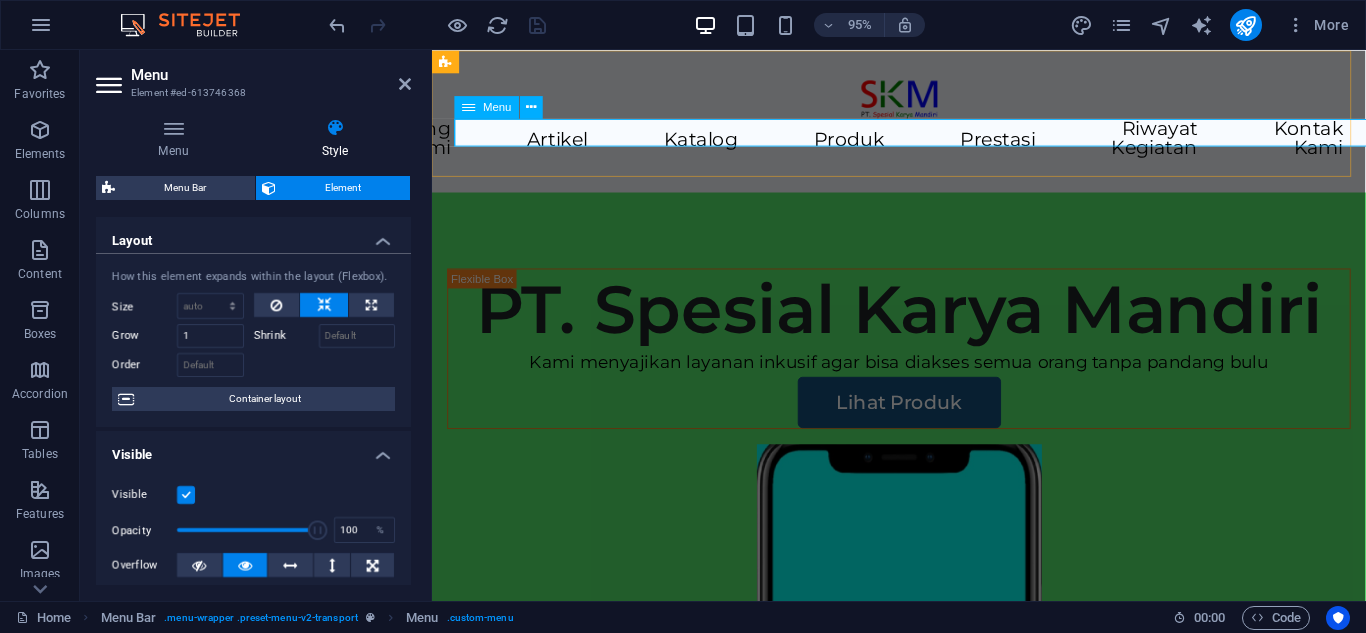 click on "Beranda Tentang Kami Artikel Katalog Produk Prestasi Riwayat Kegiatan Kontak Kami" at bounding box center (923, 145) 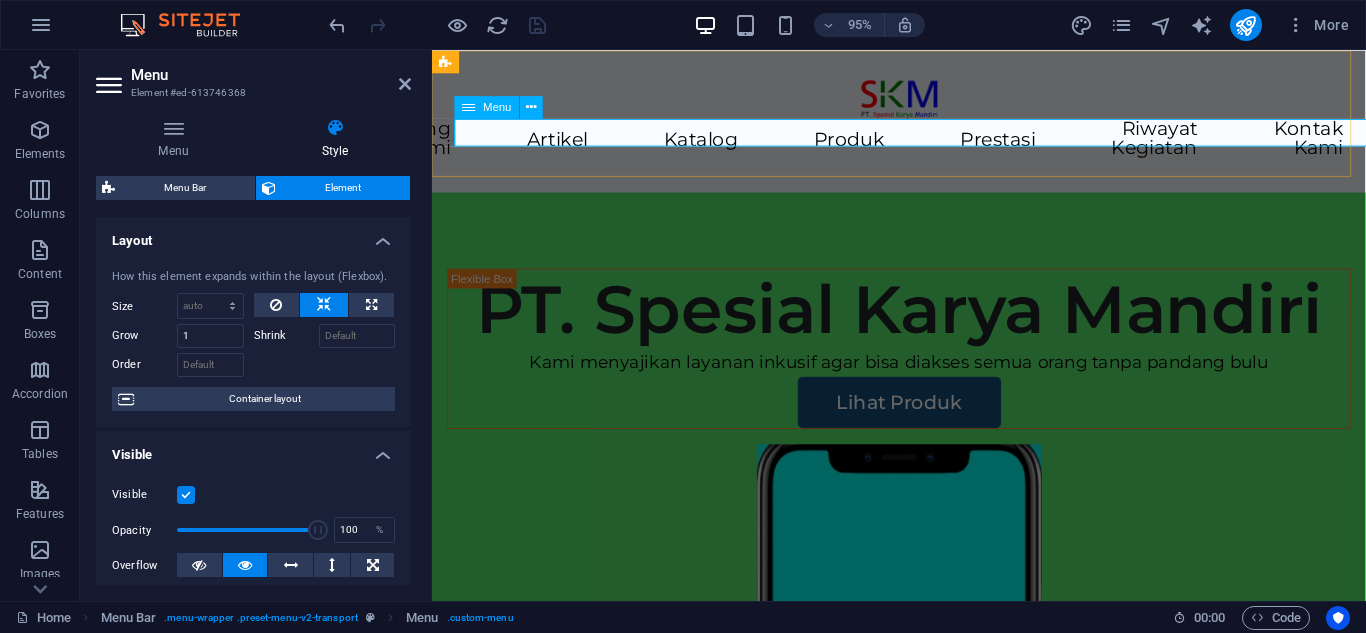 click on "Beranda Tentang Kami Artikel Katalog Produk Prestasi Riwayat Kegiatan Kontak Kami" at bounding box center [923, 145] 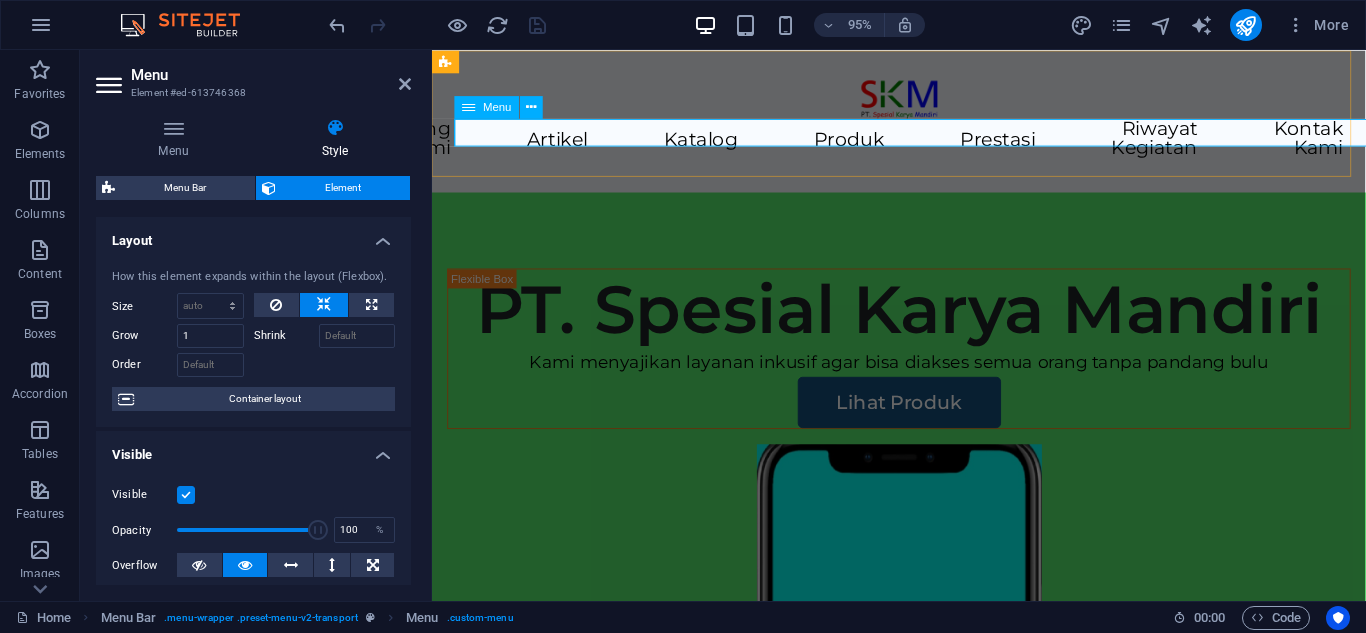 click on "Beranda Tentang Kami Artikel Katalog Produk Prestasi Riwayat Kegiatan Kontak Kami" at bounding box center (923, 145) 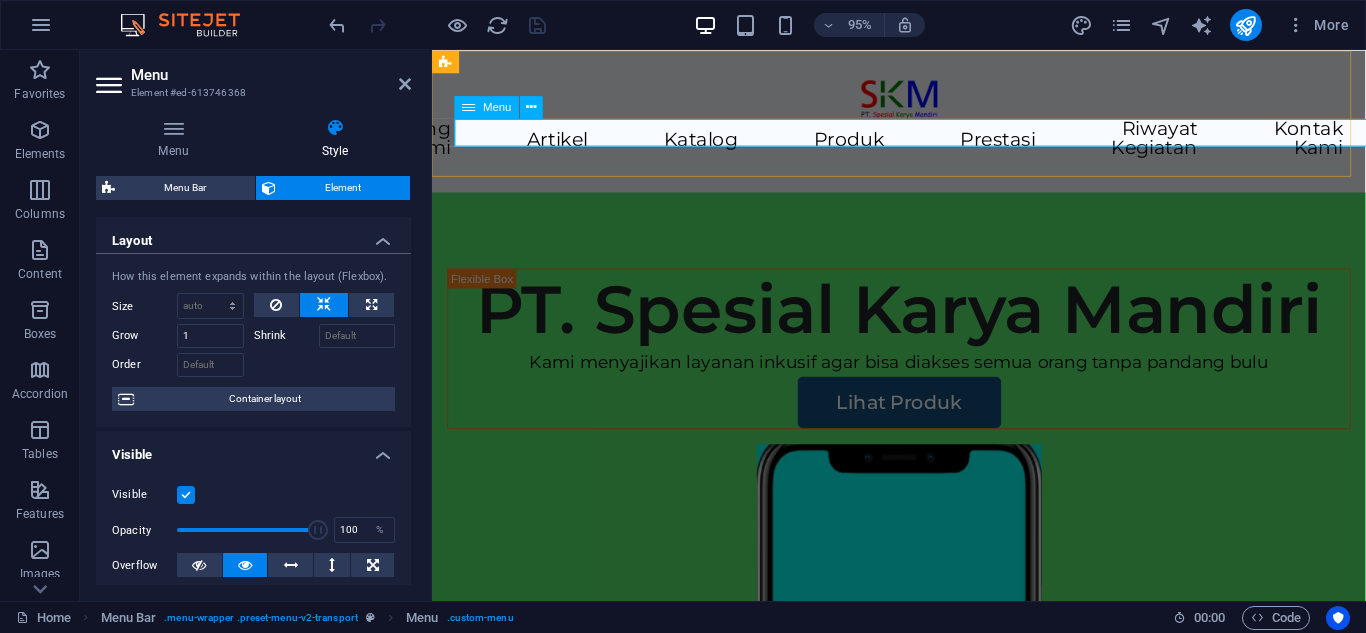 click on "Beranda Tentang Kami Artikel Katalog Produk Prestasi Riwayat Kegiatan Kontak Kami" at bounding box center (923, 145) 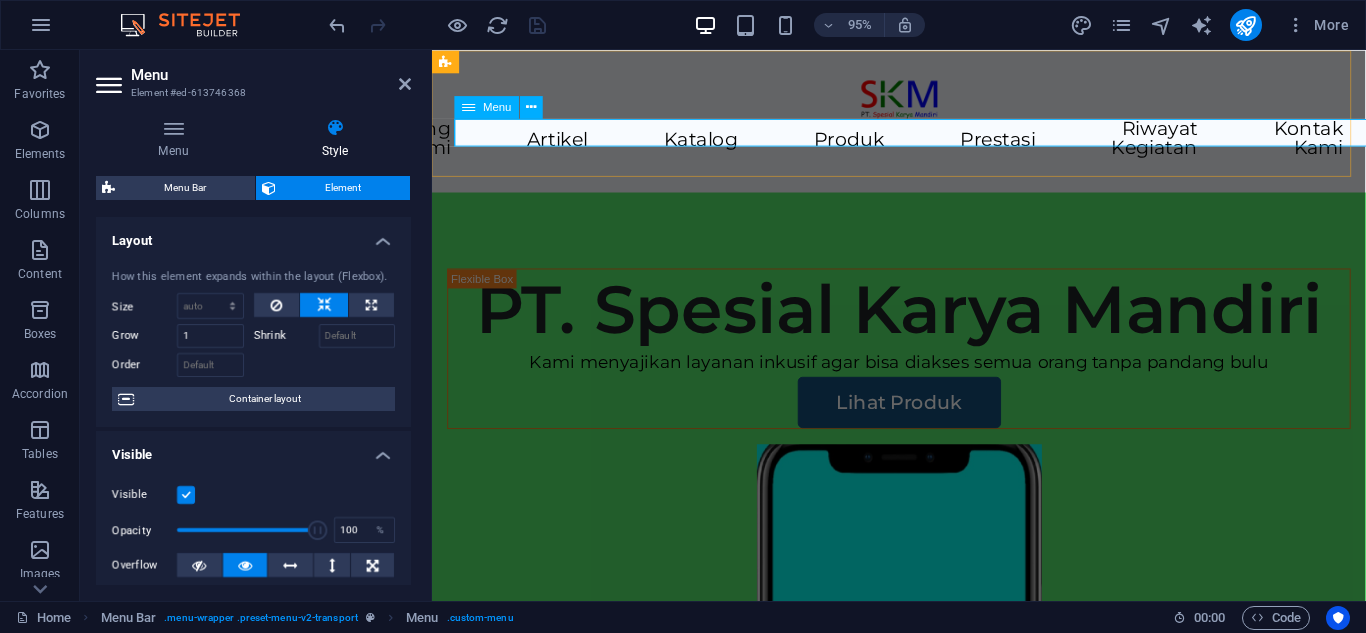 click on "Beranda Tentang Kami Artikel Katalog Produk Prestasi Riwayat Kegiatan Kontak Kami" at bounding box center (923, 145) 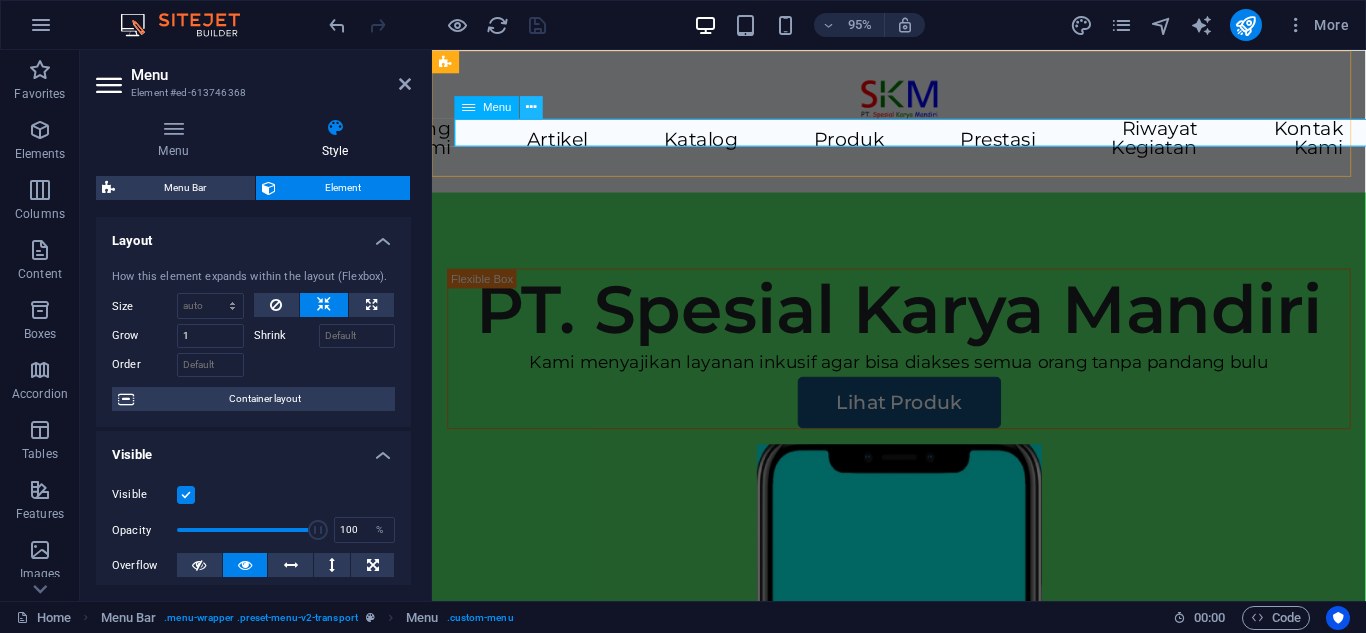 click at bounding box center [532, 107] 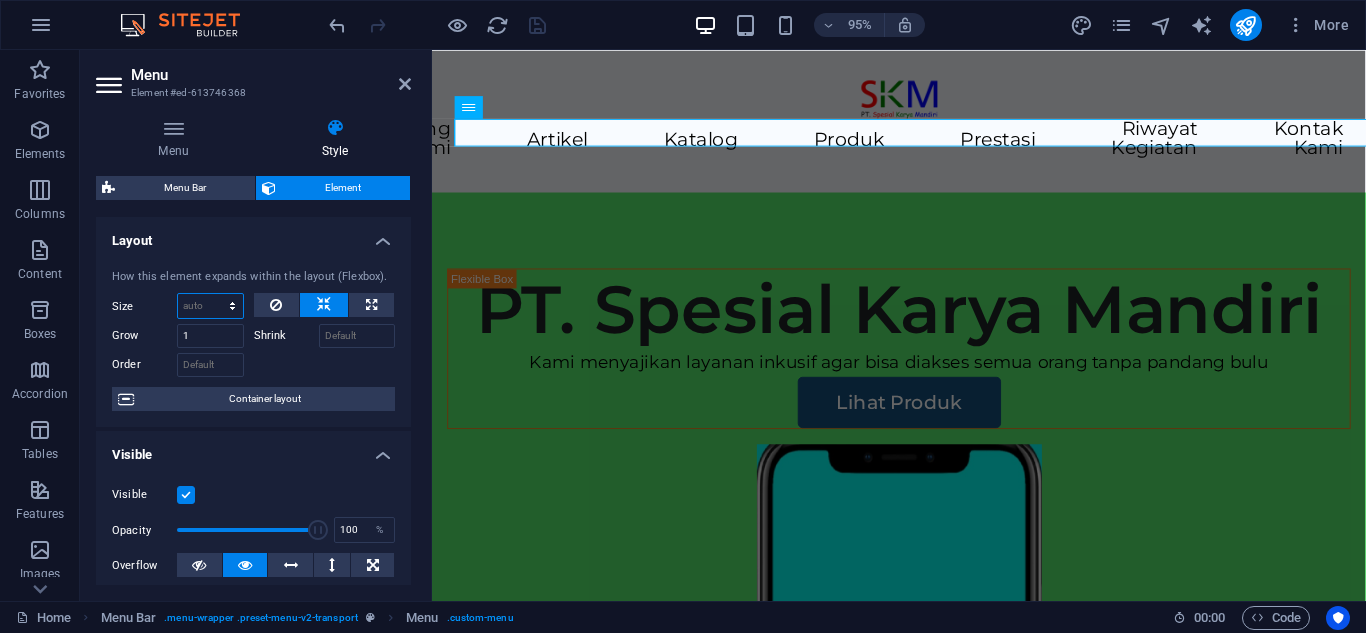 click on "Default auto px % 1/1 1/2 1/3 1/4 1/5 1/6 1/7 1/8 1/9 1/10" at bounding box center [210, 306] 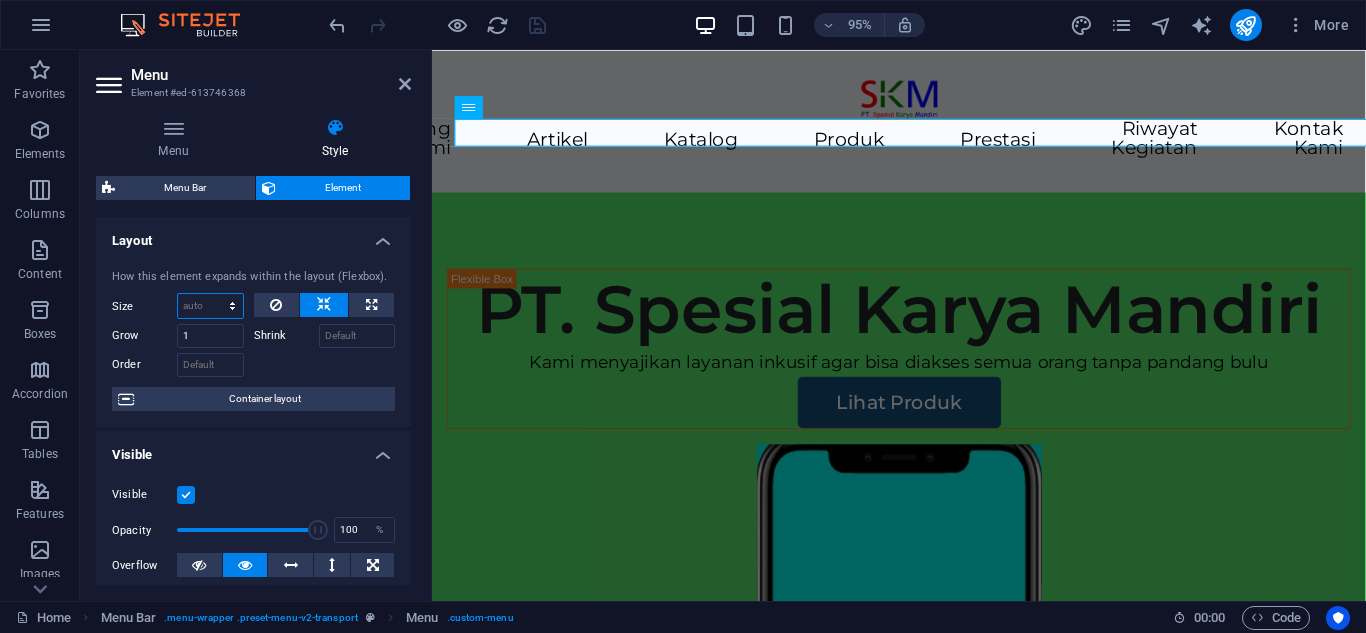 select on "px" 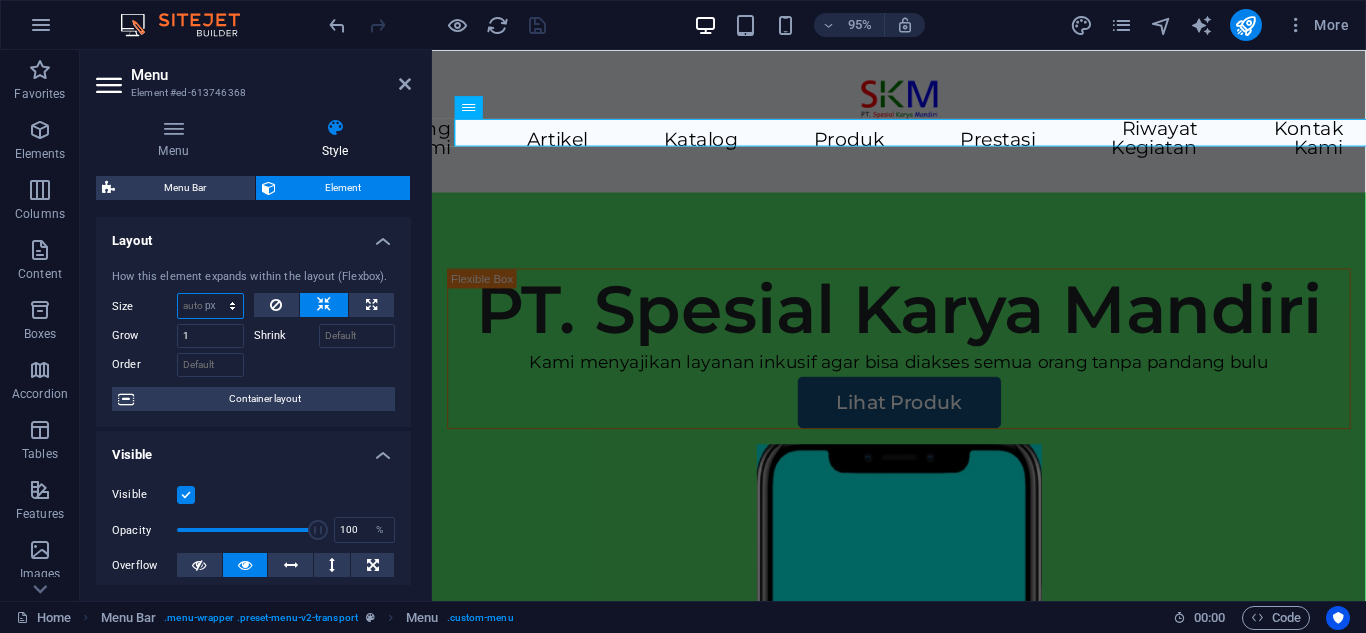 click on "Default auto px % 1/1 1/2 1/3 1/4 1/5 1/6 1/7 1/8 1/9 1/10" at bounding box center [210, 306] 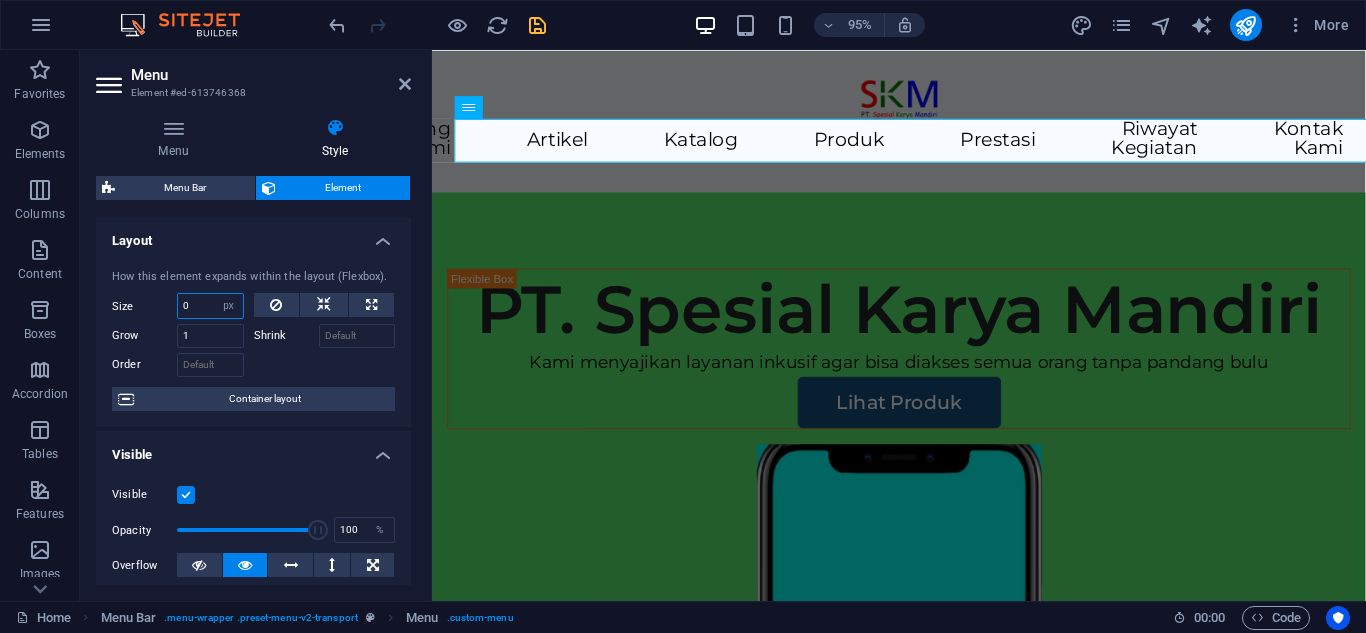 click on "0" at bounding box center (210, 306) 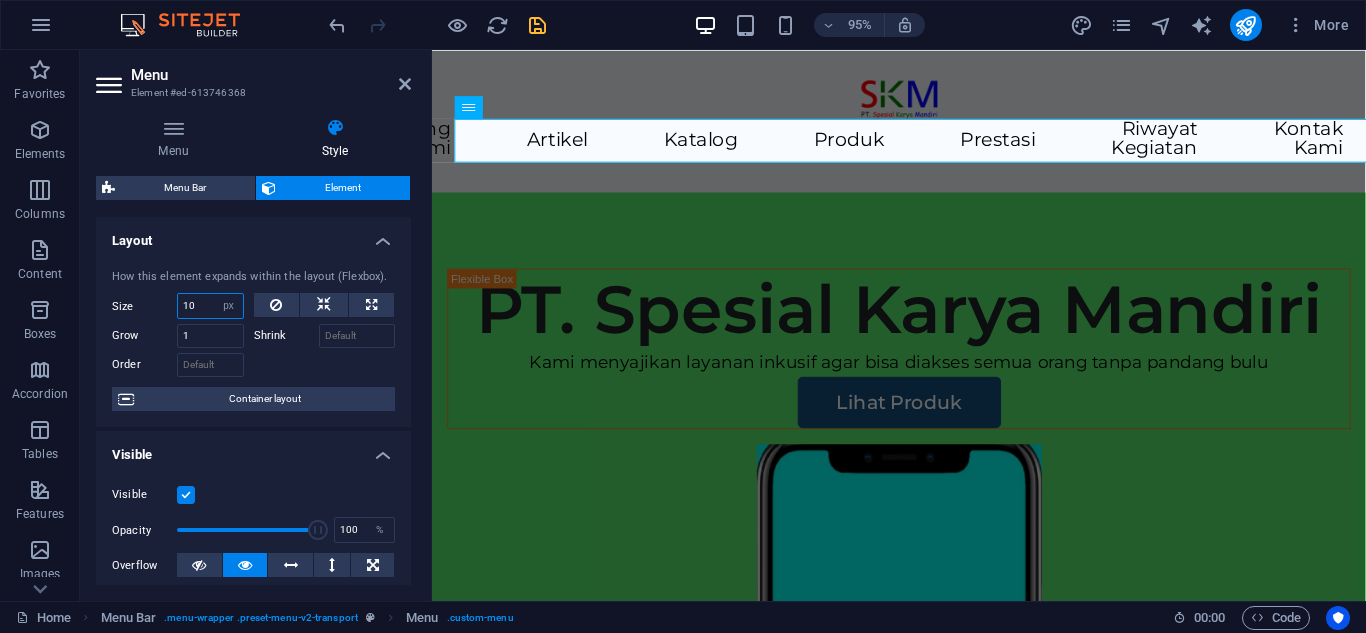 type on "10" 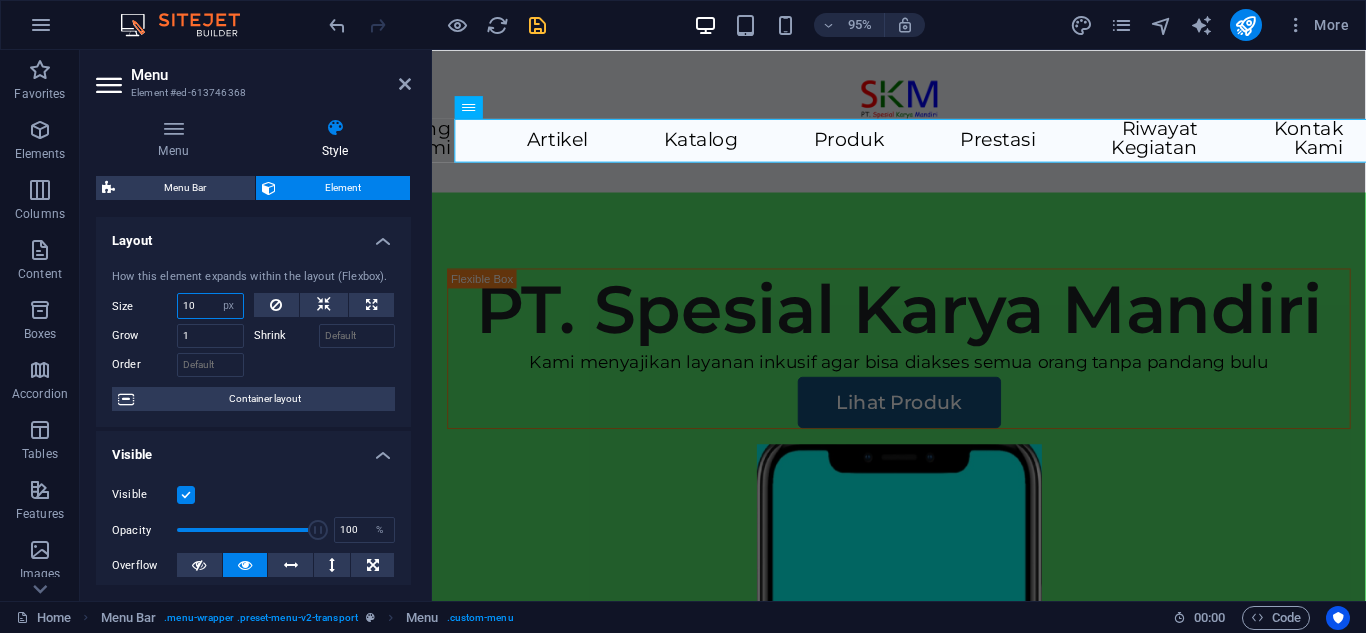 click on "10" at bounding box center (210, 306) 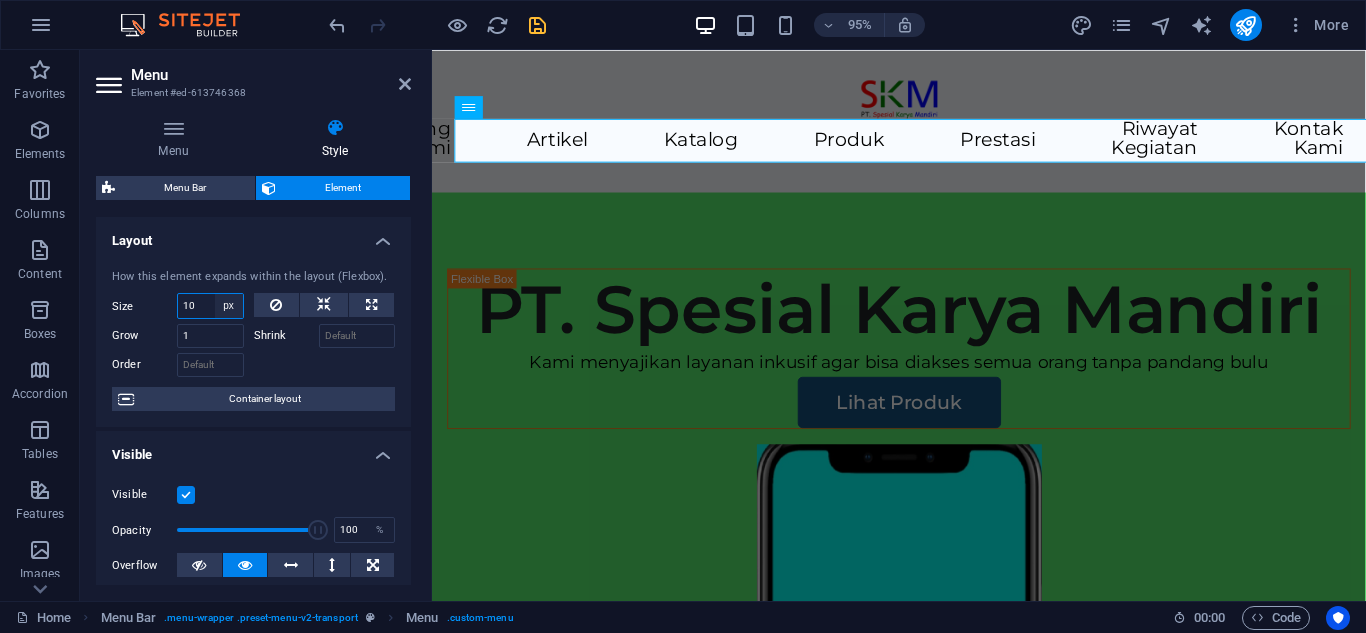 click on "Default auto px % 1/1 1/2 1/3 1/4 1/5 1/6 1/7 1/8 1/9 1/10" at bounding box center (229, 306) 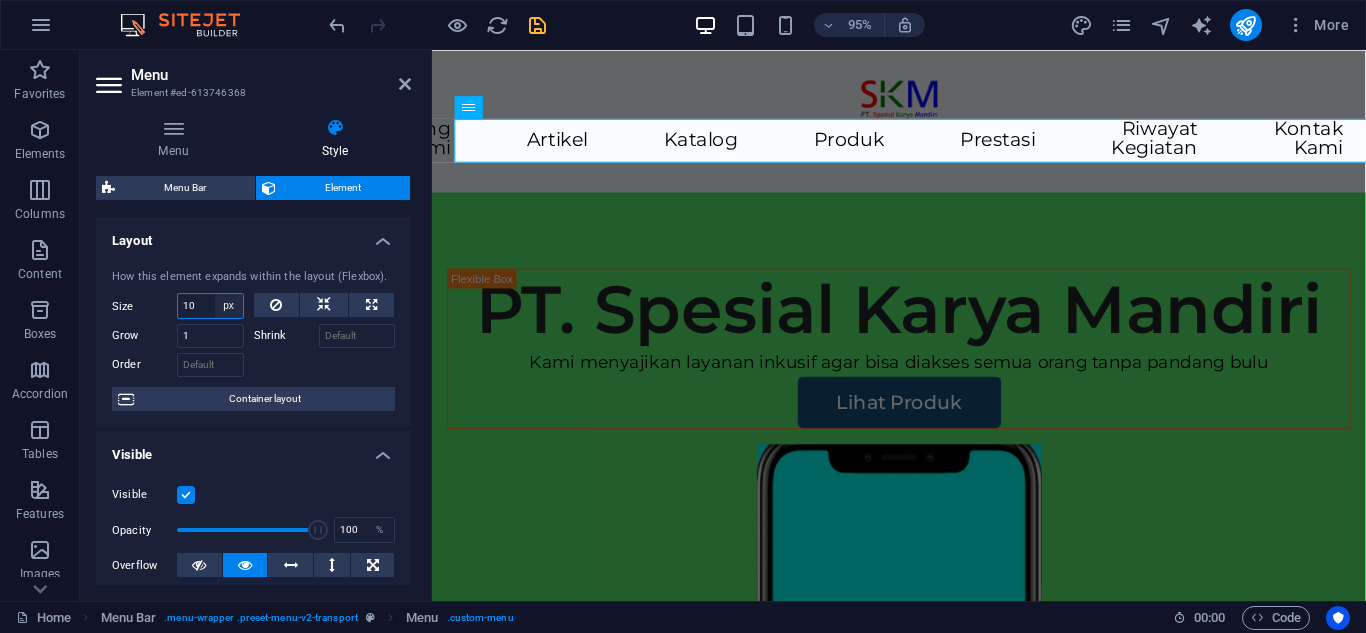 select on "69nun3hc7us" 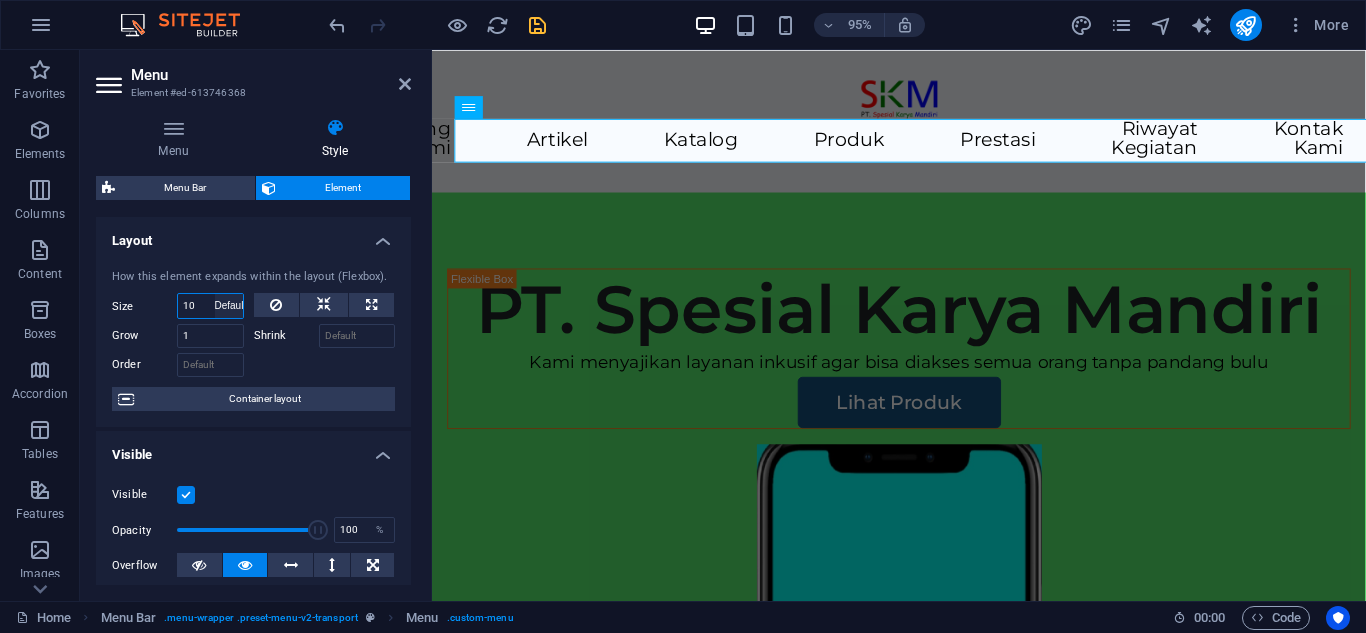 click on "Default auto px % 1/1 1/2 1/3 1/4 1/5 1/6 1/7 1/8 1/9 1/10" at bounding box center [229, 306] 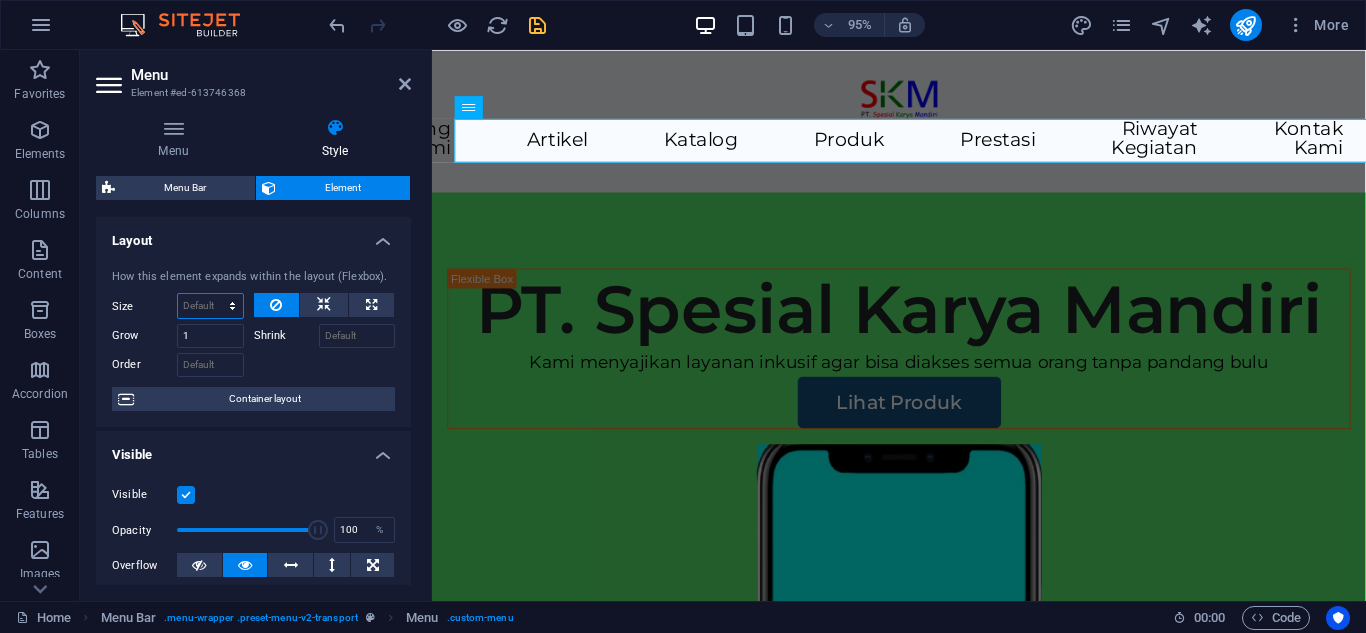 click on "Default auto px % 1/1 1/2 1/3 1/4 1/5 1/6 1/7 1/8 1/9 1/10" at bounding box center (210, 306) 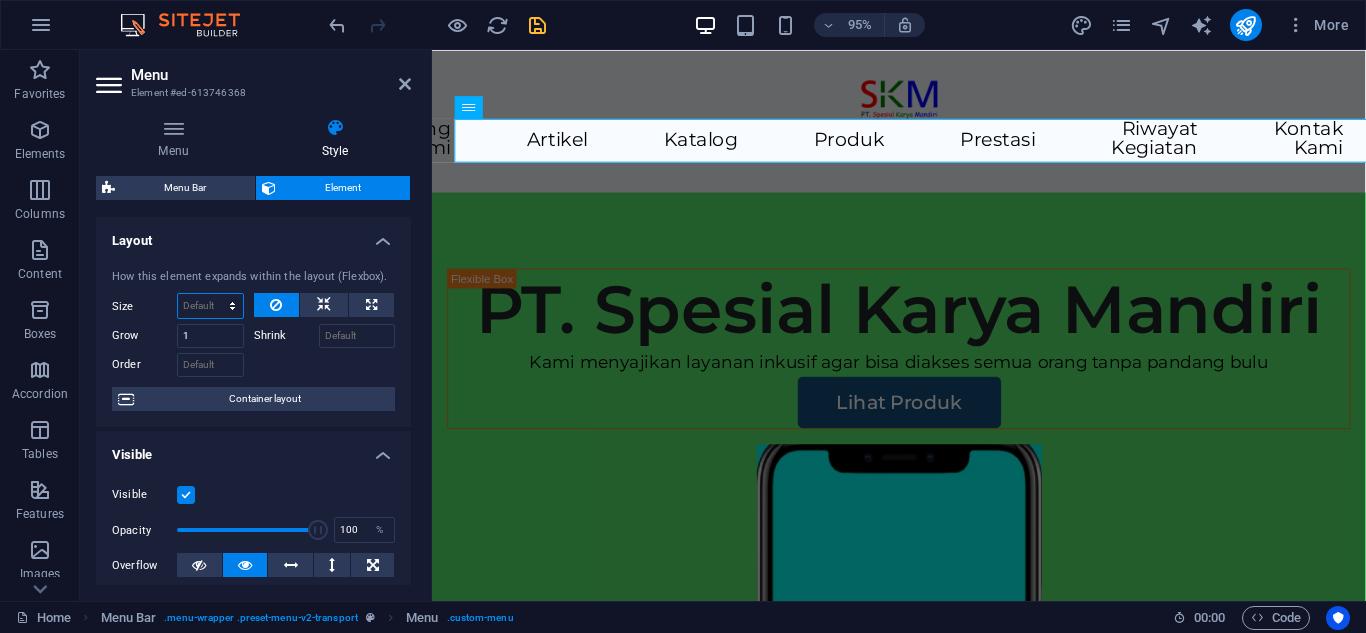 select on "1/1" 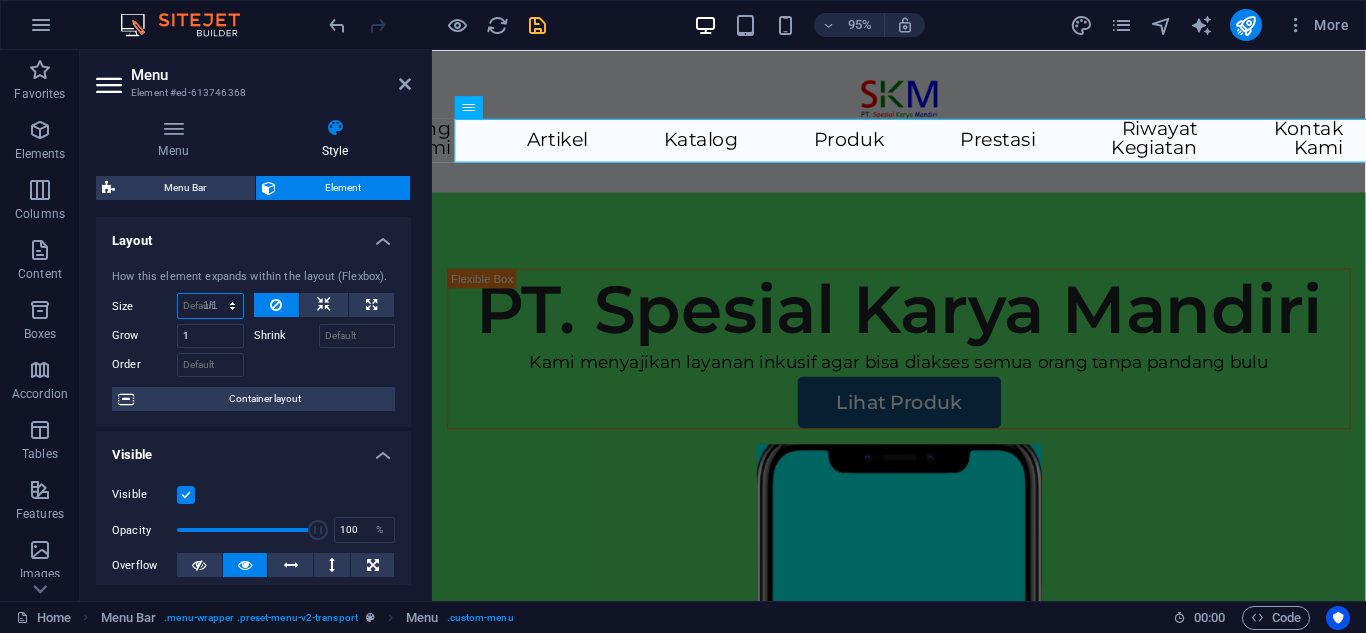 click on "Default auto px % 1/1 1/2 1/3 1/4 1/5 1/6 1/7 1/8 1/9 1/10" at bounding box center (210, 306) 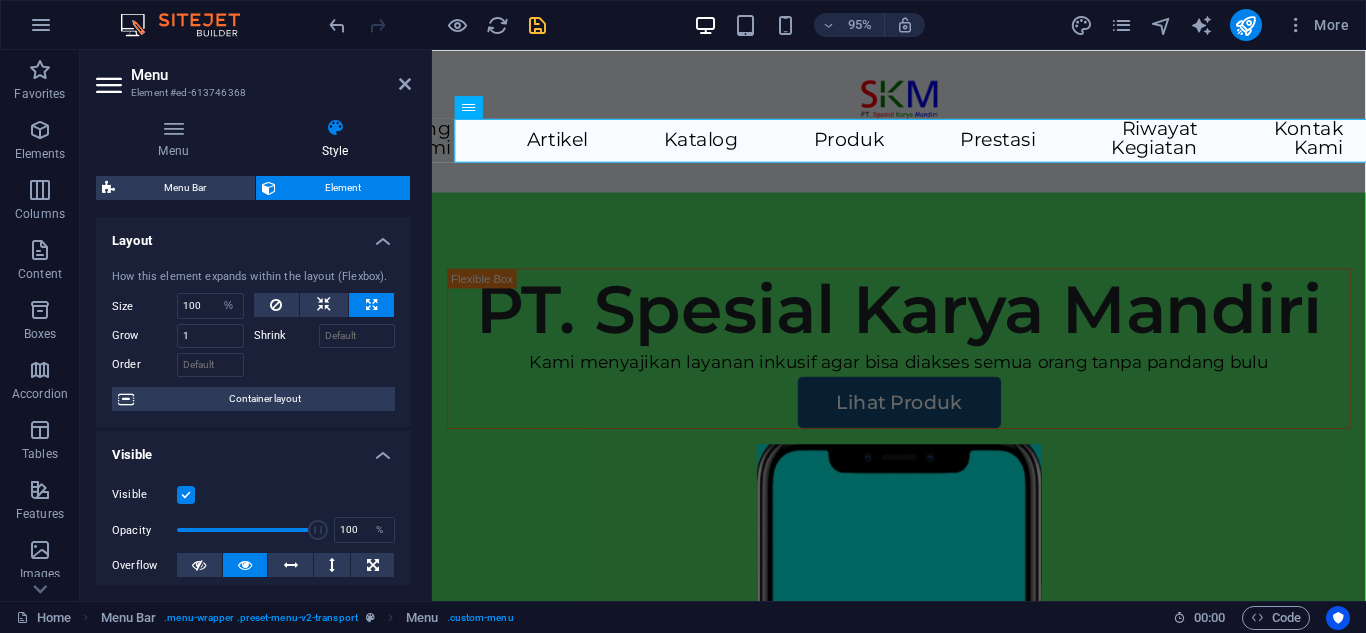 click on "How this element expands within the layout (Flexbox)." at bounding box center (253, 277) 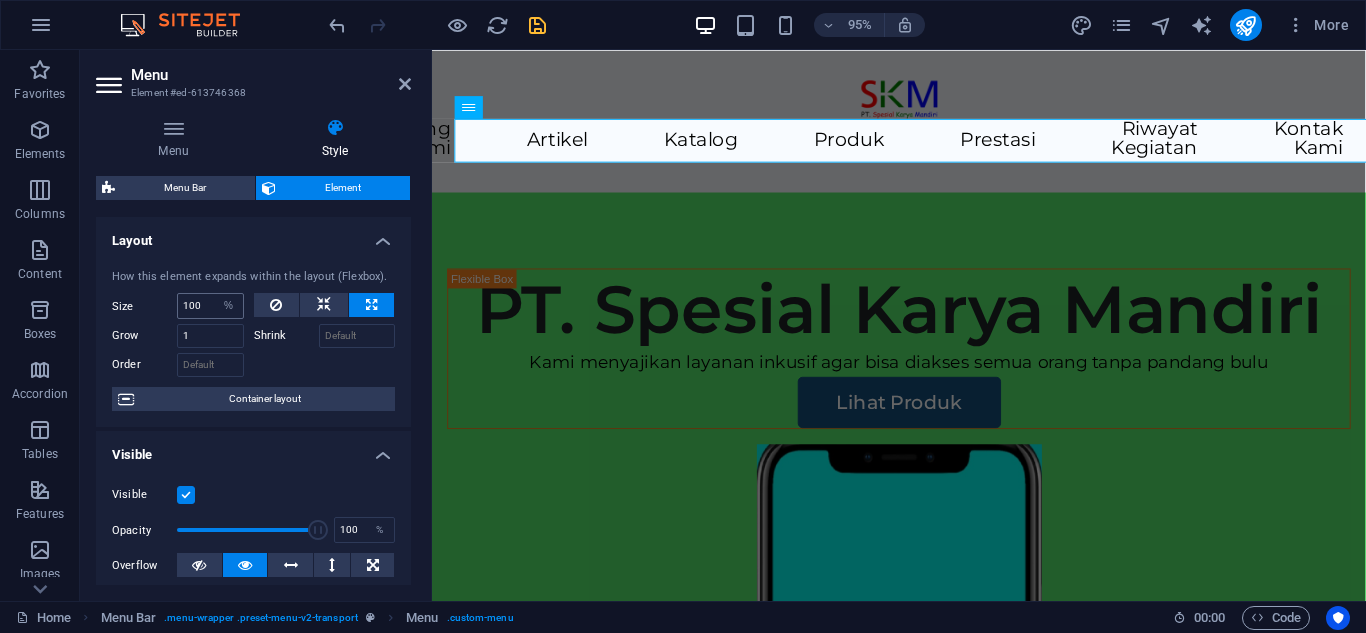 click on "100 Default auto px % 1/1 1/2 1/3 1/4 1/5 1/6 1/7 1/8 1/9 1/10" at bounding box center (210, 306) 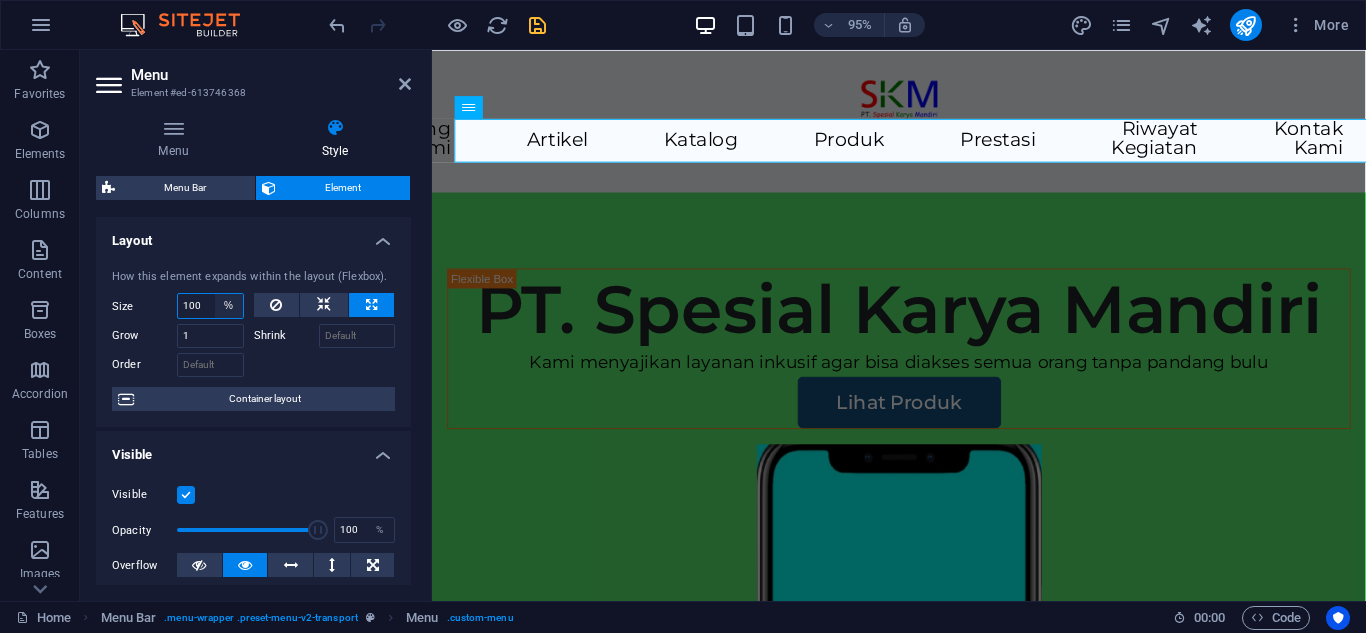 click on "Default auto px % 1/1 1/2 1/3 1/4 1/5 1/6 1/7 1/8 1/9 1/10" at bounding box center [229, 306] 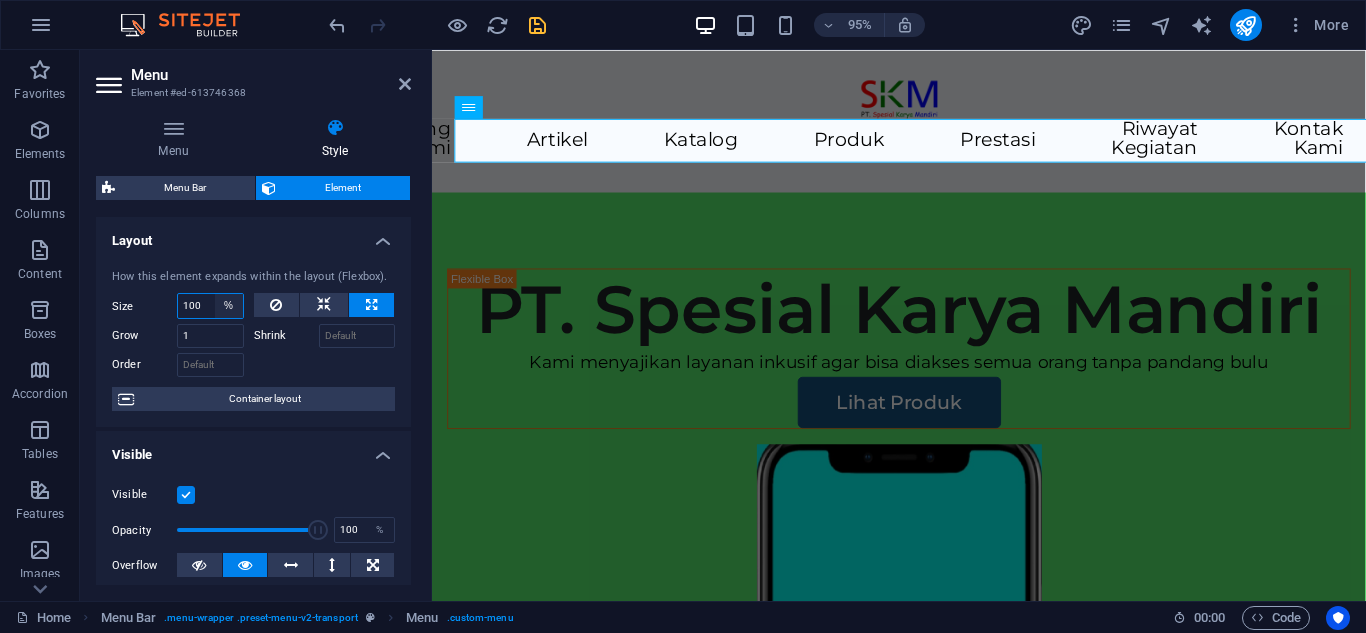 select on "1/8" 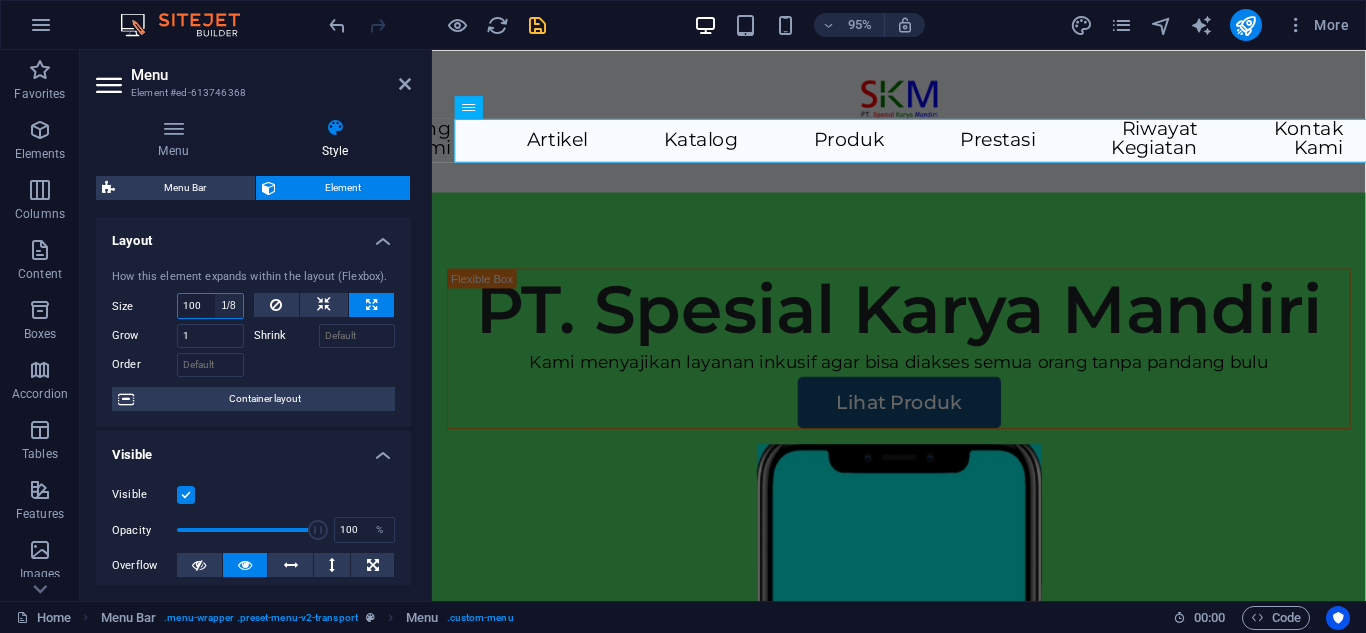 click on "Default auto px % 1/1 1/2 1/3 1/4 1/5 1/6 1/7 1/8 1/9 1/10" at bounding box center (229, 306) 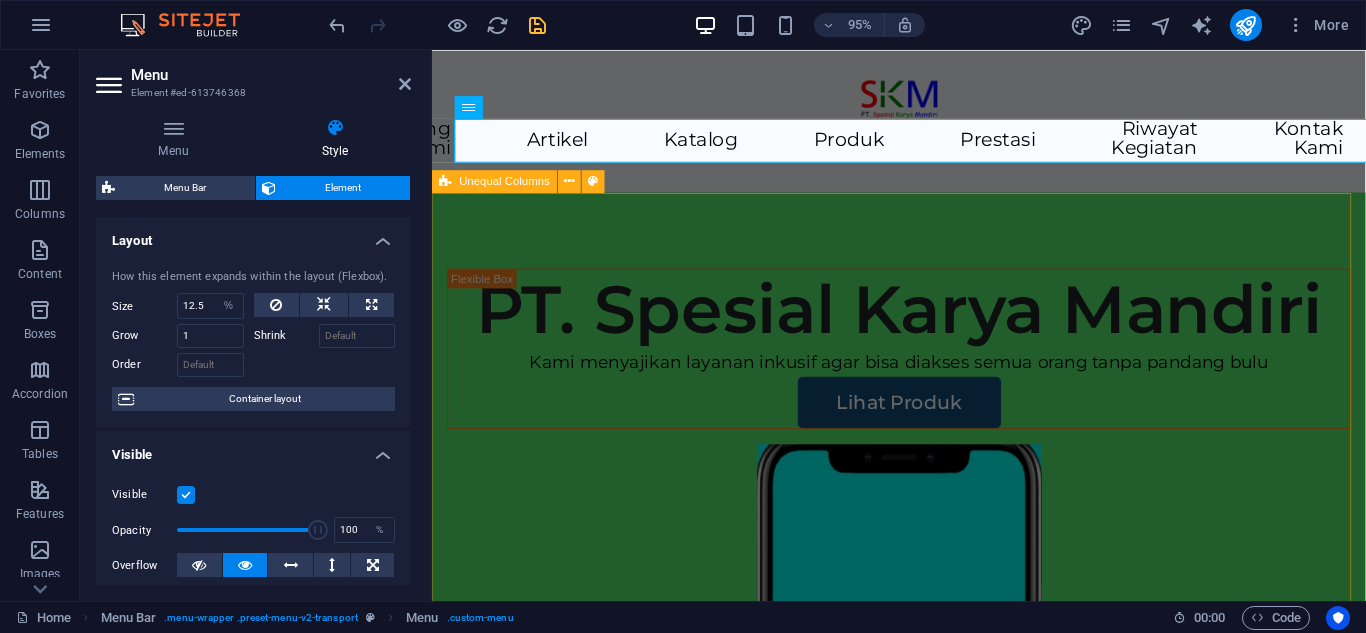click on "PT. Spesial Karya Mandiri Kami menyajikan layanan inkusif agar bisa diakses semua orang tanpa pandang bulu Lihat Produk" at bounding box center [923, 708] 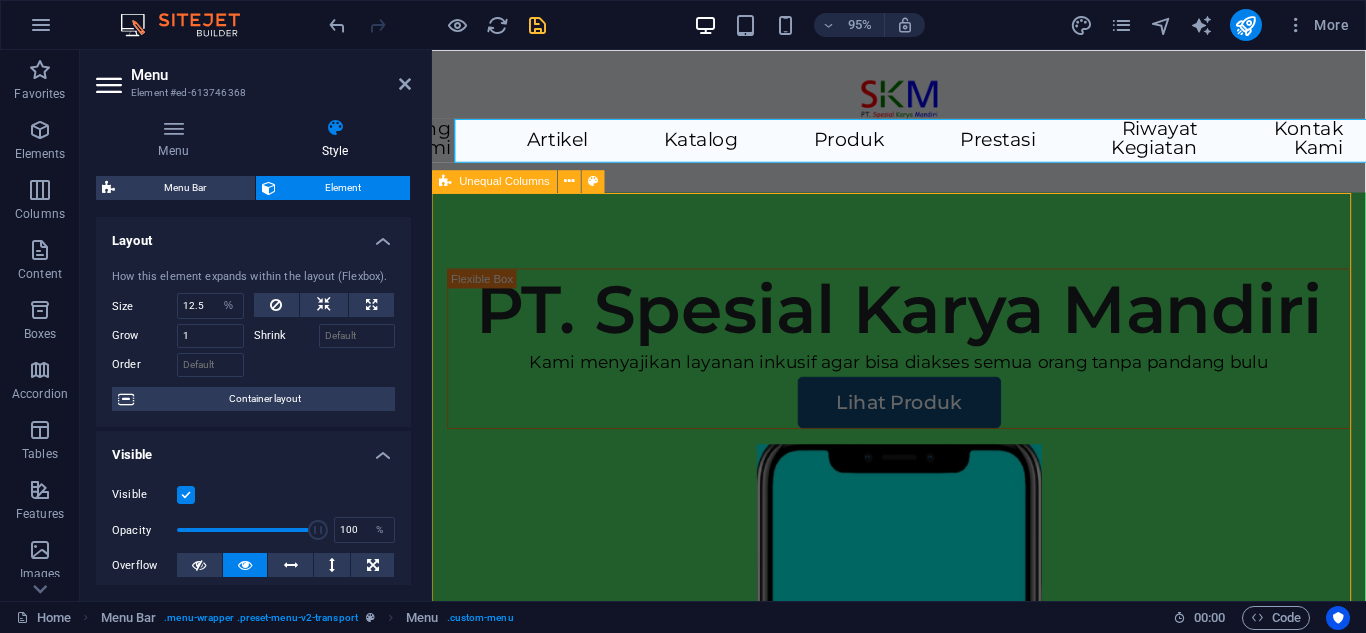 click on "PT. Spesial Karya Mandiri Kami menyajikan layanan inkusif agar bisa diakses semua orang tanpa pandang bulu Lihat Produk" at bounding box center (923, 708) 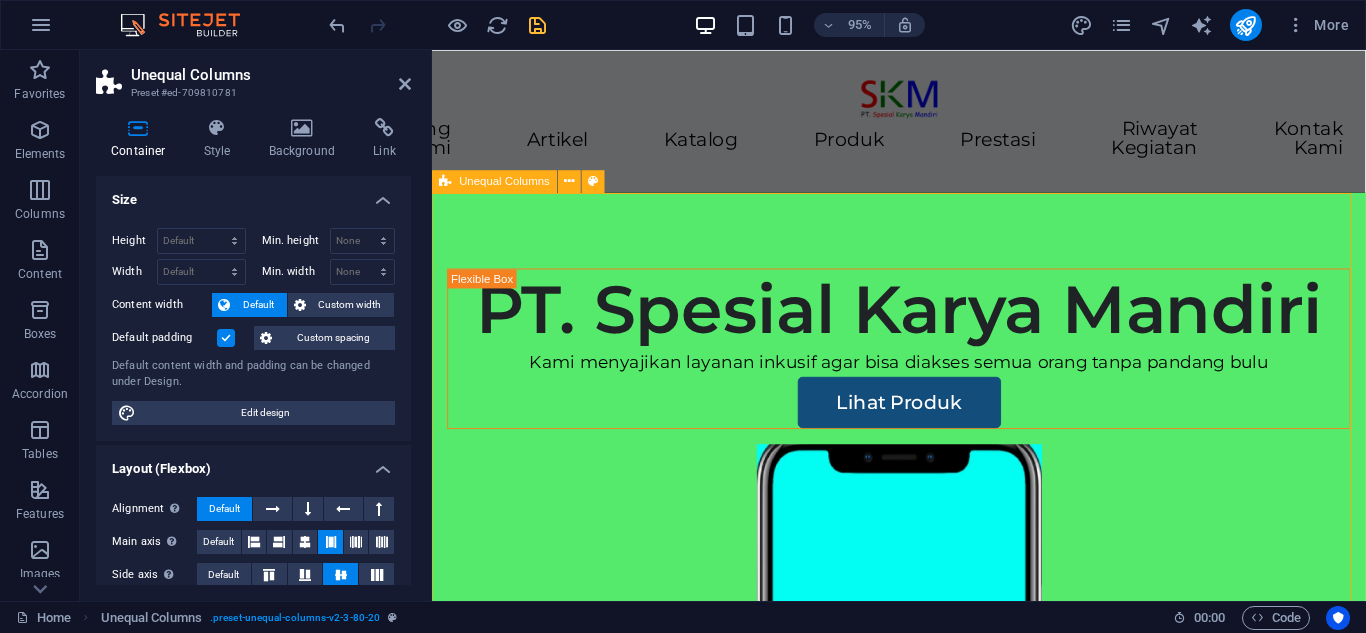 click on "PT. Spesial Karya Mandiri Kami menyajikan layanan inkusif agar bisa diakses semua orang tanpa pandang bulu Lihat Produk" at bounding box center [923, 708] 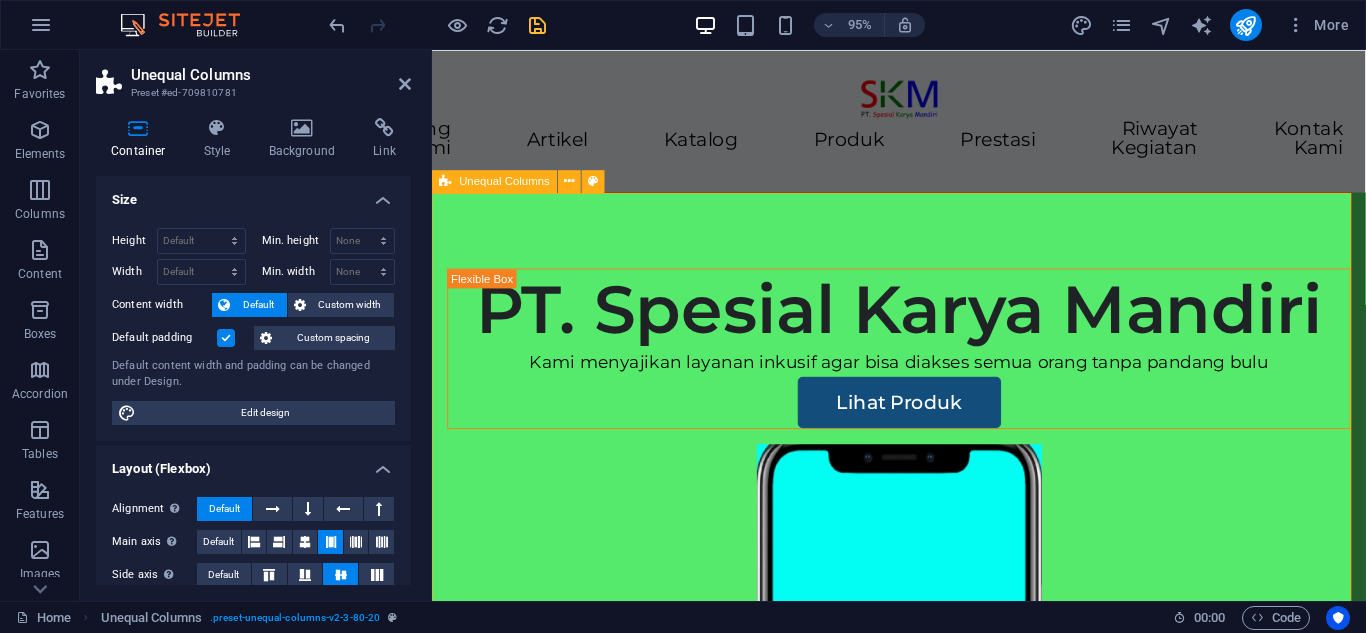 click on "PT. Spesial Karya Mandiri Kami menyajikan layanan inkusif agar bisa diakses semua orang tanpa pandang bulu Lihat Produk" at bounding box center [923, 708] 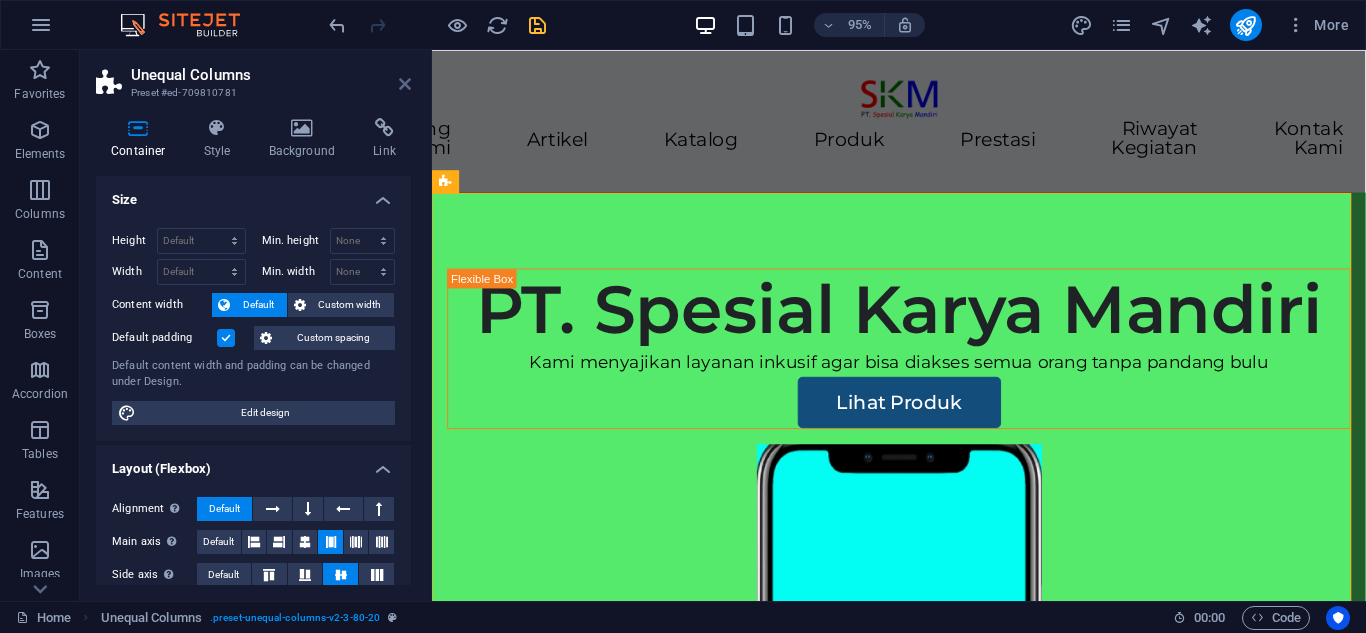 click at bounding box center [405, 84] 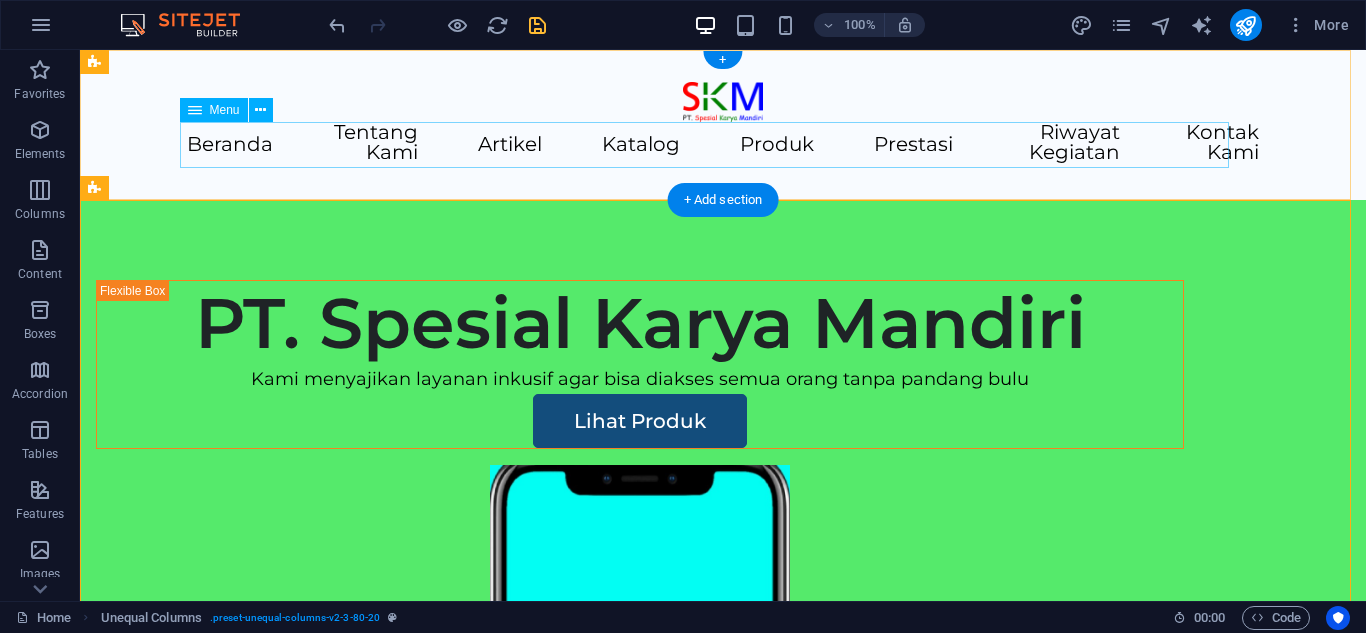 click on "Beranda Tentang Kami Artikel Katalog Produk Prestasi Riwayat Kegiatan Kontak Kami" at bounding box center (723, 145) 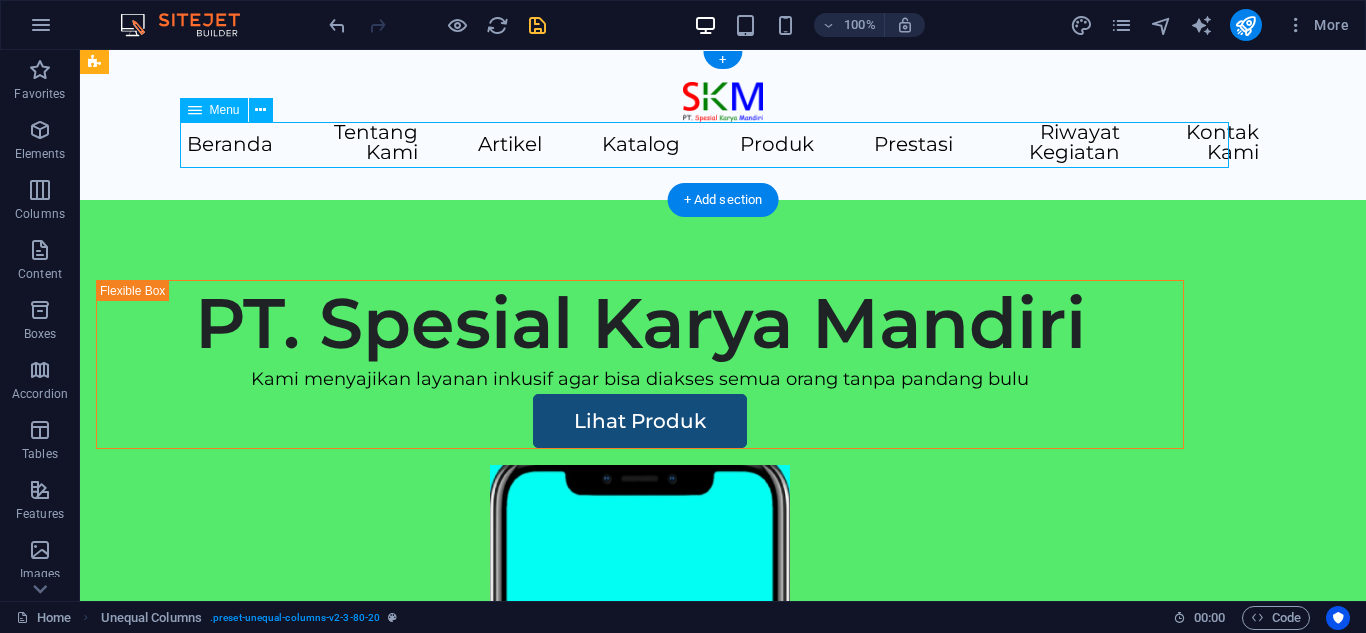 click on "Beranda Tentang Kami Artikel Katalog Produk Prestasi Riwayat Kegiatan Kontak Kami" at bounding box center (723, 145) 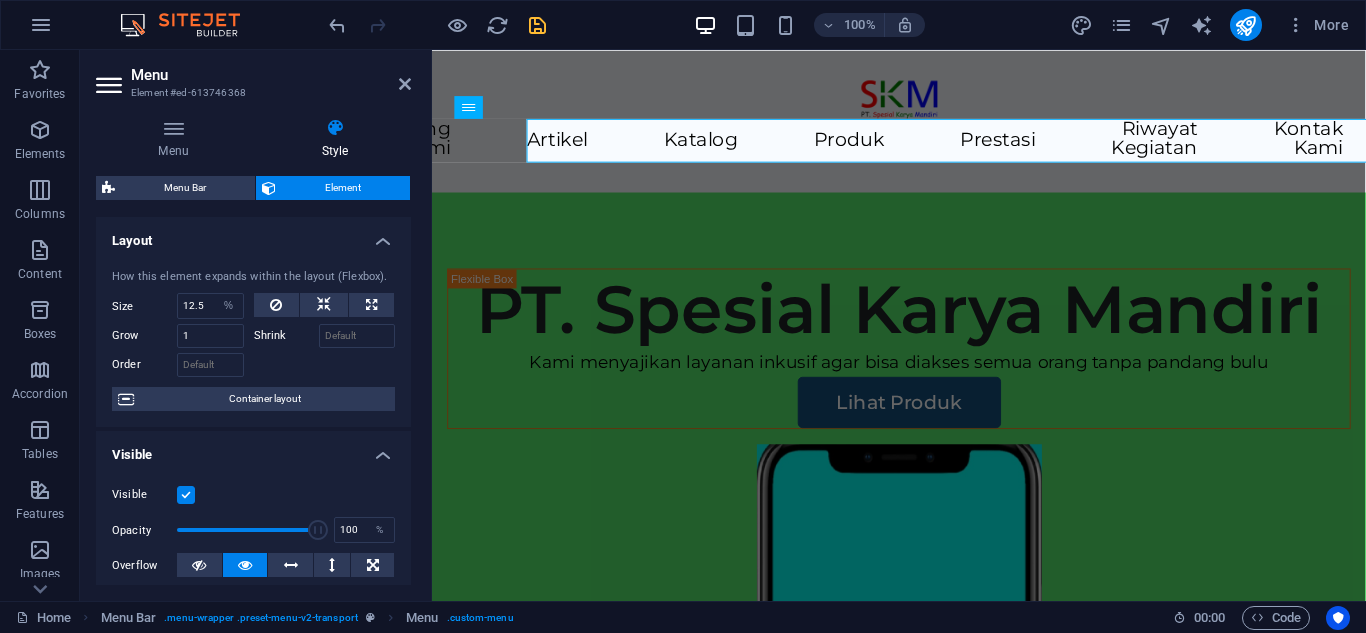 click on "Style" at bounding box center [335, 139] 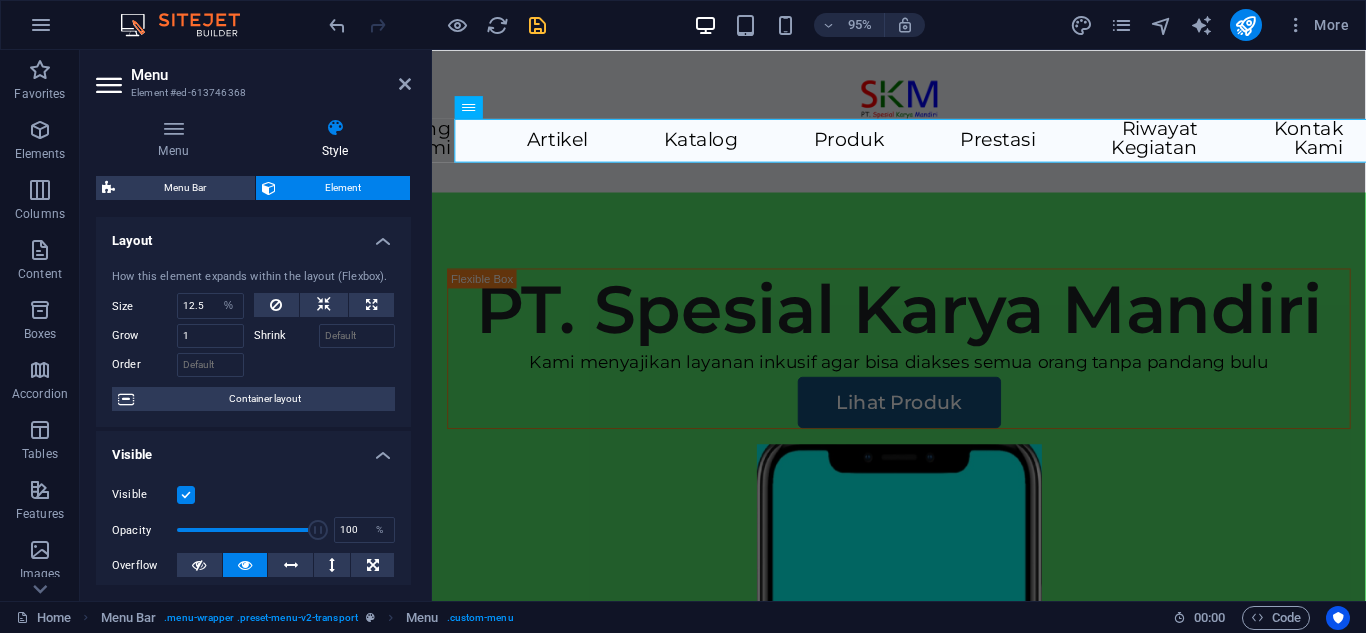 click on "Style" at bounding box center [335, 139] 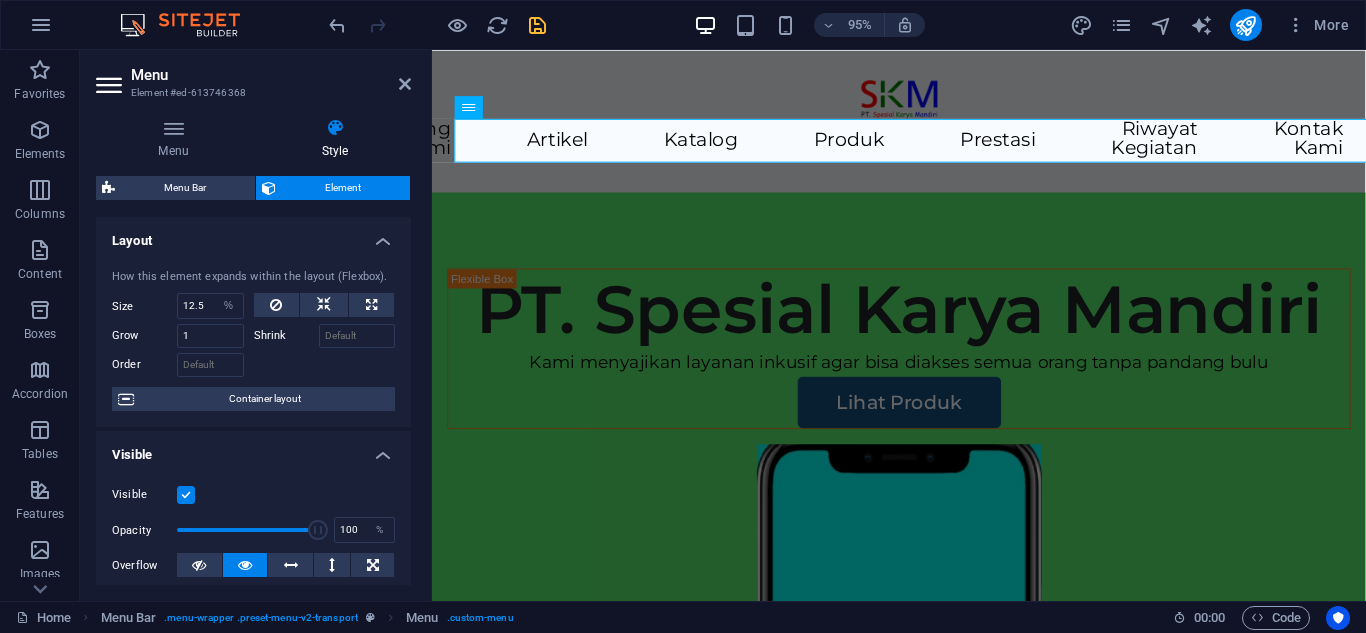 click at bounding box center (335, 128) 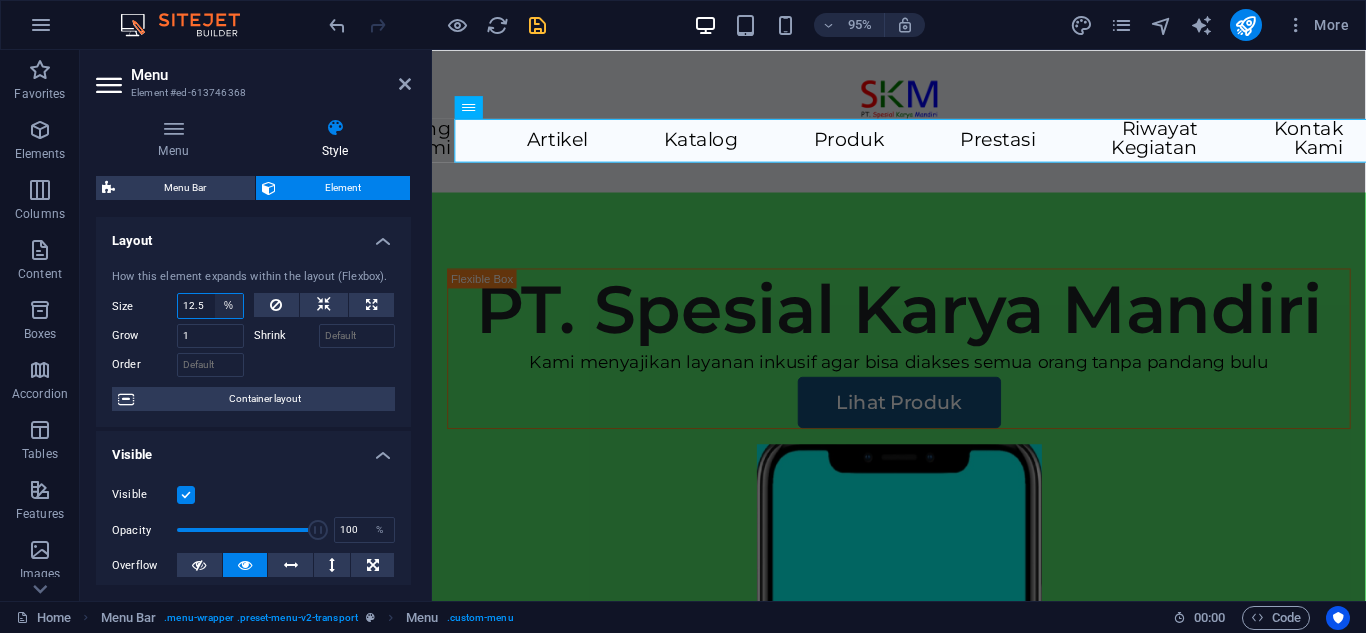 click on "Default auto px % 1/1 1/2 1/3 1/4 1/5 1/6 1/7 1/8 1/9 1/10" at bounding box center (229, 306) 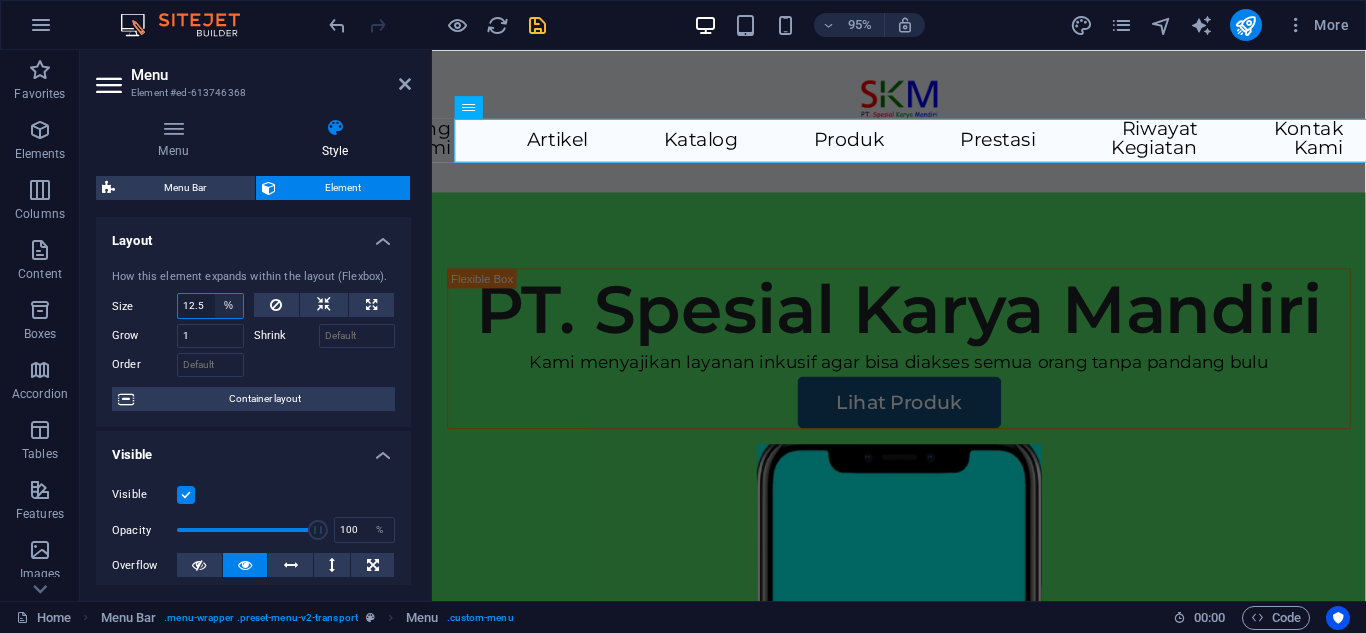 select on "px" 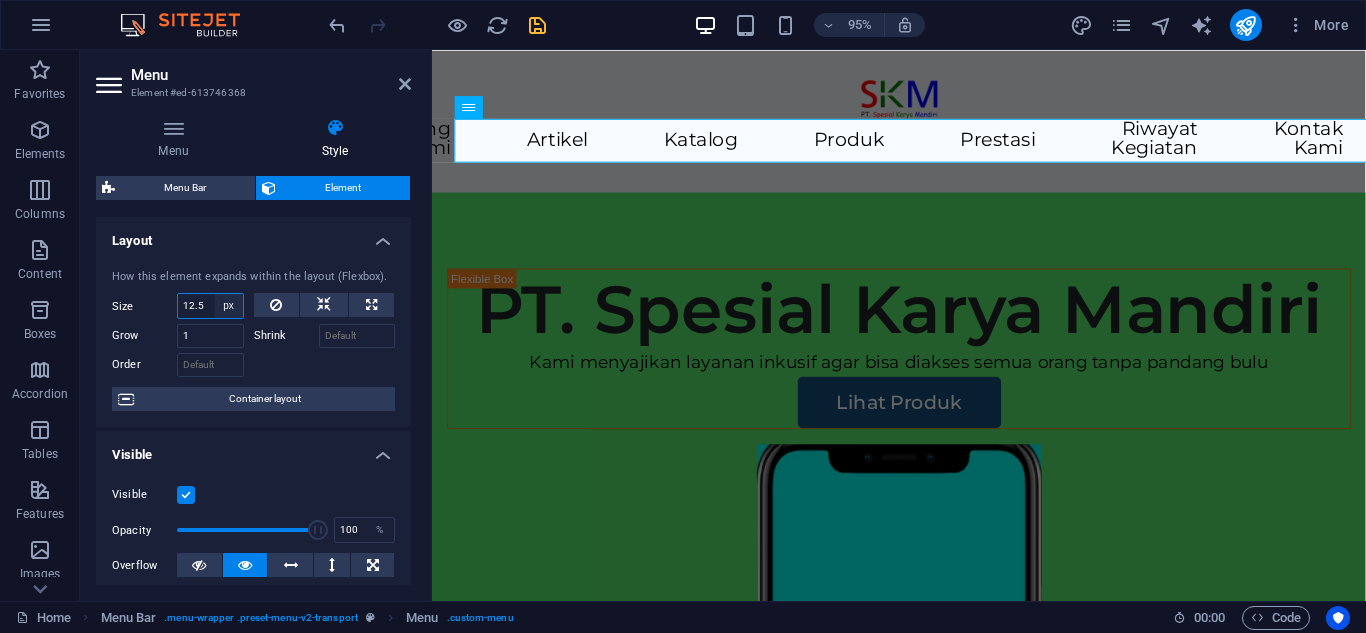click on "Default auto px % 1/1 1/2 1/3 1/4 1/5 1/6 1/7 1/8 1/9 1/10" at bounding box center (229, 306) 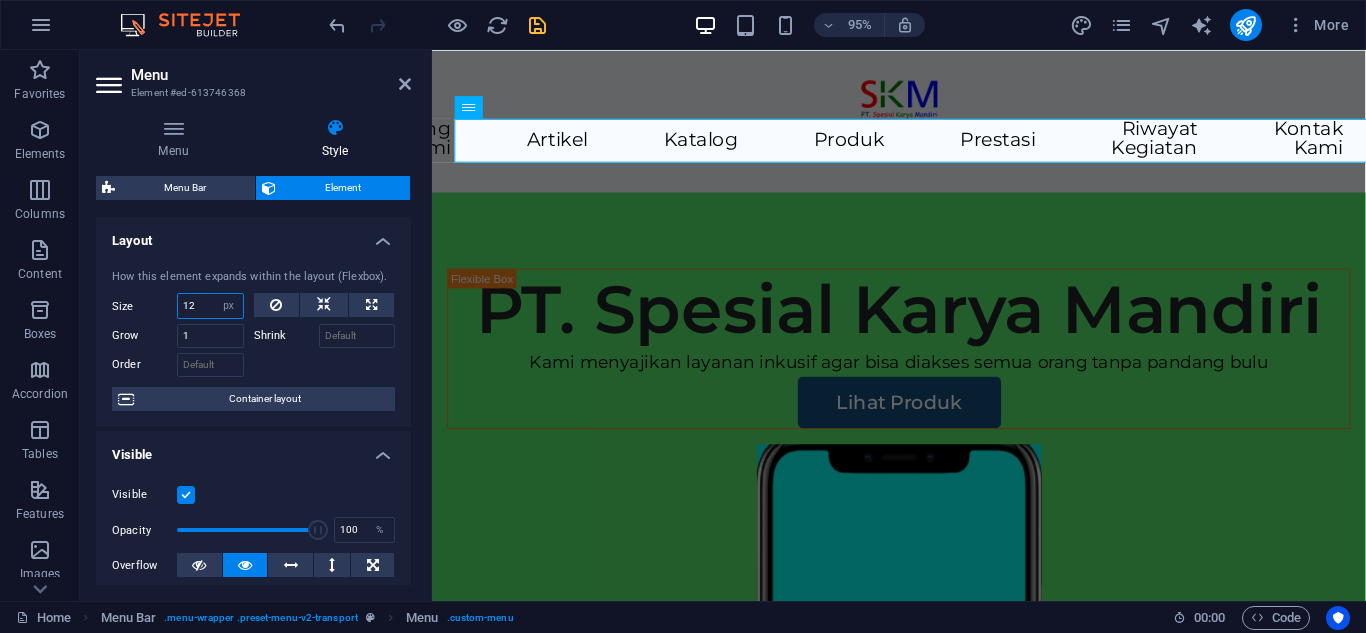 type on "12" 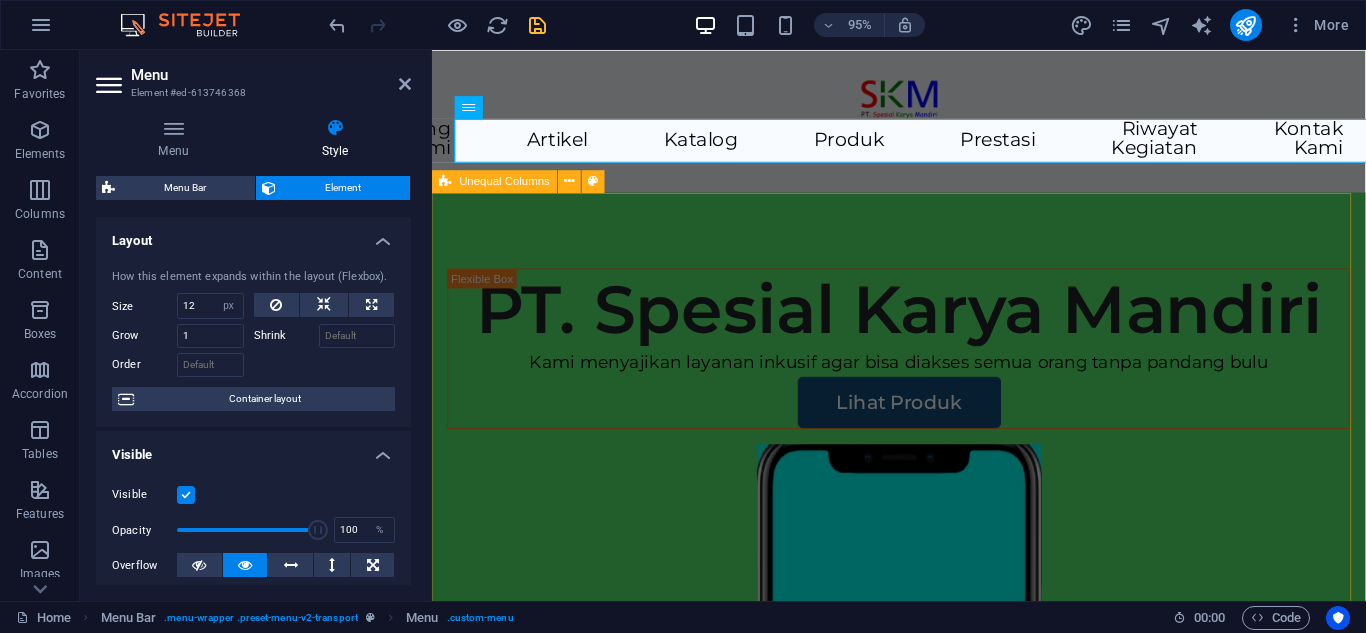 click on "Unequal Columns" at bounding box center [495, 181] 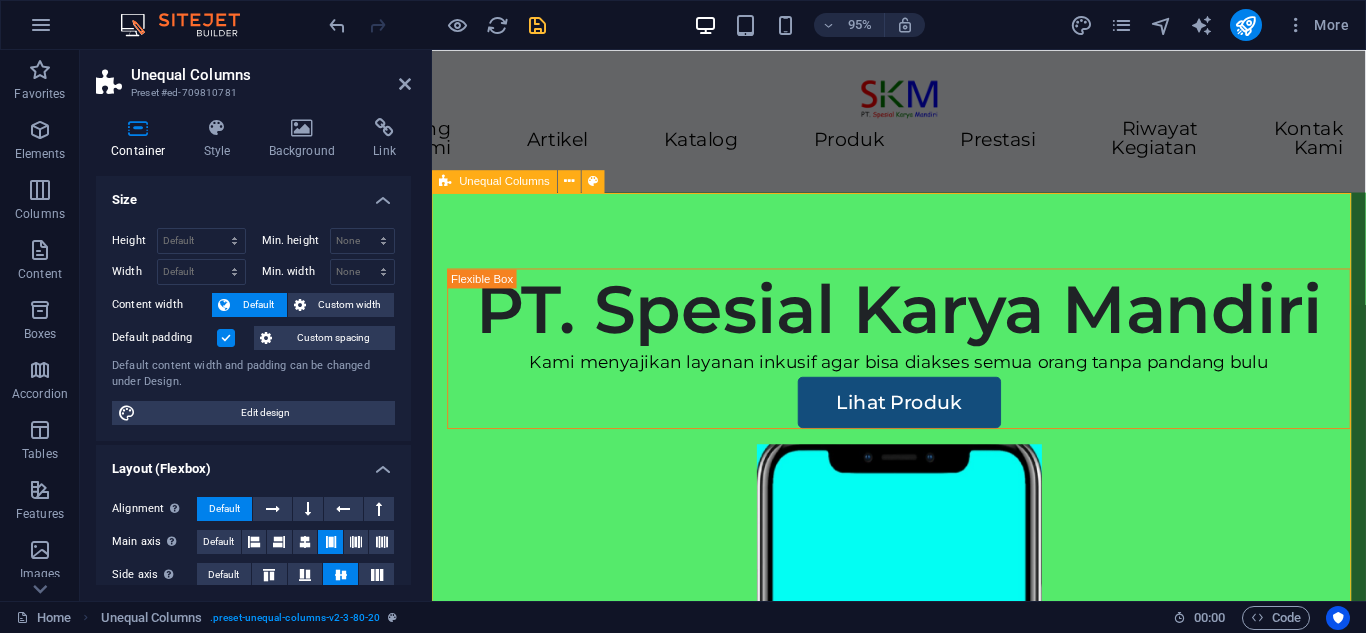 click on "PT. Spesial Karya Mandiri Kami menyajikan layanan inkusif agar bisa diakses semua orang tanpa pandang bulu Lihat Produk" at bounding box center (923, 708) 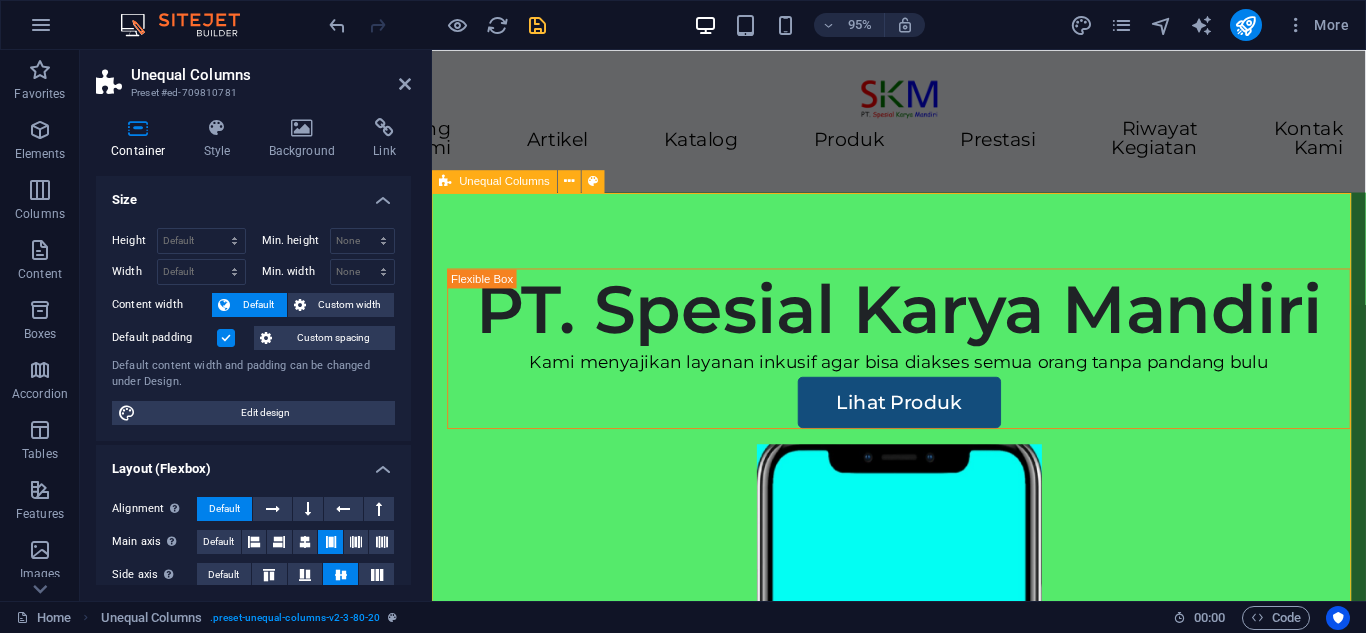 click on "PT. Spesial Karya Mandiri Kami menyajikan layanan inkusif agar bisa diakses semua orang tanpa pandang bulu Lihat Produk" at bounding box center [923, 708] 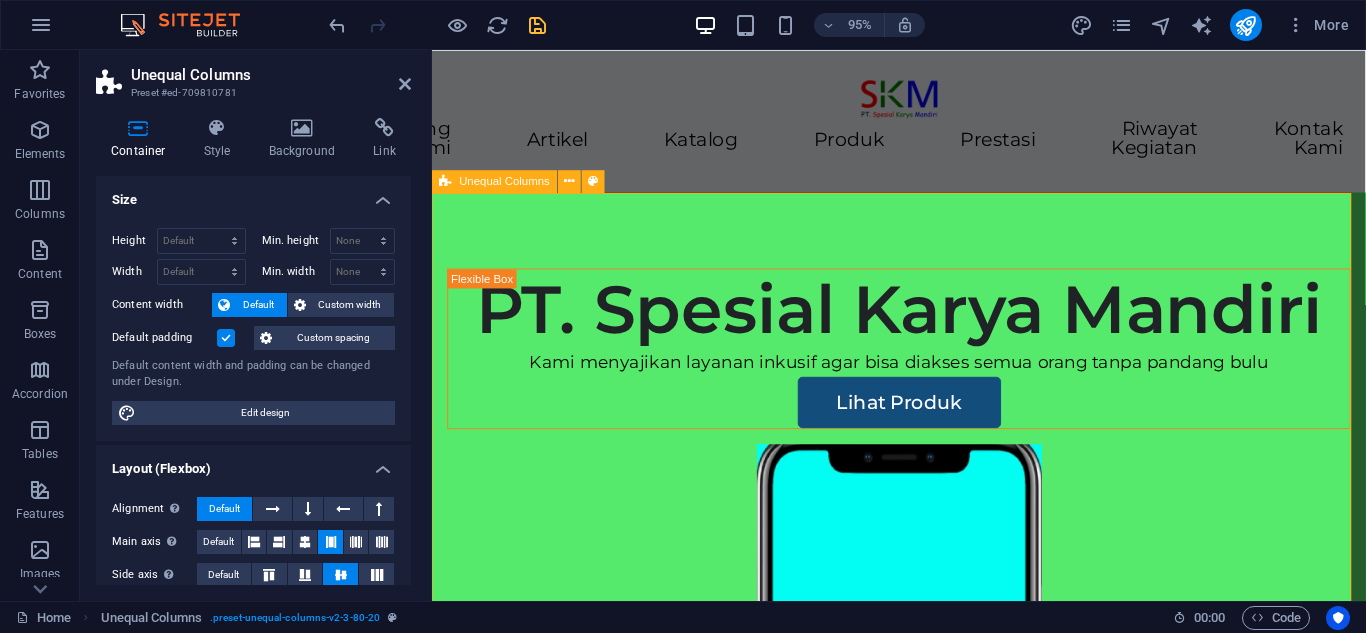 click on "PT. Spesial Karya Mandiri Kami menyajikan layanan inkusif agar bisa diakses semua orang tanpa pandang bulu Lihat Produk" at bounding box center [923, 708] 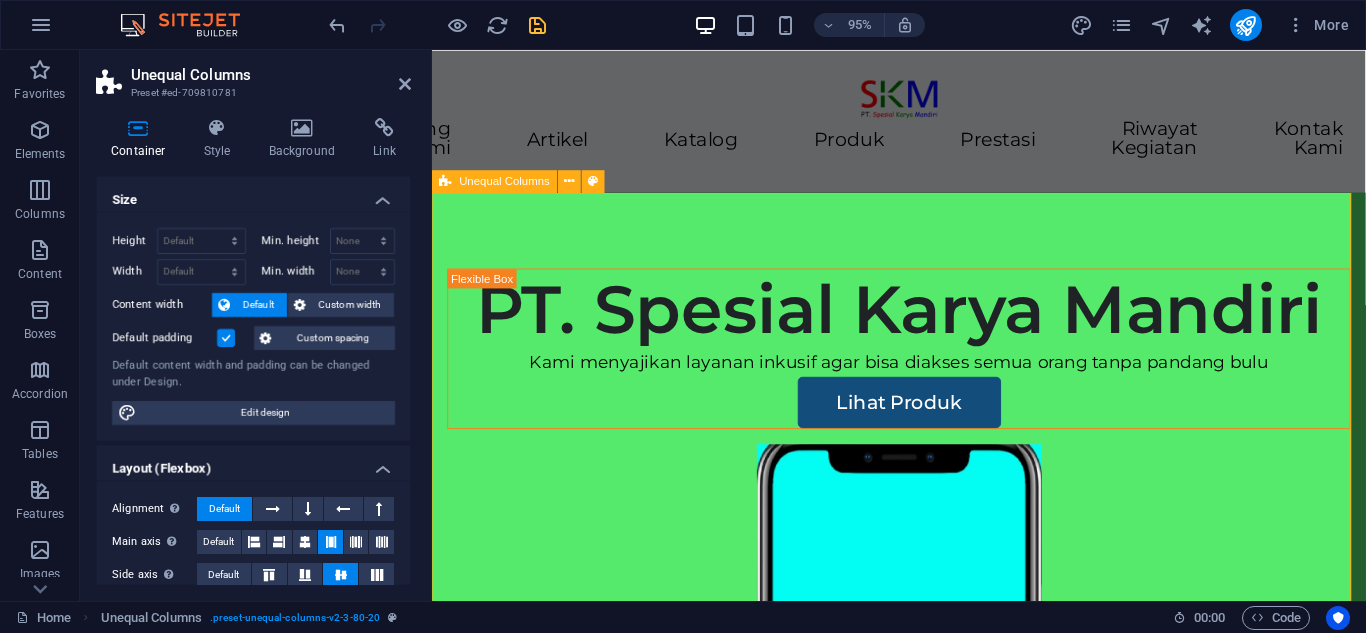 click on "PT. Spesial Karya Mandiri Kami menyajikan layanan inkusif agar bisa diakses semua orang tanpa pandang bulu Lihat Produk" at bounding box center [923, 708] 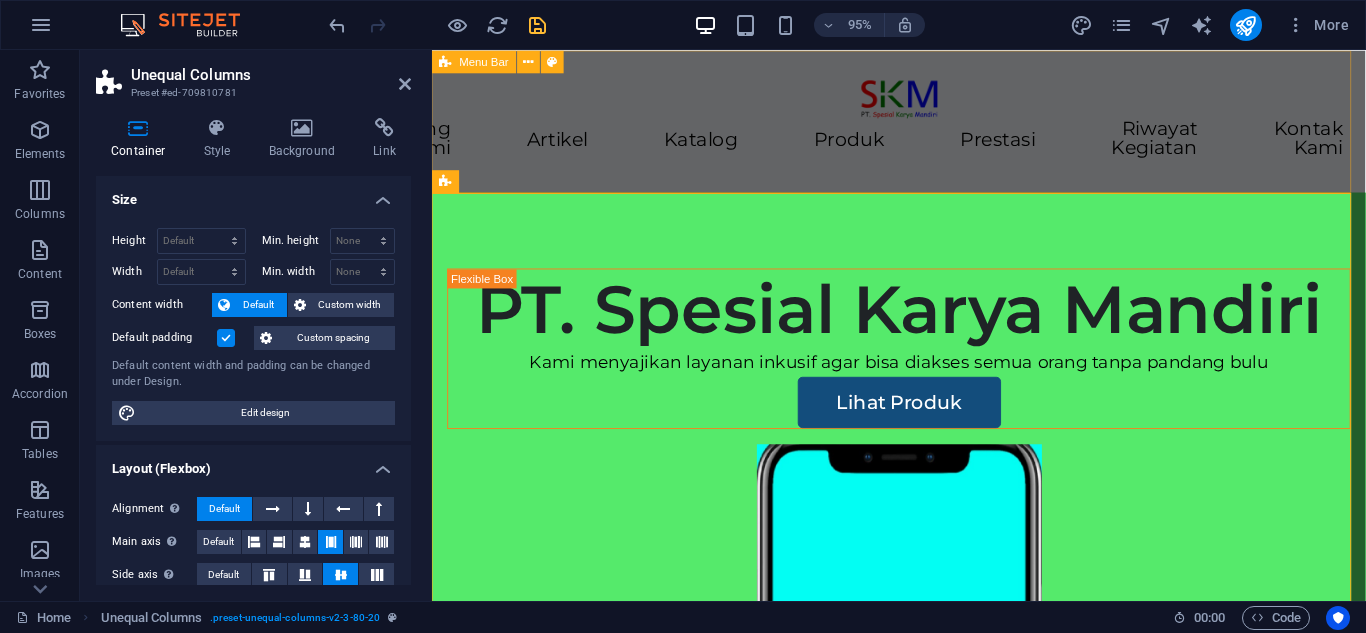 click on "Beranda Tentang Kami Artikel Katalog Produk Prestasi Riwayat Kegiatan Kontak Kami" at bounding box center [923, 125] 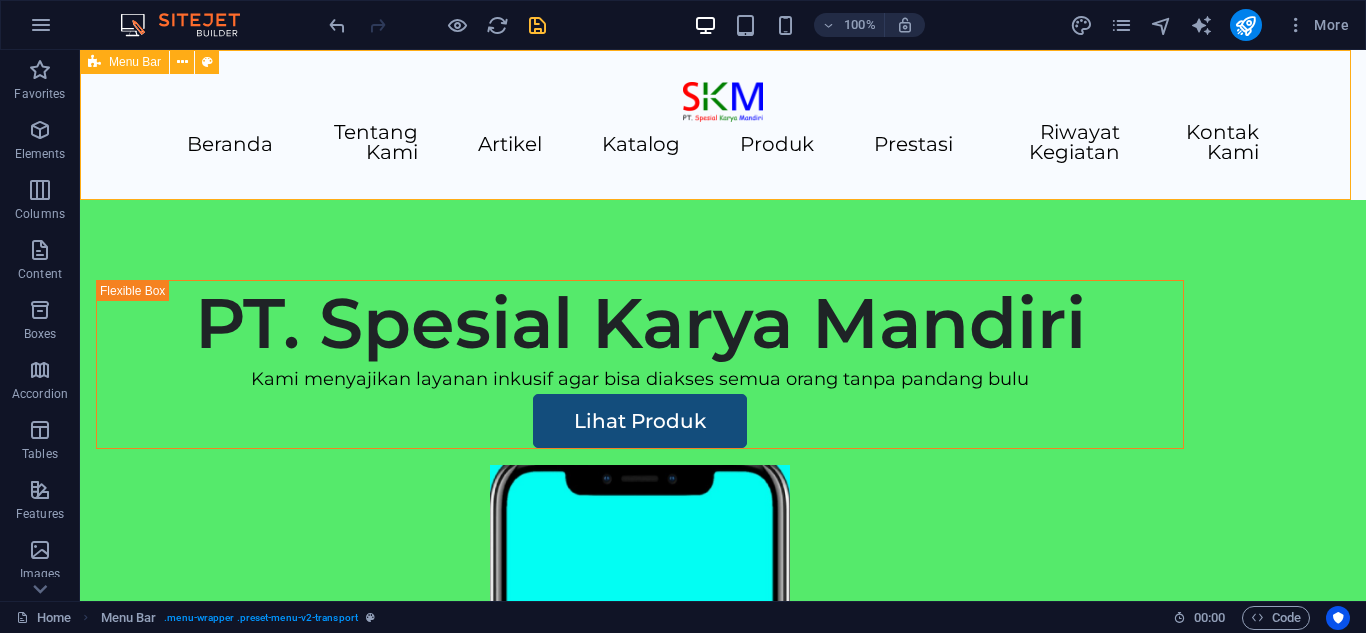 click on "Beranda Tentang Kami Artikel Katalog Produk Prestasi Riwayat Kegiatan Kontak Kami" at bounding box center (723, 125) 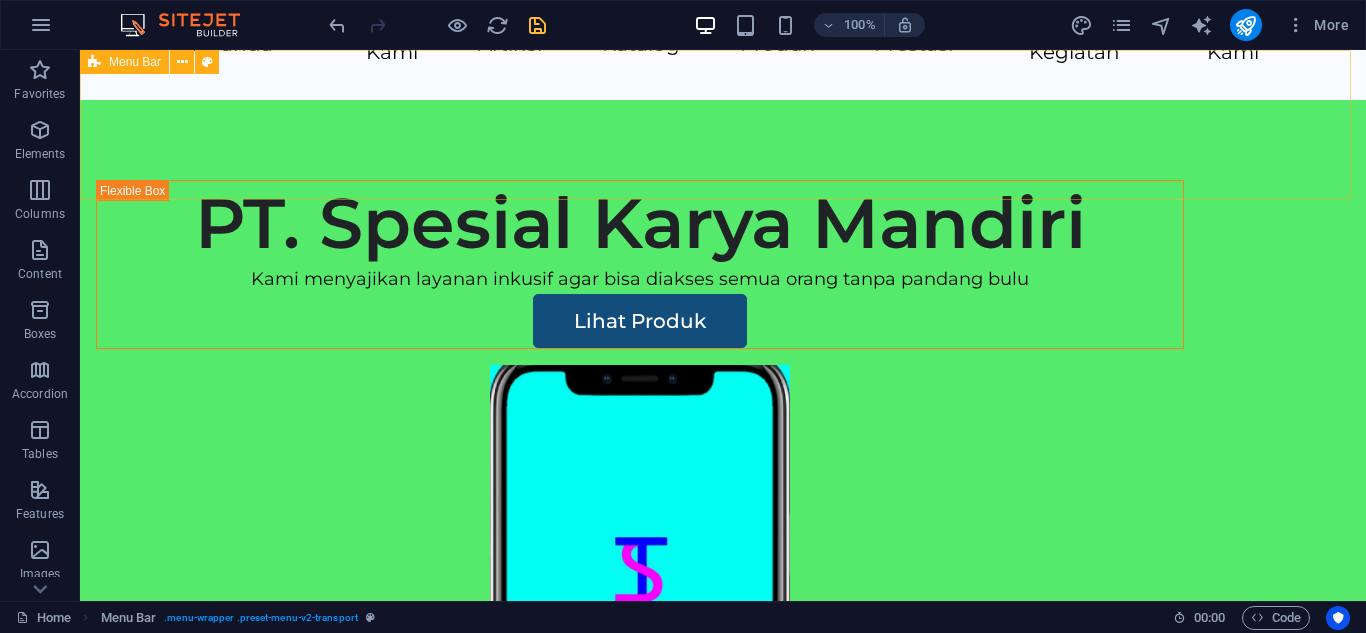 scroll, scrollTop: 0, scrollLeft: 0, axis: both 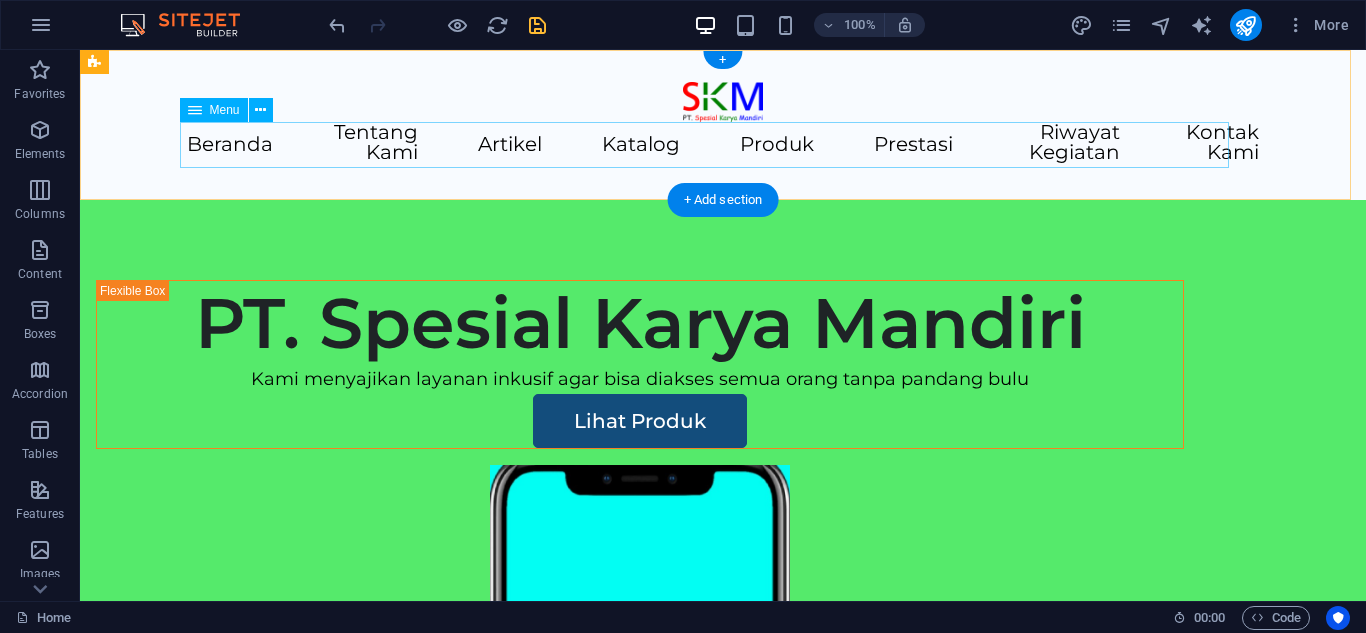 click on "Beranda Tentang Kami Artikel Katalog Produk Prestasi Riwayat Kegiatan Kontak Kami" at bounding box center [723, 145] 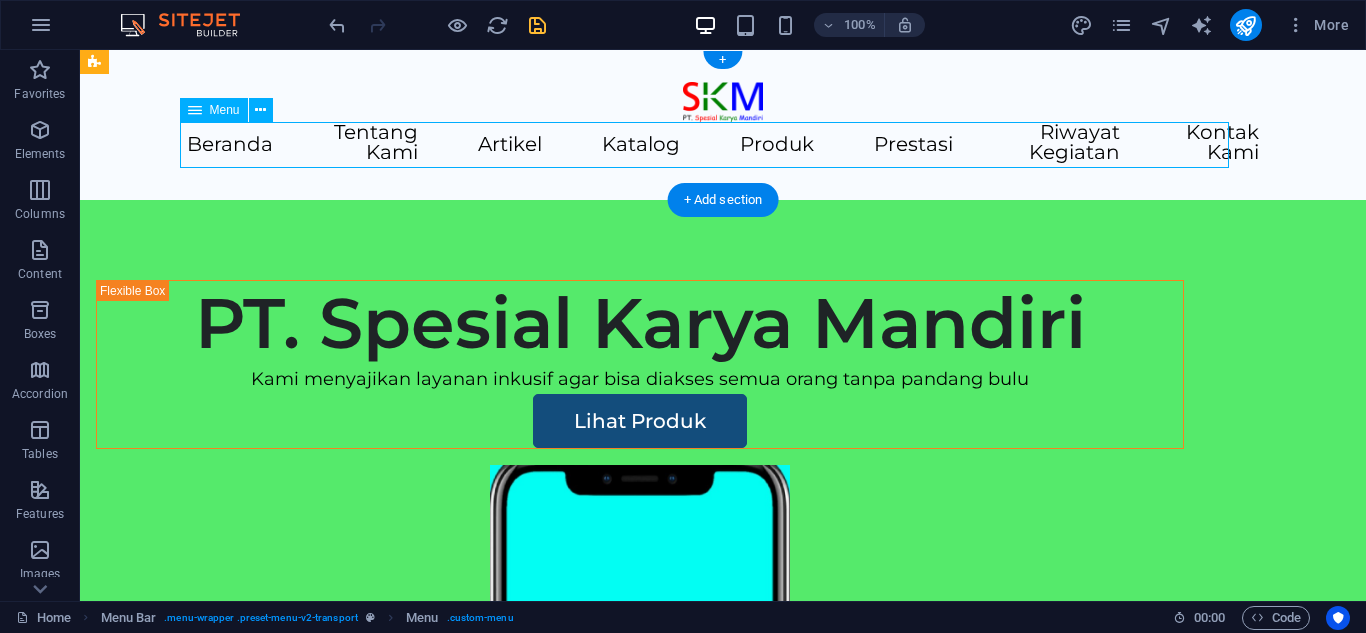 click on "Beranda Tentang Kami Artikel Katalog Produk Prestasi Riwayat Kegiatan Kontak Kami" at bounding box center (723, 145) 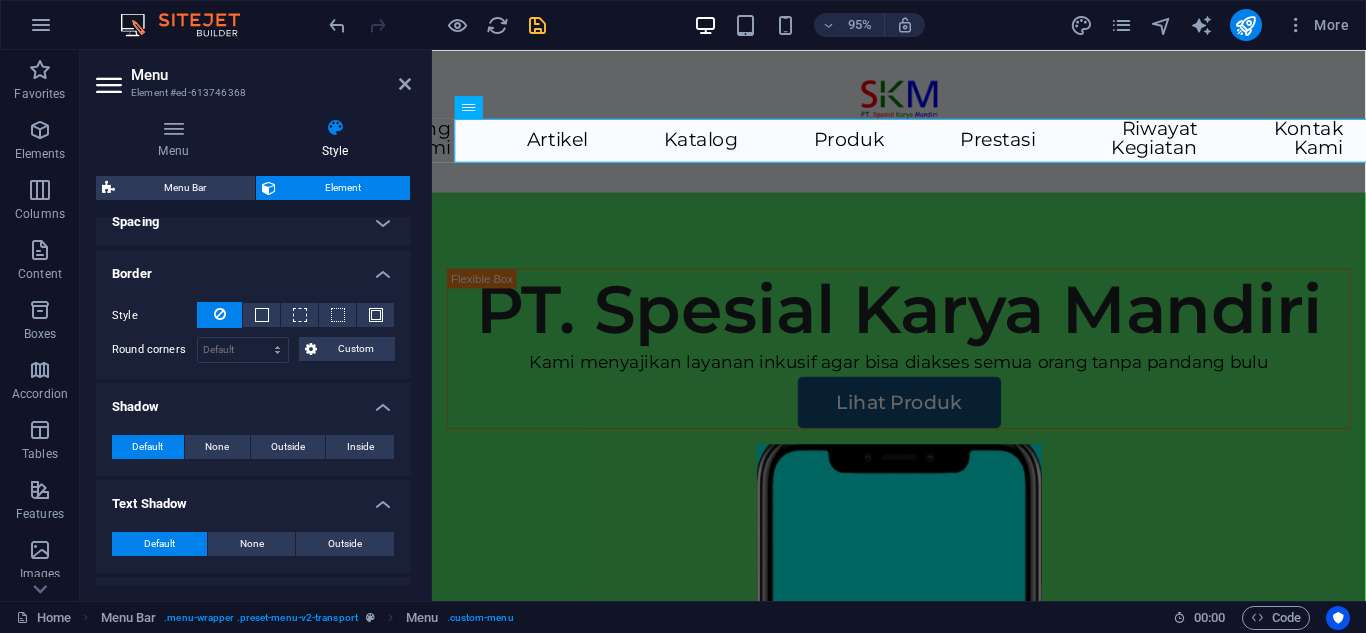 scroll, scrollTop: 300, scrollLeft: 0, axis: vertical 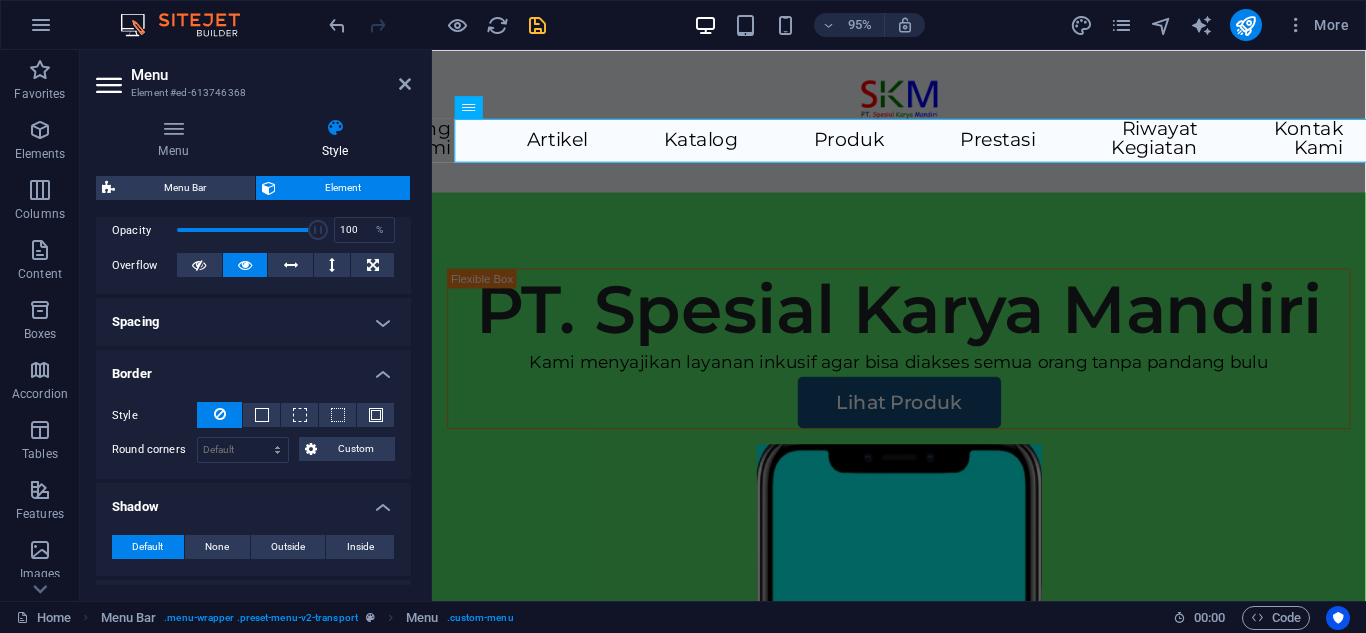 click on "Spacing" at bounding box center [253, 322] 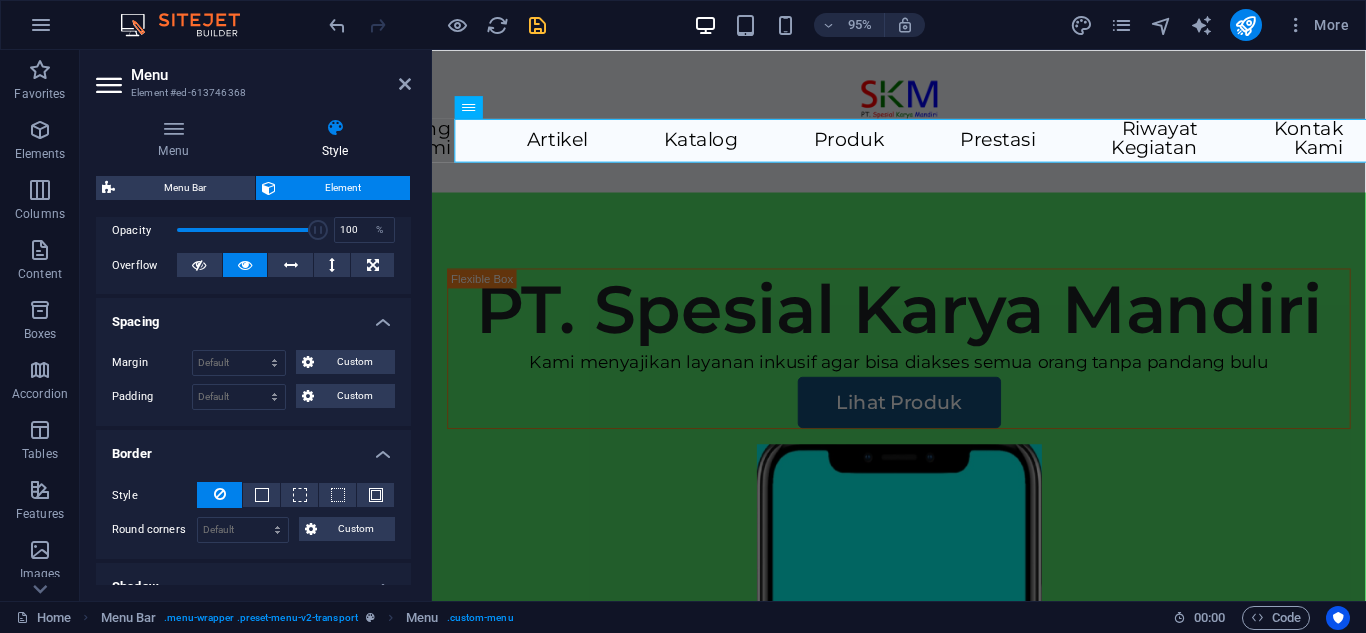 scroll, scrollTop: 0, scrollLeft: 0, axis: both 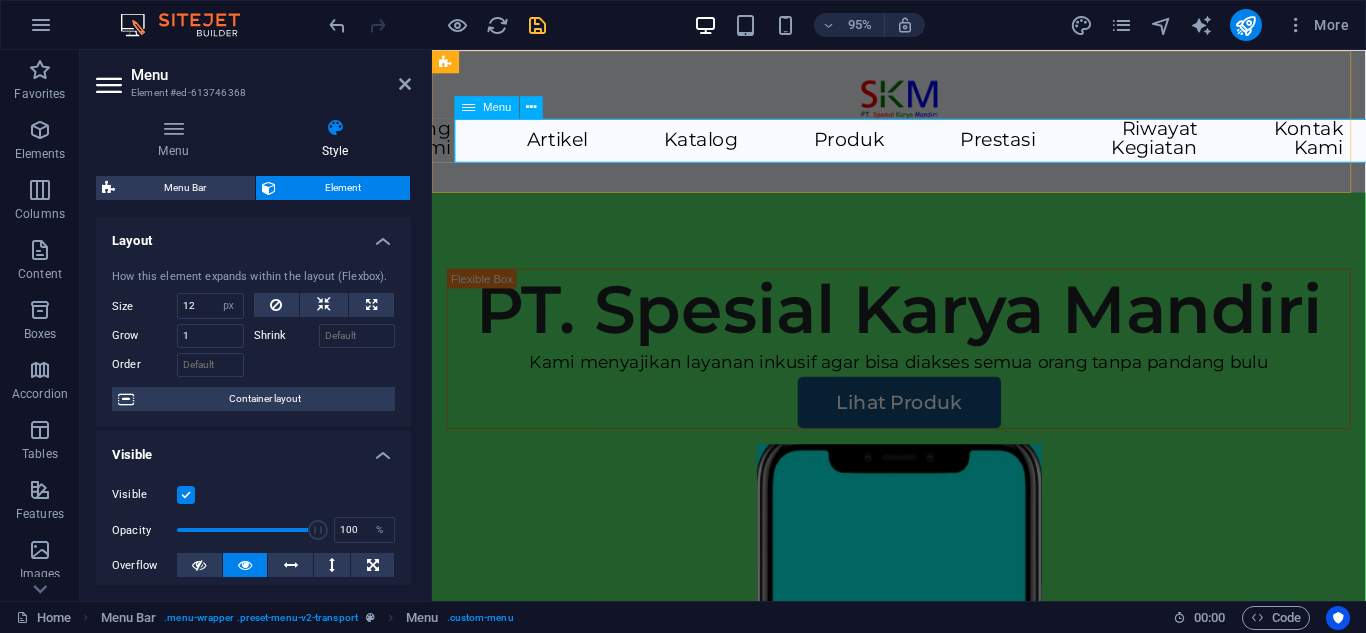 click on "Beranda Tentang Kami Artikel Katalog Produk Prestasi Riwayat Kegiatan Kontak Kami" at bounding box center (923, 145) 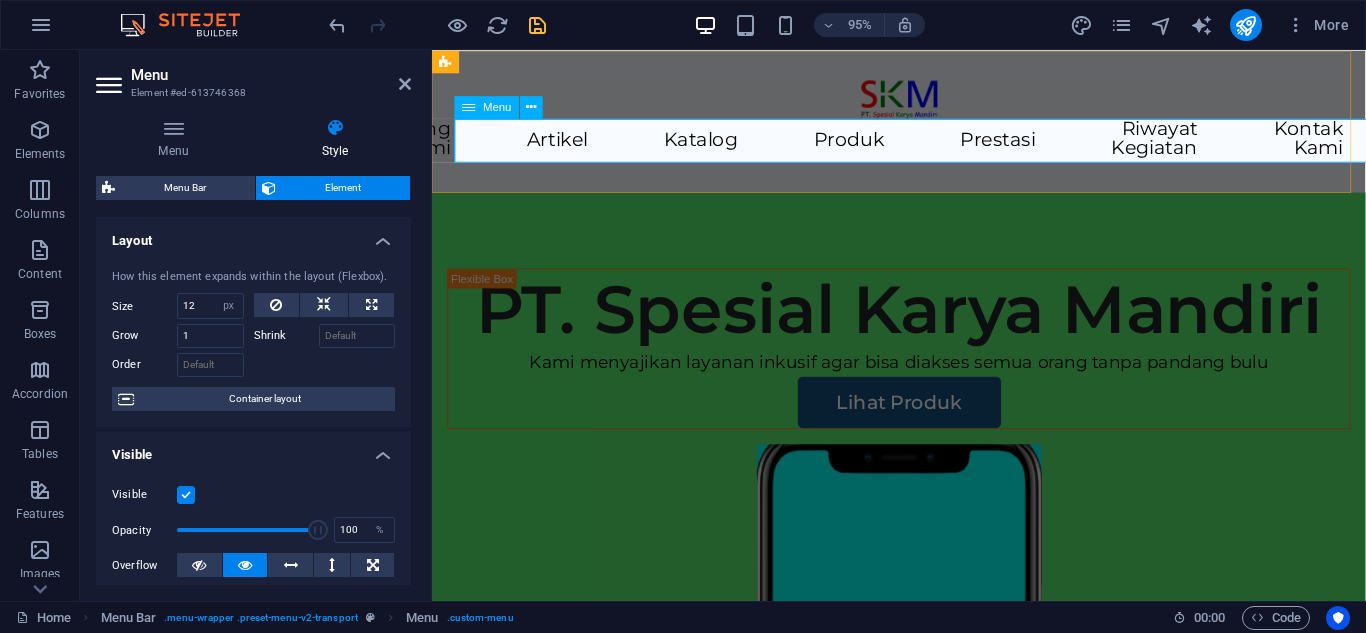 click on "Beranda Tentang Kami Artikel Katalog Produk Prestasi Riwayat Kegiatan Kontak Kami" at bounding box center (923, 145) 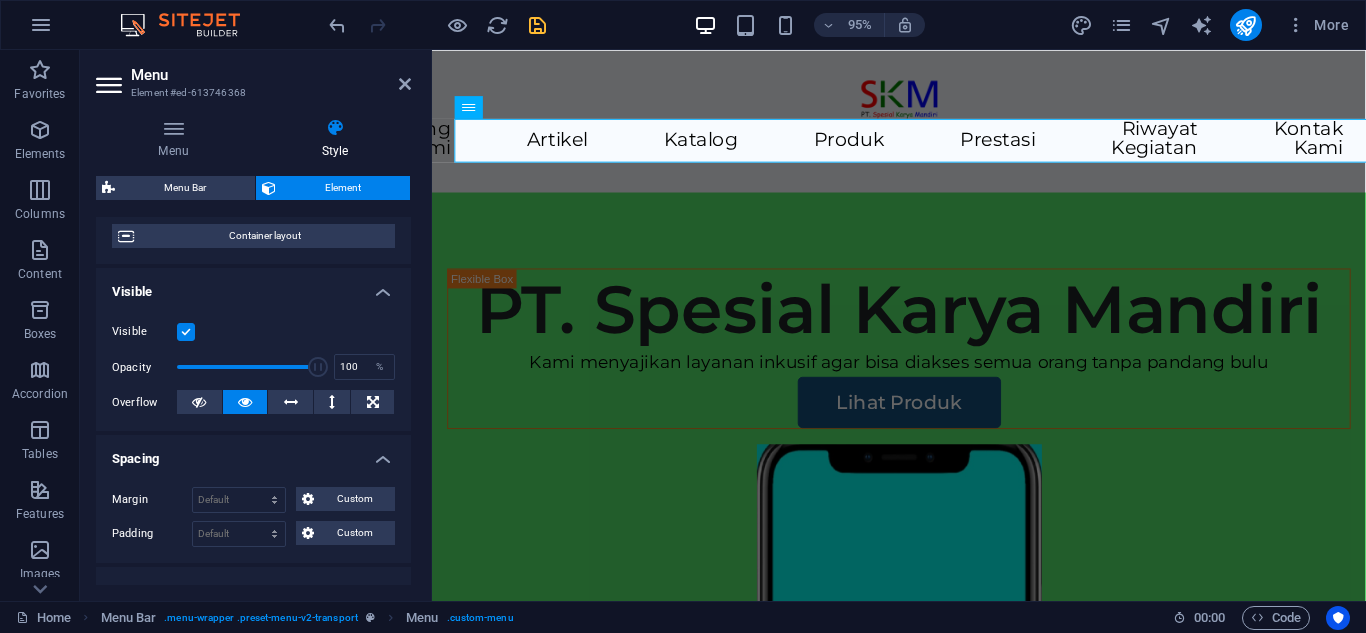 scroll, scrollTop: 63, scrollLeft: 0, axis: vertical 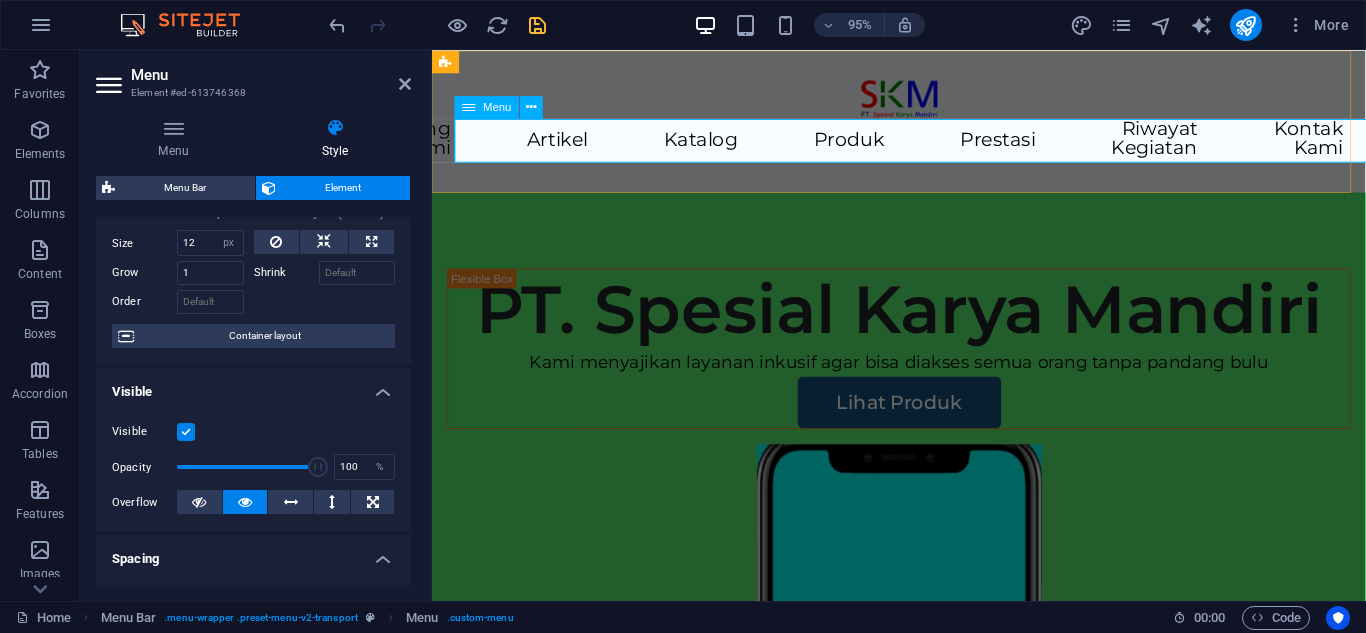 click on "Beranda Tentang Kami Artikel Katalog Produk Prestasi Riwayat Kegiatan Kontak Kami" at bounding box center (923, 145) 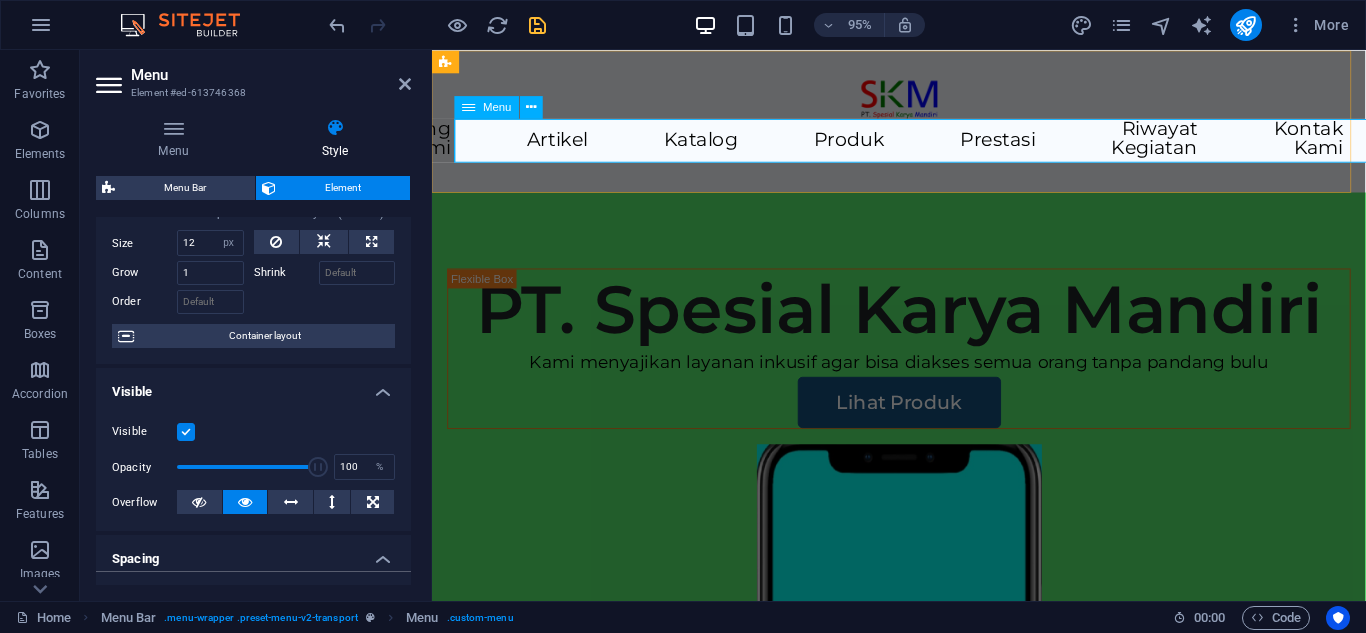 click on "Beranda Tentang Kami Artikel Katalog Produk Prestasi Riwayat Kegiatan Kontak Kami" at bounding box center (923, 145) 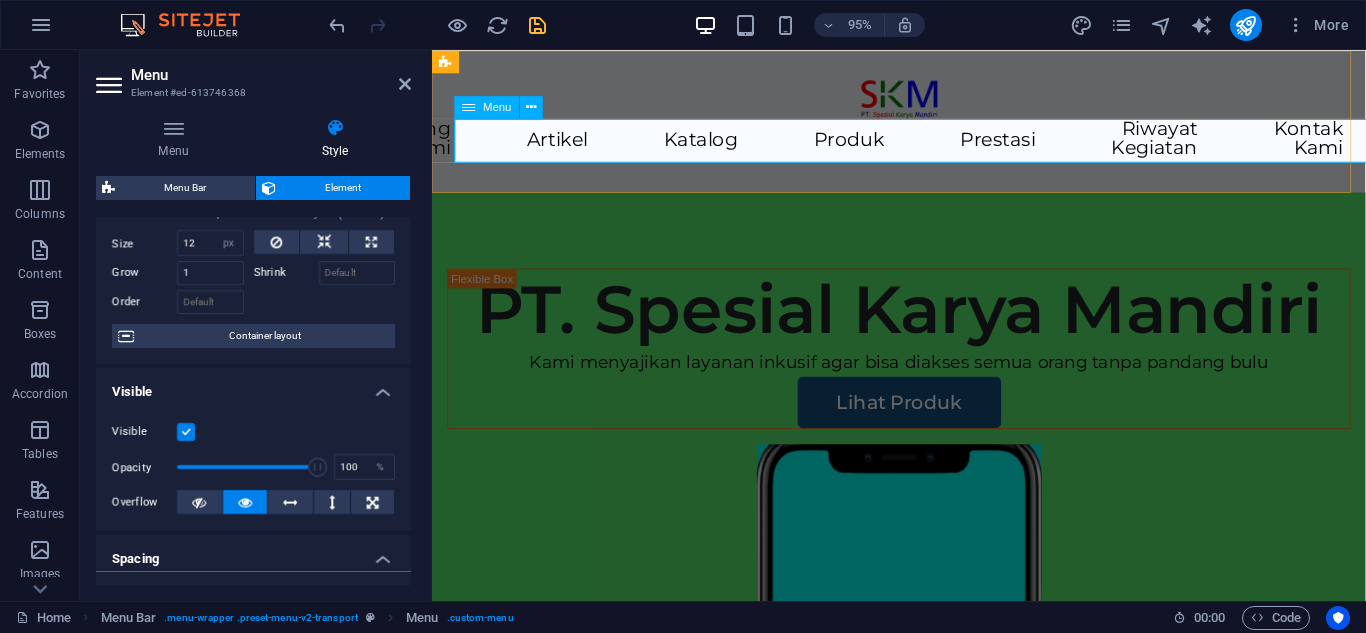 click on "Beranda Tentang Kami Artikel Katalog Produk Prestasi Riwayat Kegiatan Kontak Kami" at bounding box center (923, 145) 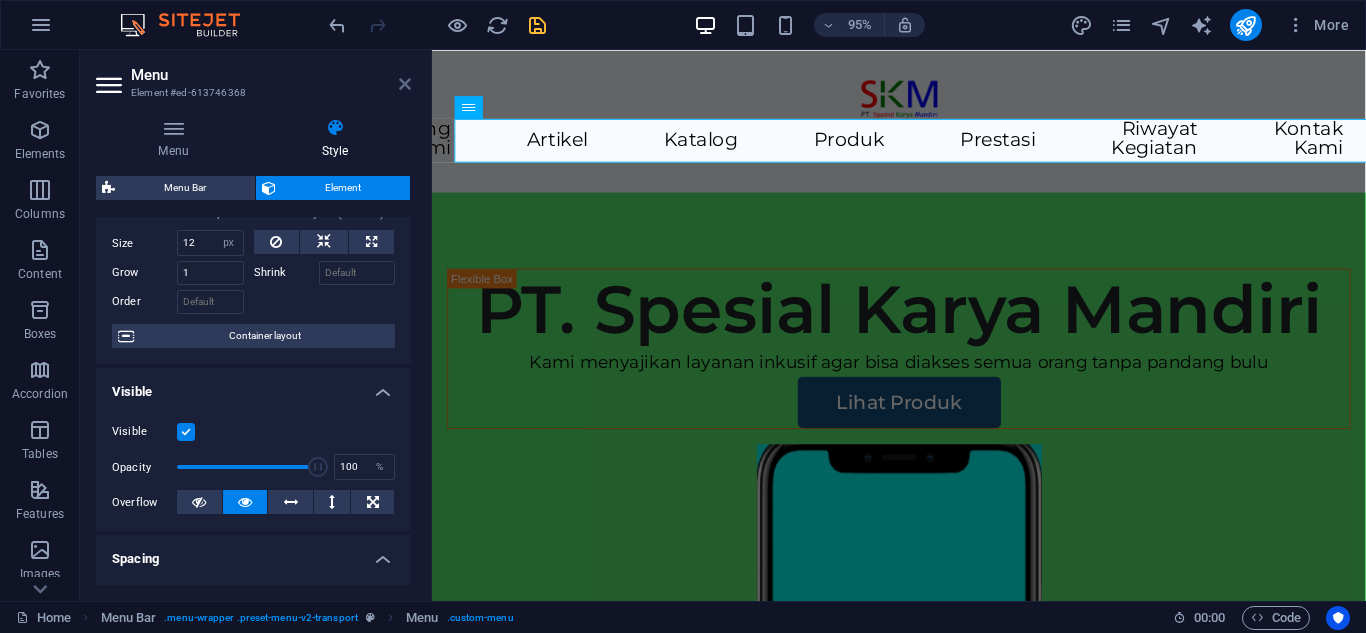 click at bounding box center (405, 84) 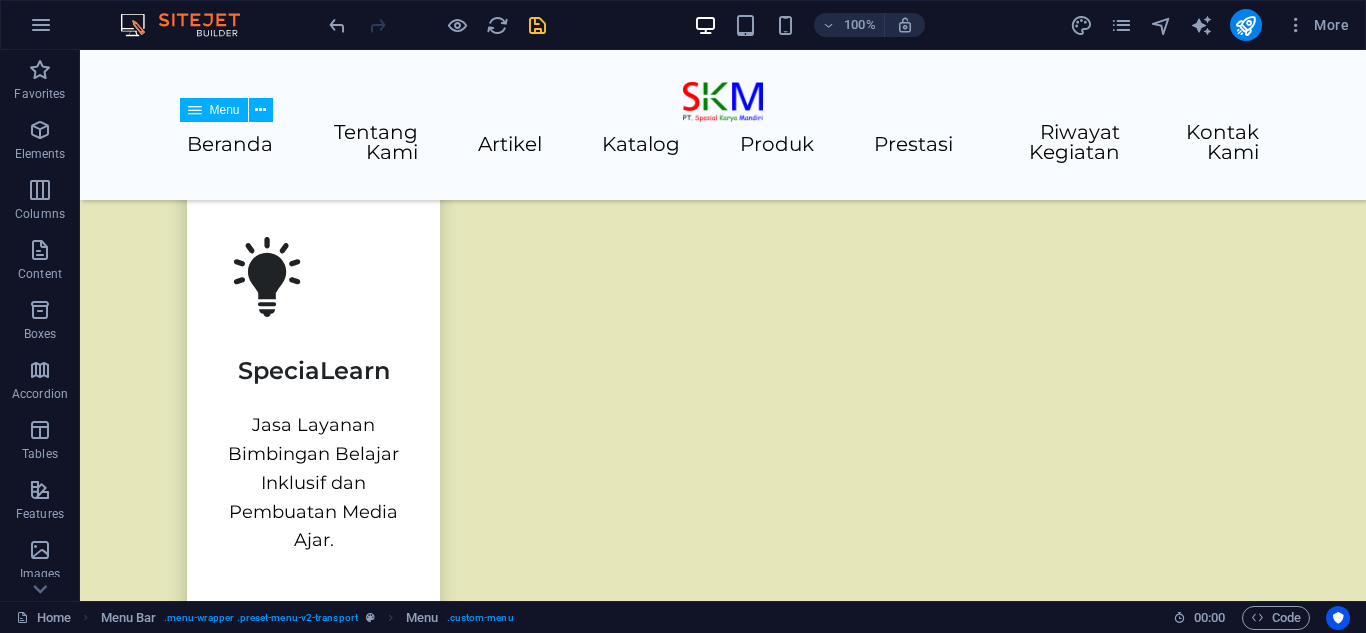 scroll, scrollTop: 3800, scrollLeft: 0, axis: vertical 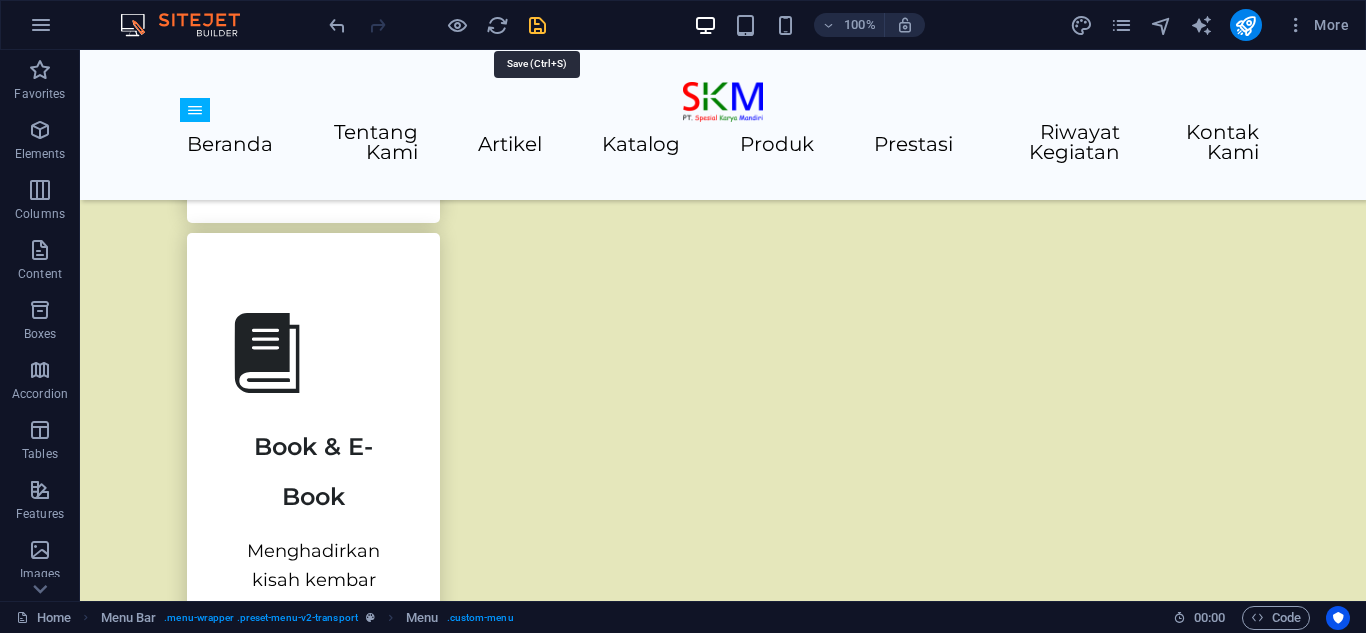 click at bounding box center (537, 25) 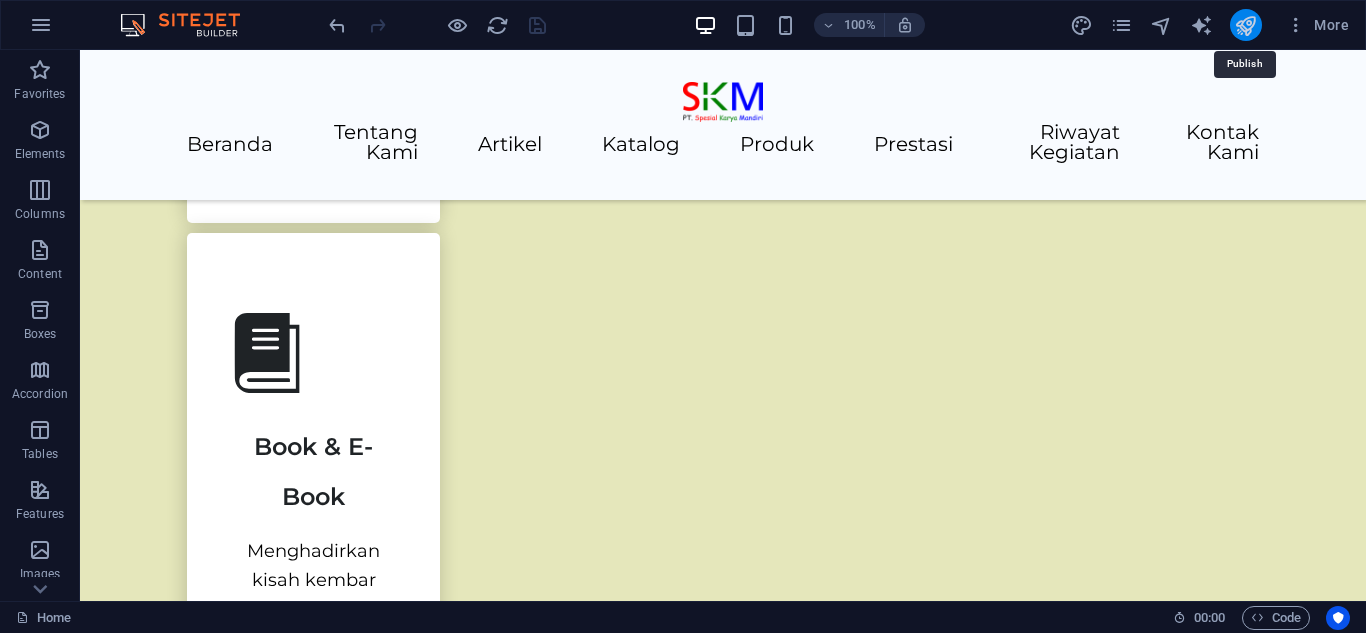 click at bounding box center (1245, 25) 